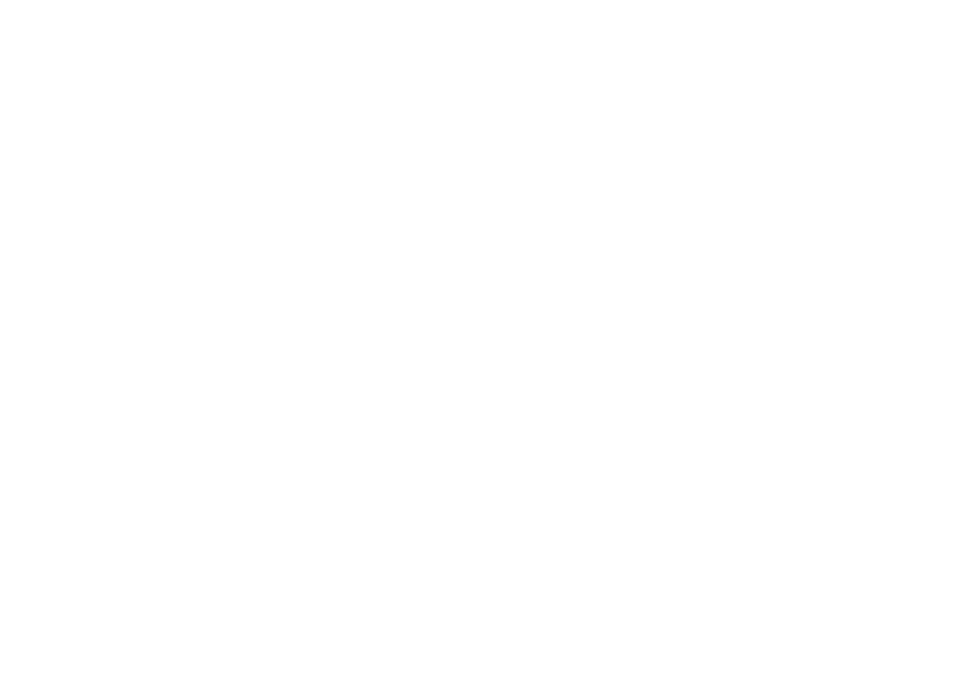 scroll, scrollTop: 0, scrollLeft: 0, axis: both 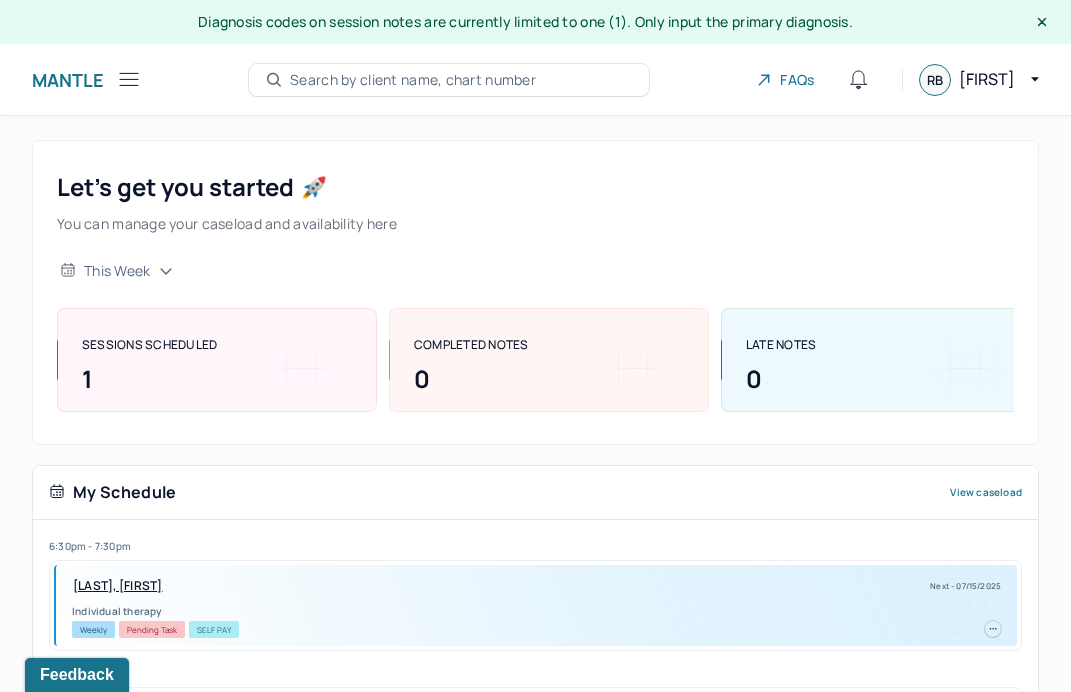 click 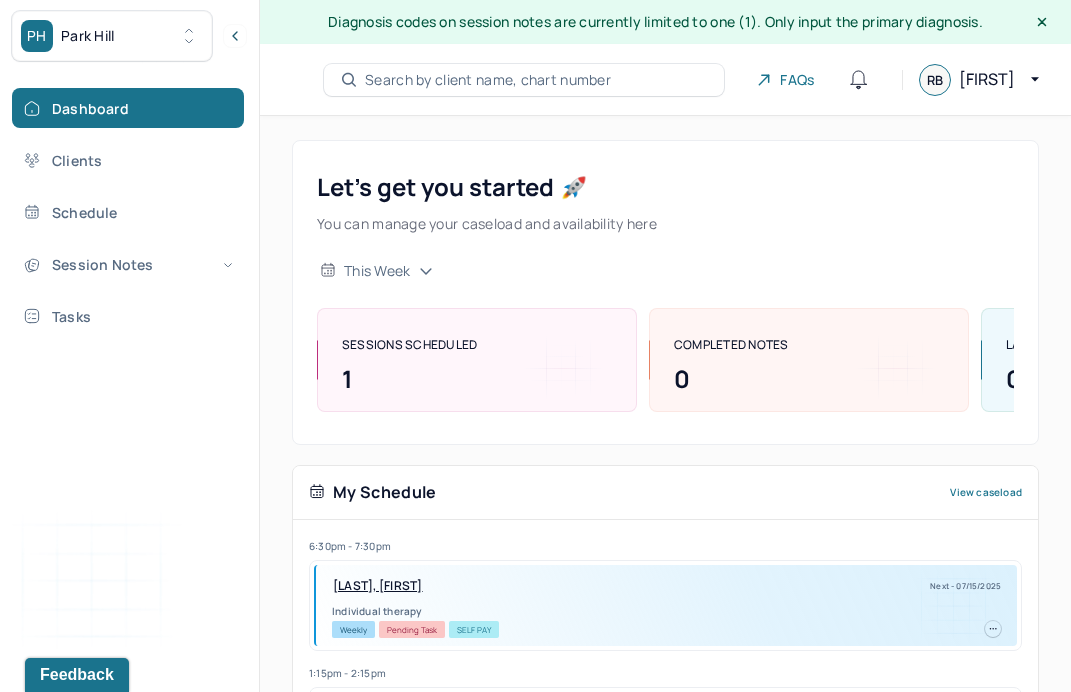 click on "PH Park Hill" at bounding box center (112, 36) 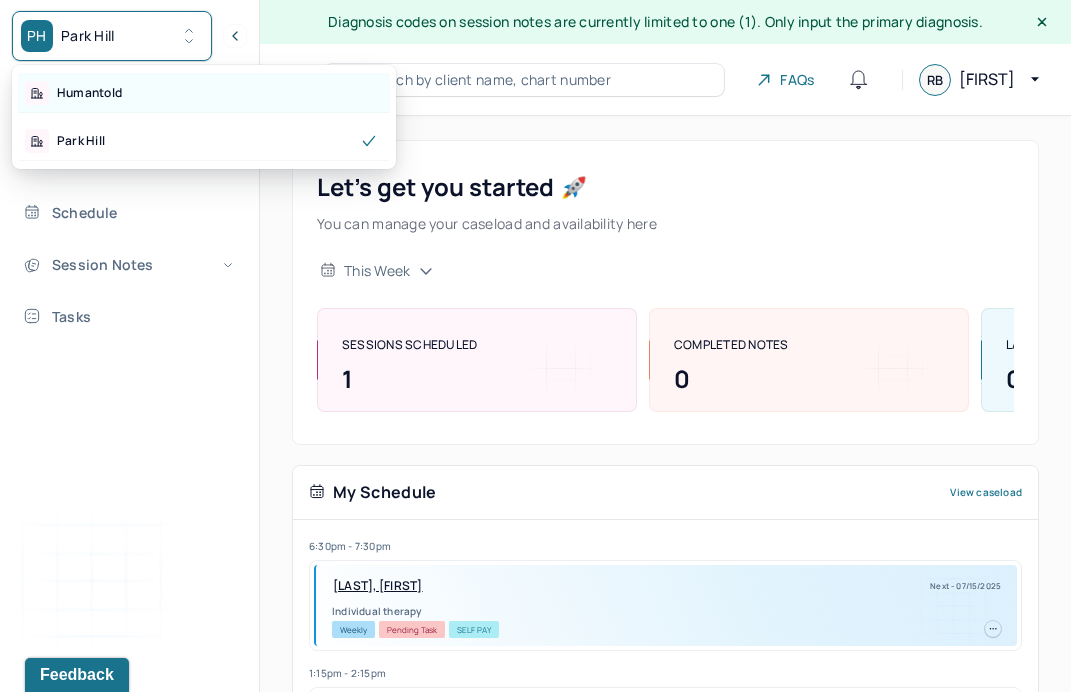click on "Humantold" at bounding box center [89, 93] 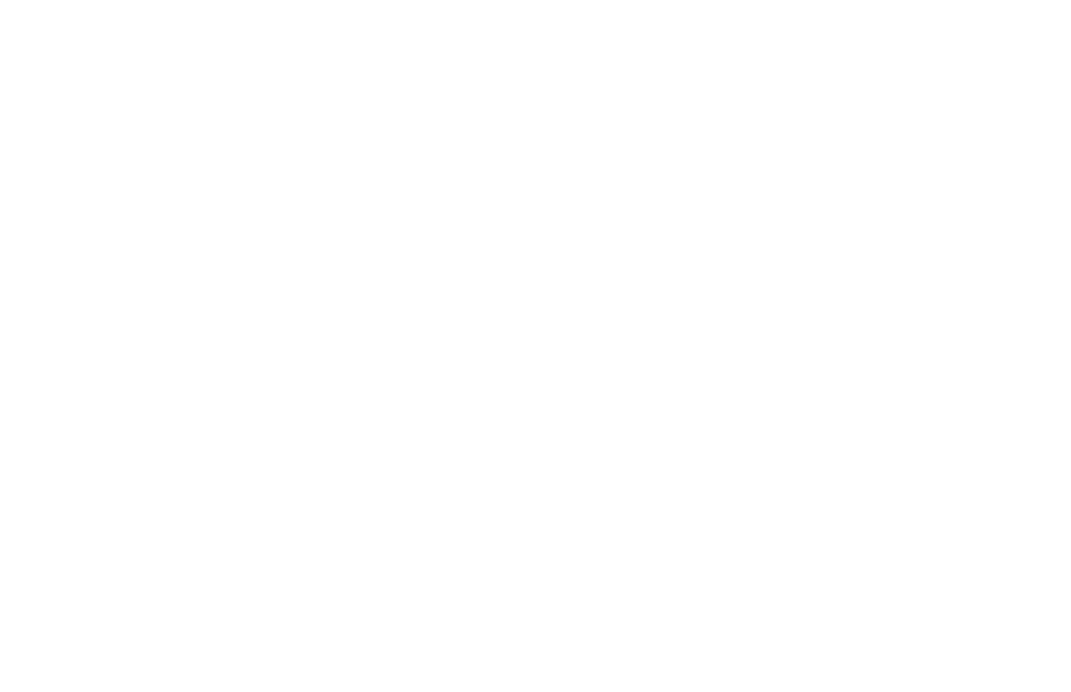 scroll, scrollTop: 0, scrollLeft: 0, axis: both 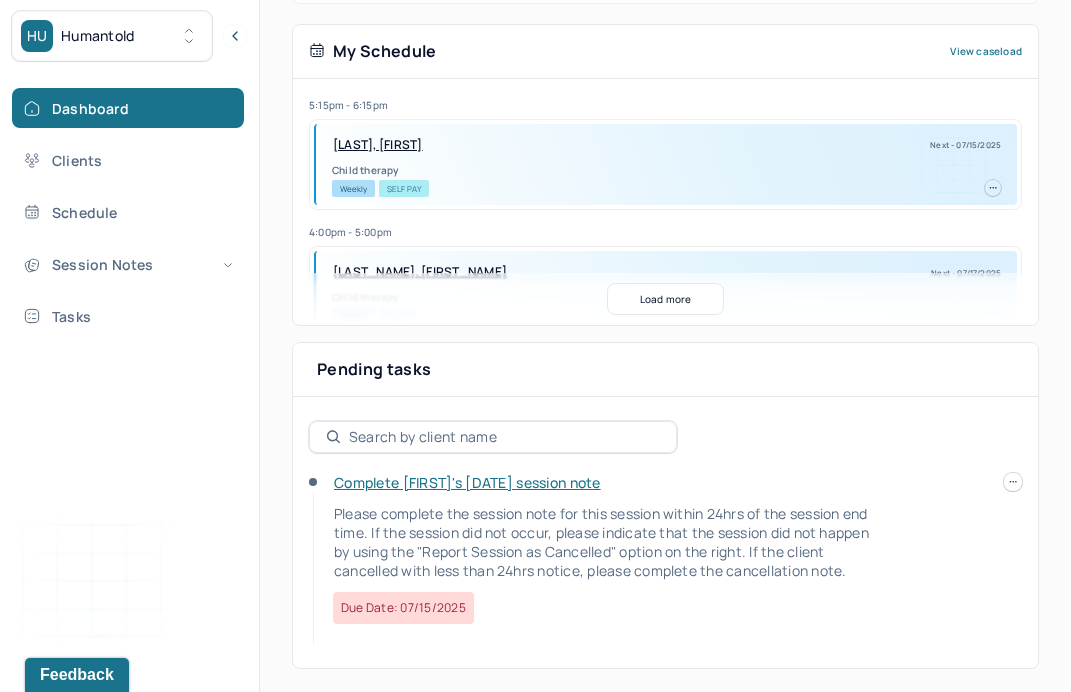 click on "Complete Tatiana's Mon, 07/14 session note" at bounding box center (467, 482) 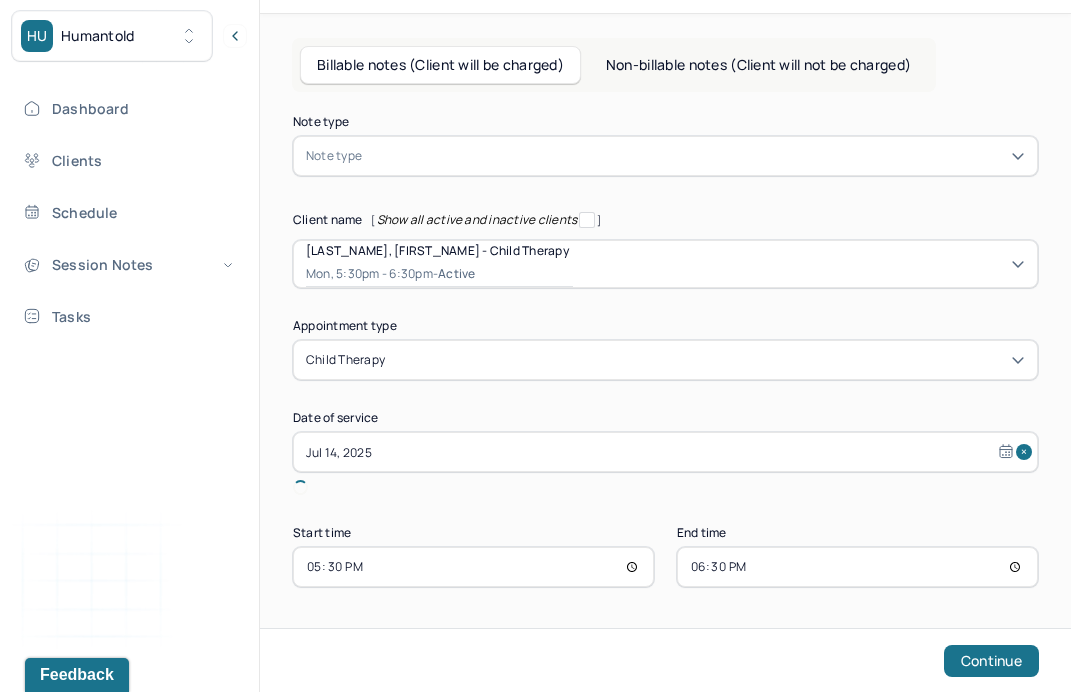 scroll, scrollTop: 79, scrollLeft: 0, axis: vertical 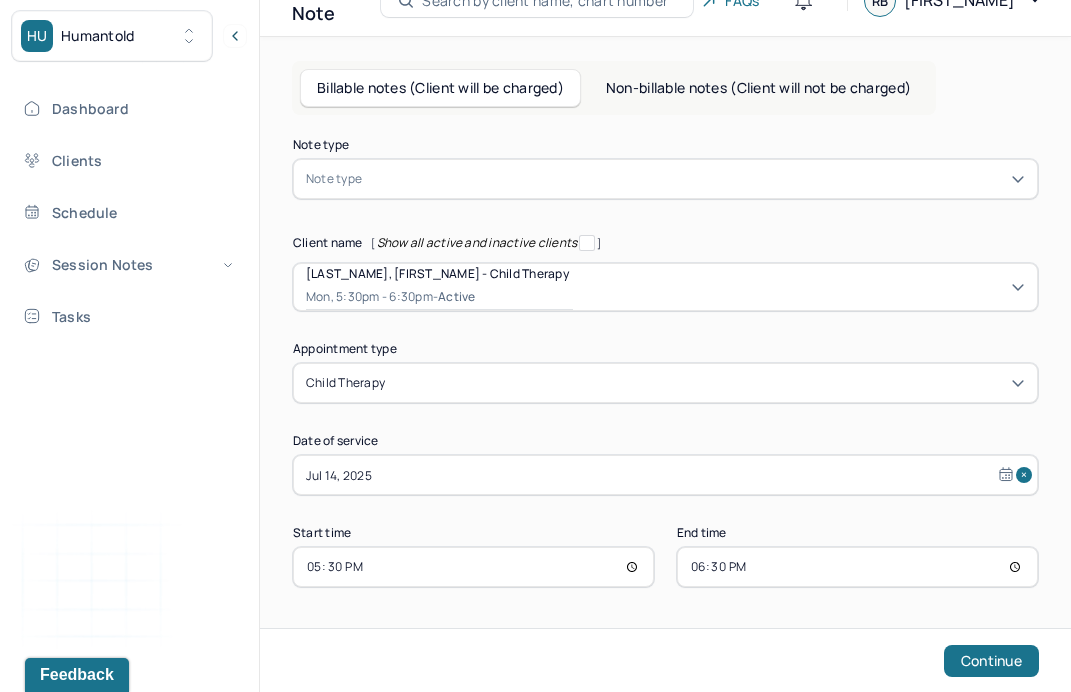 click at bounding box center [695, 179] 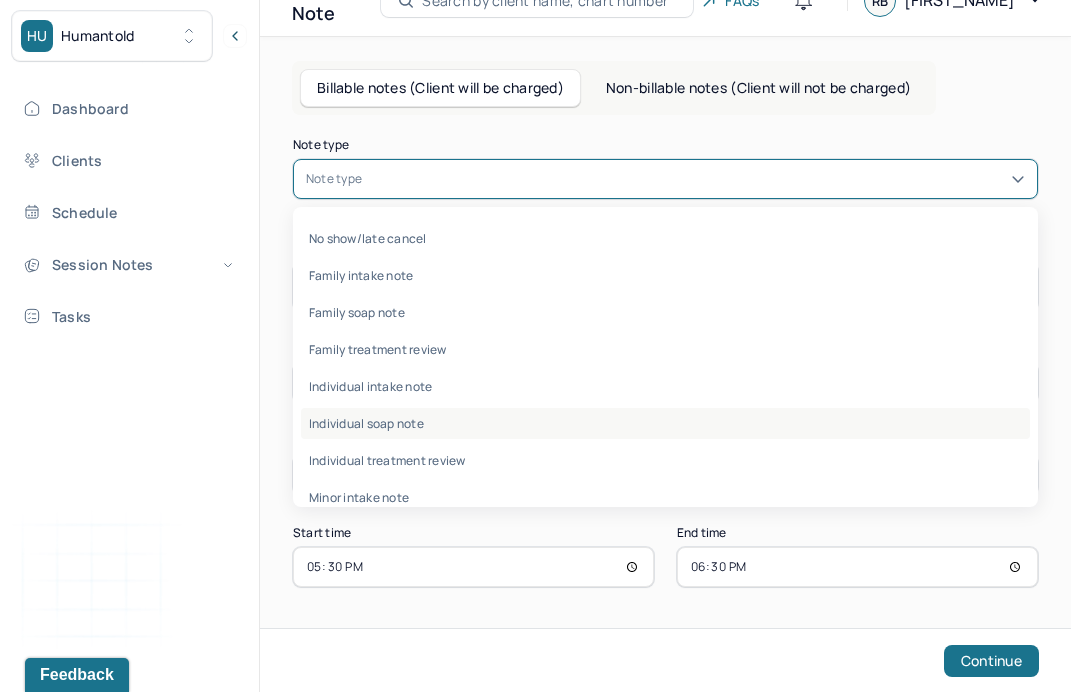 click on "Individual soap note" at bounding box center (665, 423) 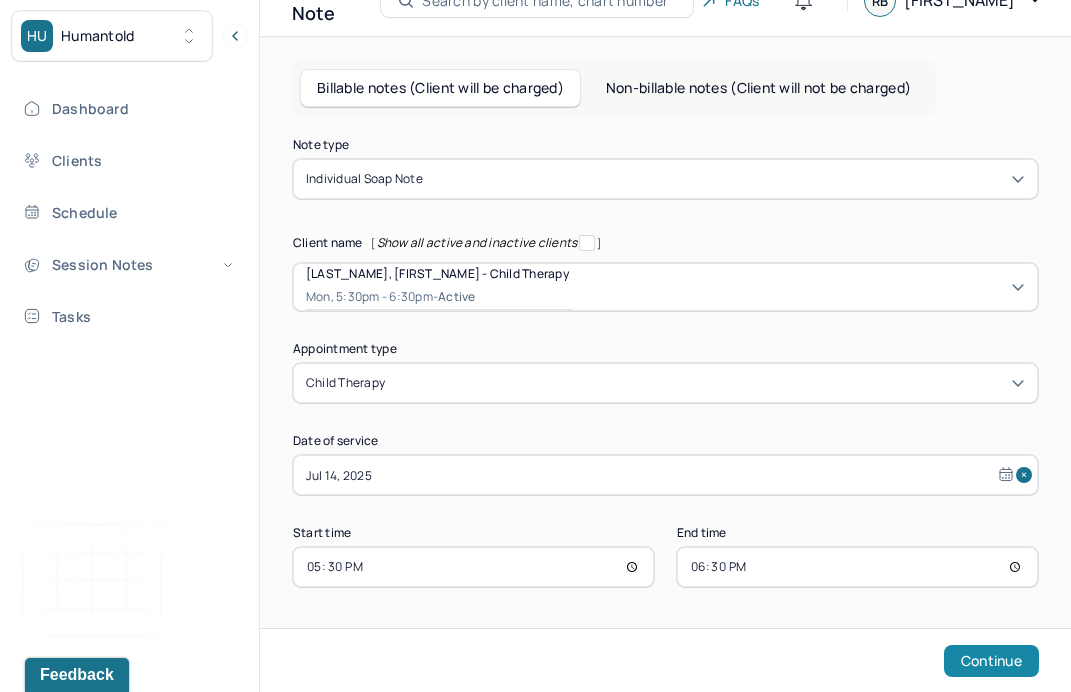 click on "Continue" at bounding box center [991, 661] 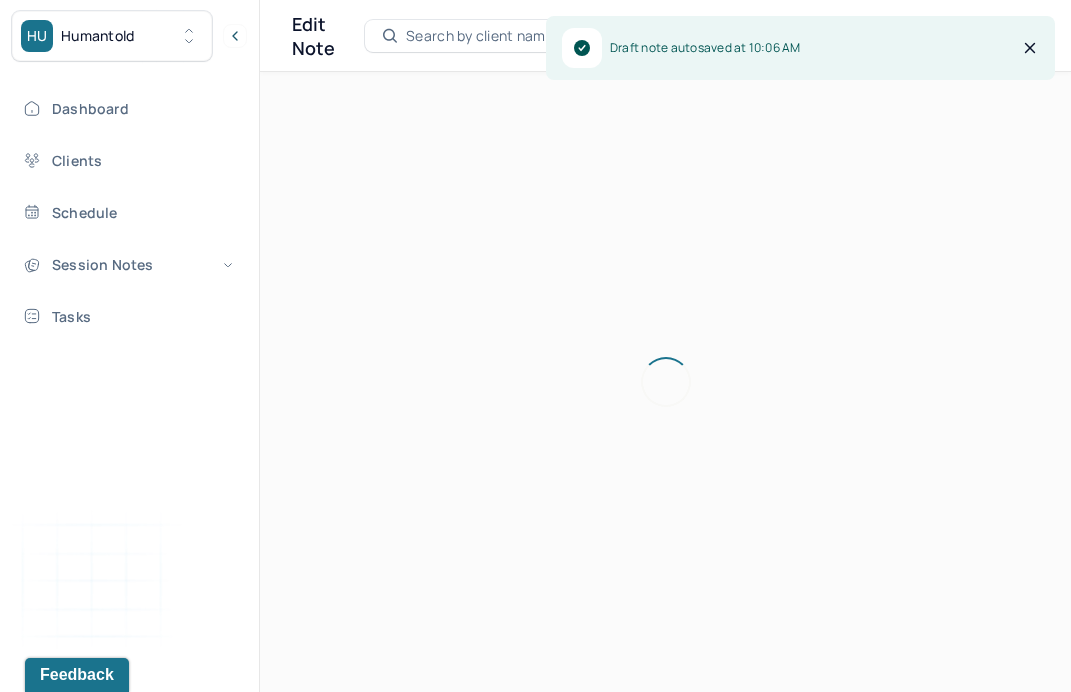 scroll, scrollTop: 36, scrollLeft: 0, axis: vertical 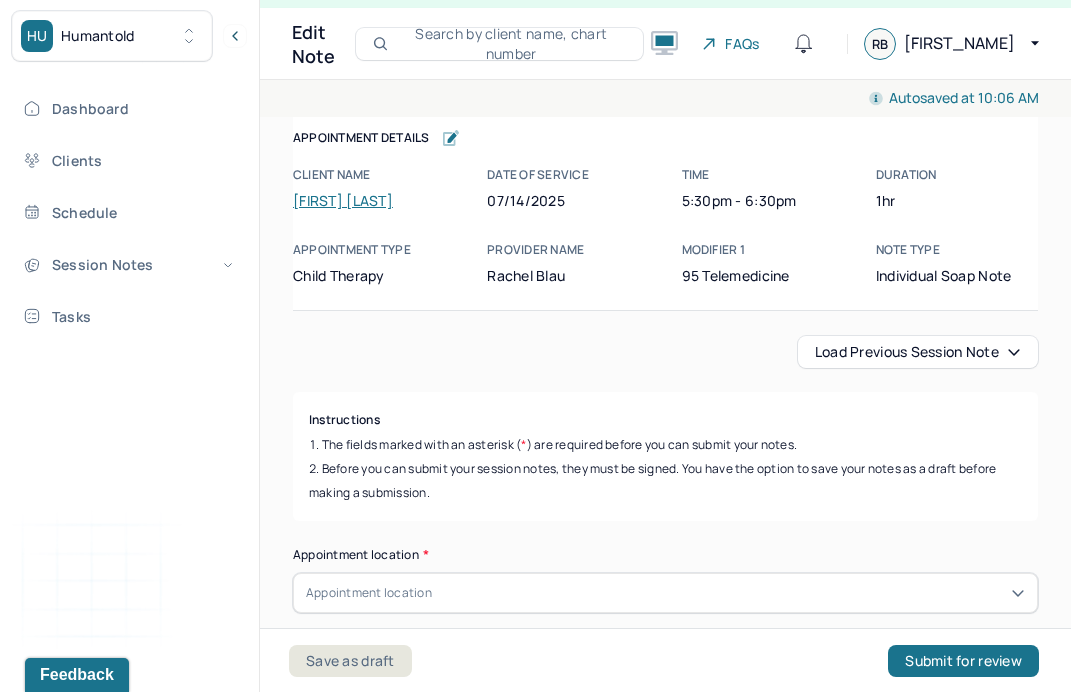 click on "Load previous session note" at bounding box center [918, 352] 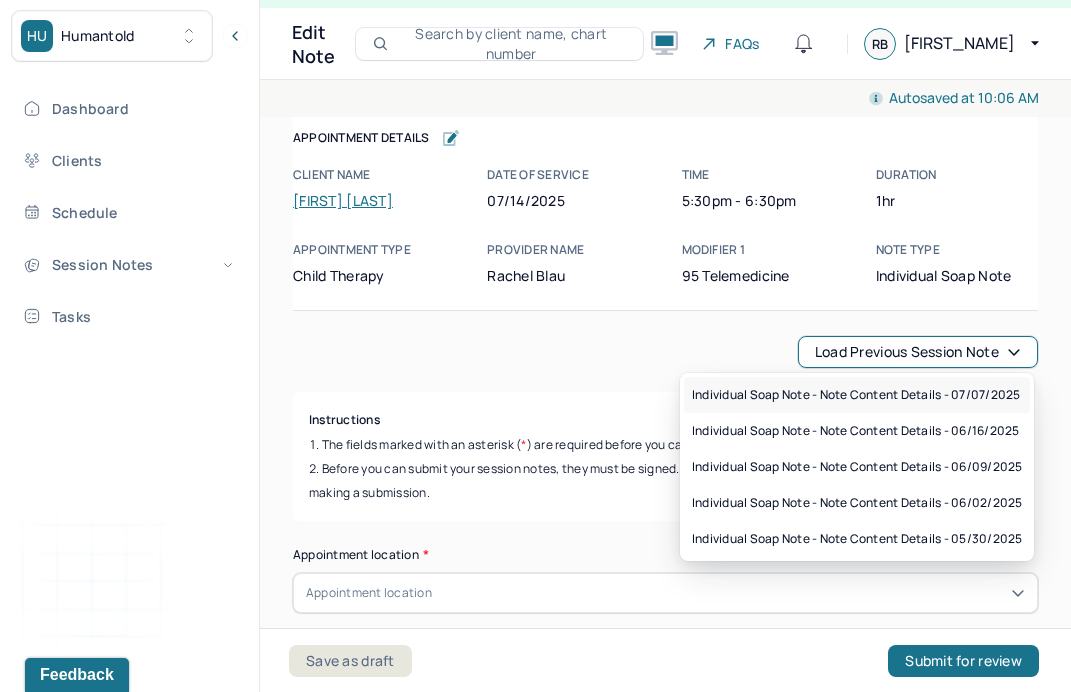click on "Individual soap note   - Note content Details -   07/07/2025" at bounding box center (856, 395) 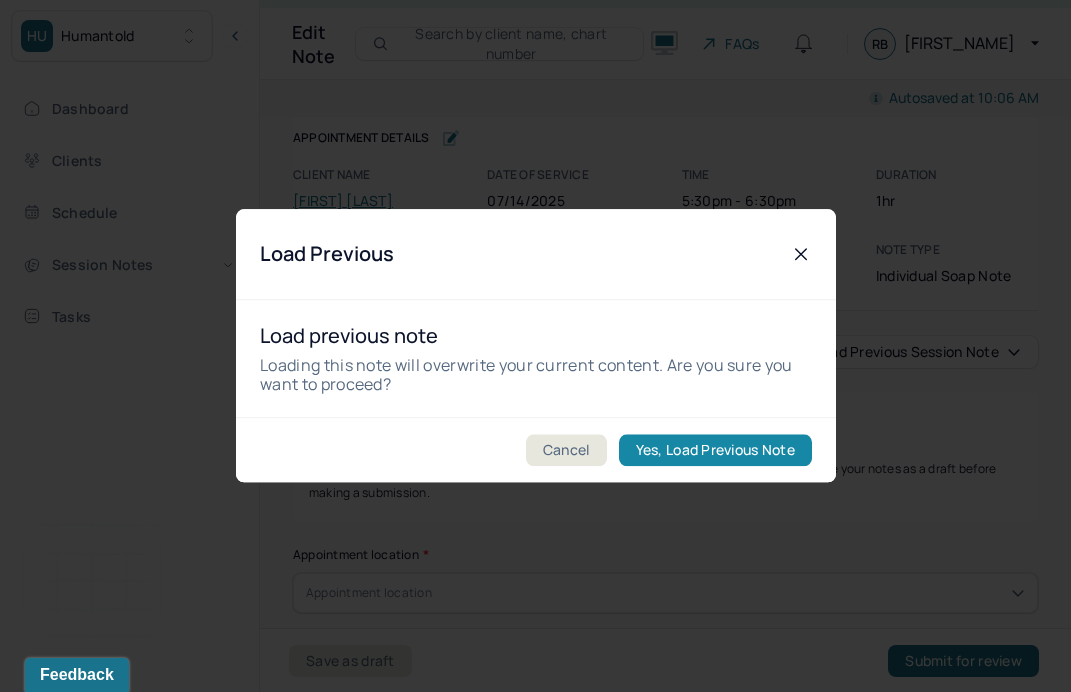 click on "Yes, Load Previous Note" at bounding box center (714, 451) 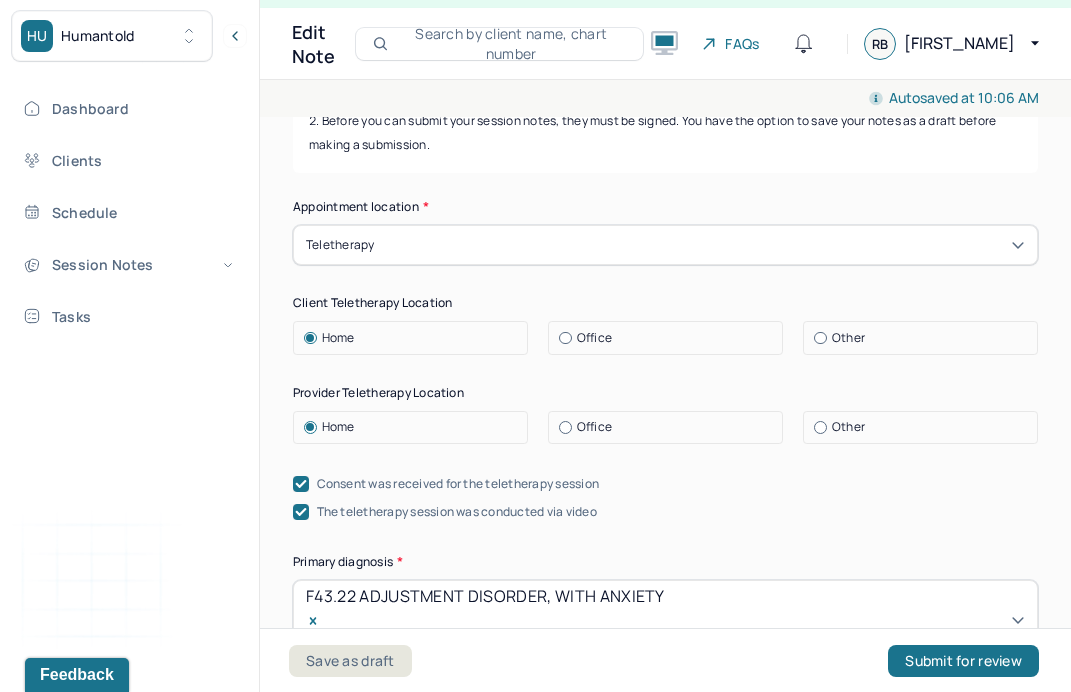 scroll, scrollTop: 352, scrollLeft: 0, axis: vertical 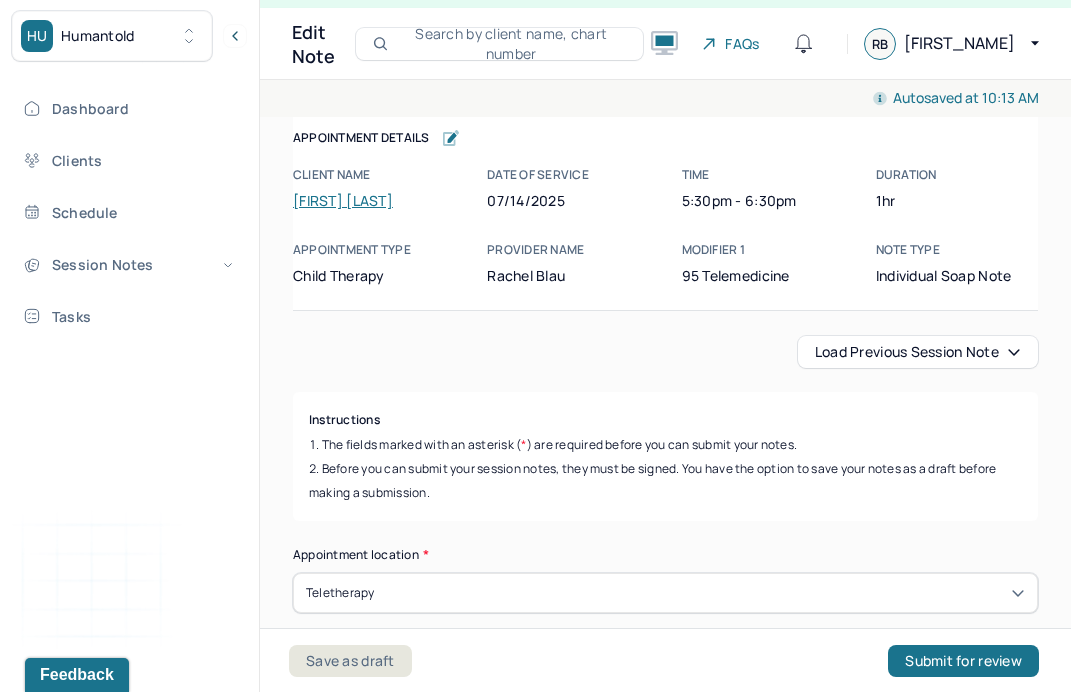 click on "Load previous session note" at bounding box center [918, 352] 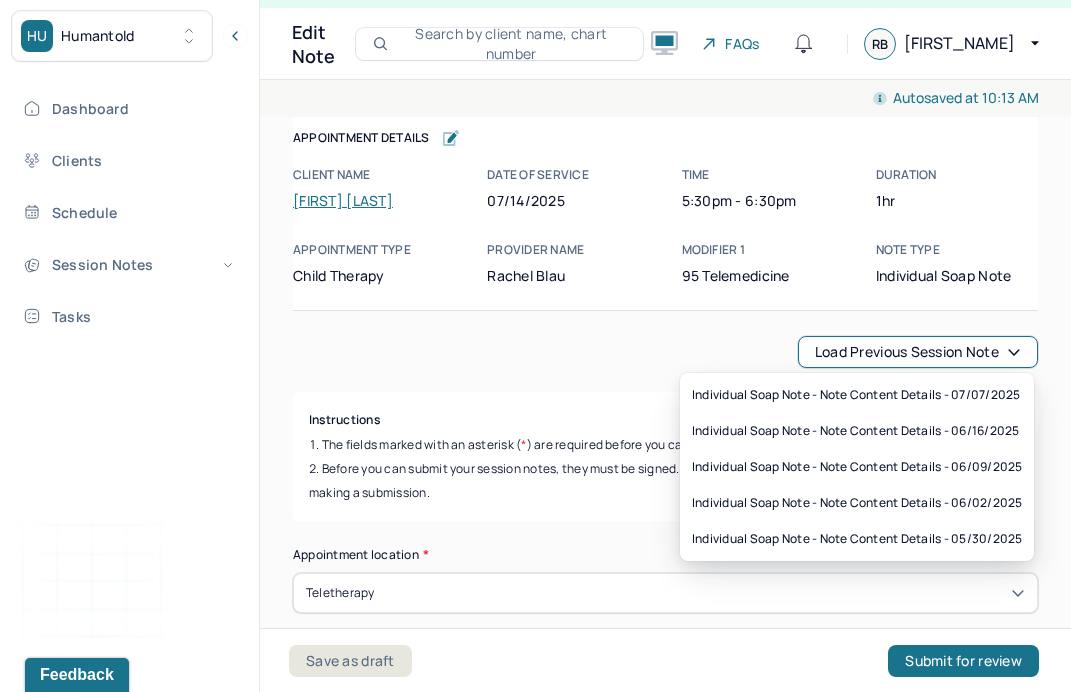 click on "Instructions The fields marked with an asterisk ( * ) are required before you can submit your notes. Before you can submit your session notes, they must be signed. You have the option to save your notes as a draft before making a submission." at bounding box center (665, 456) 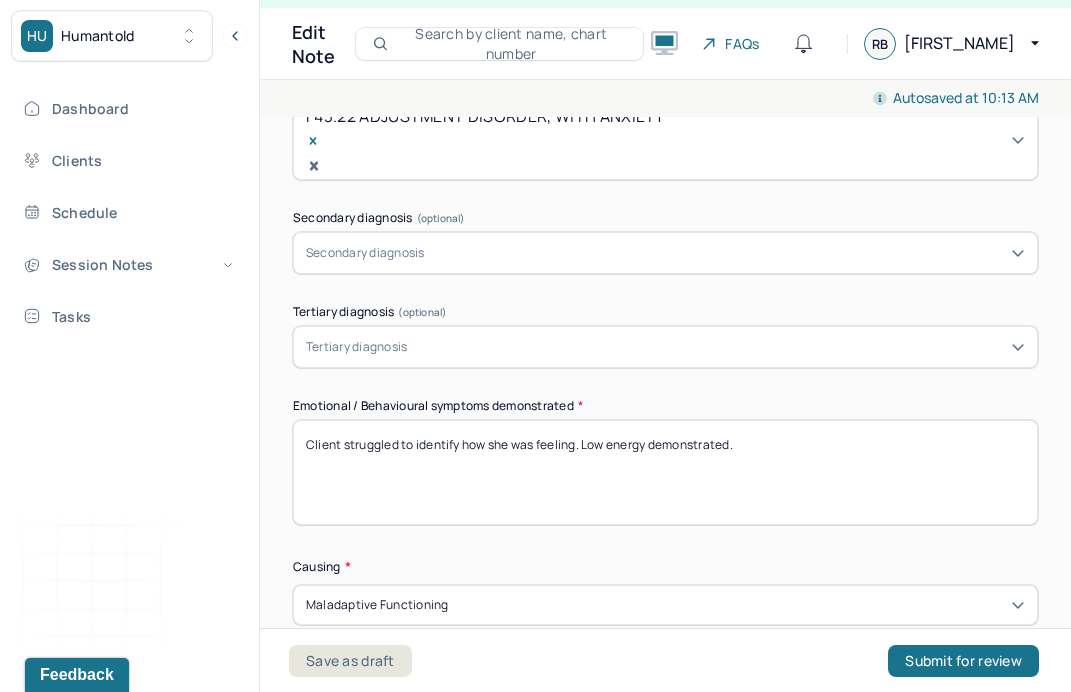 scroll, scrollTop: 840, scrollLeft: 0, axis: vertical 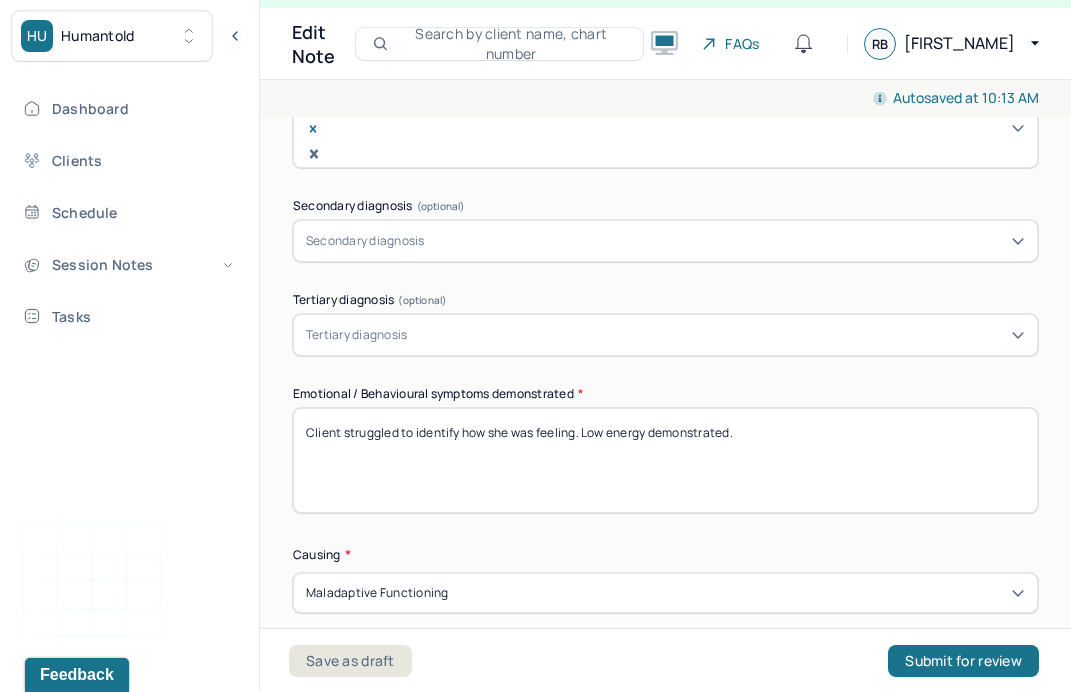 click on "Client struggled to identify how she was feeling. Low energy demonstrated." at bounding box center [665, 460] 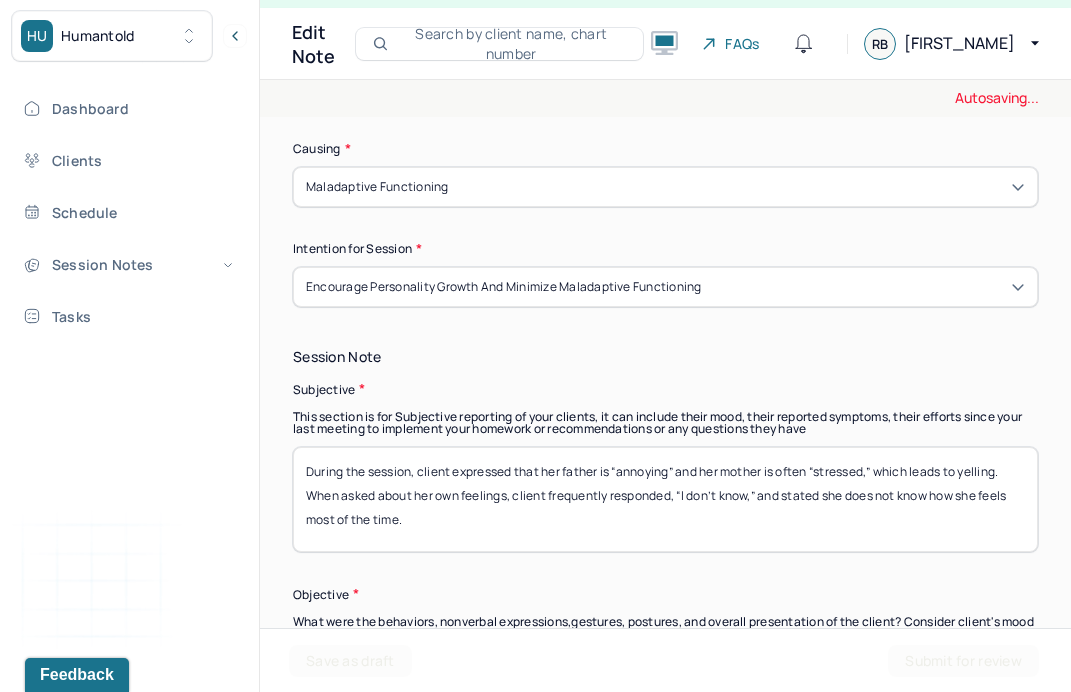 scroll, scrollTop: 1245, scrollLeft: 0, axis: vertical 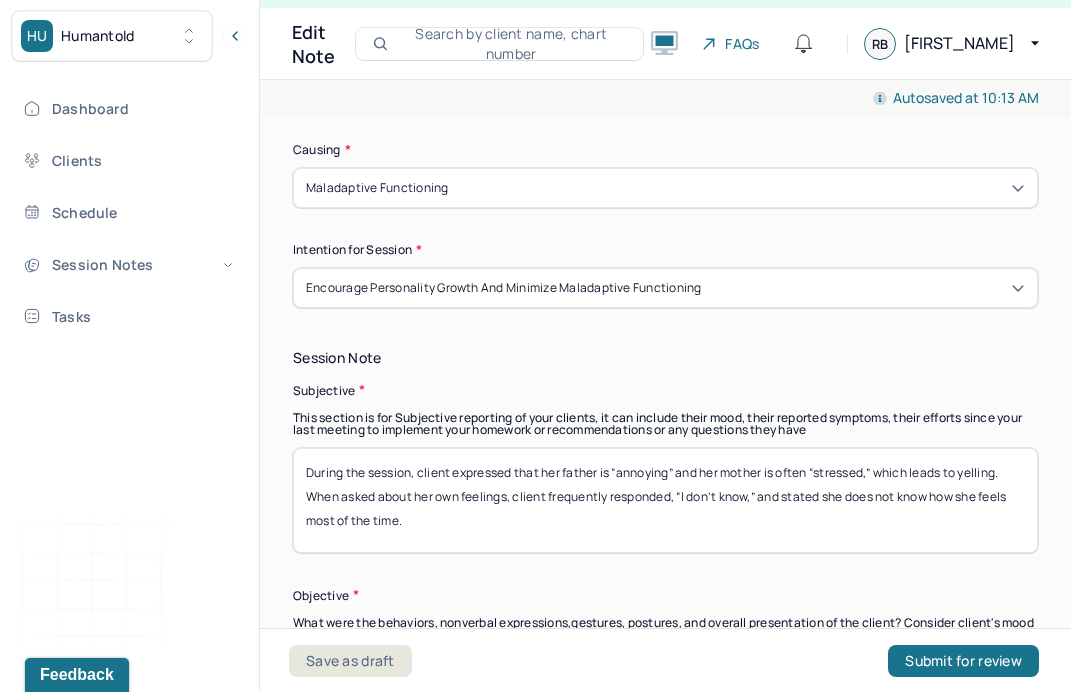 type 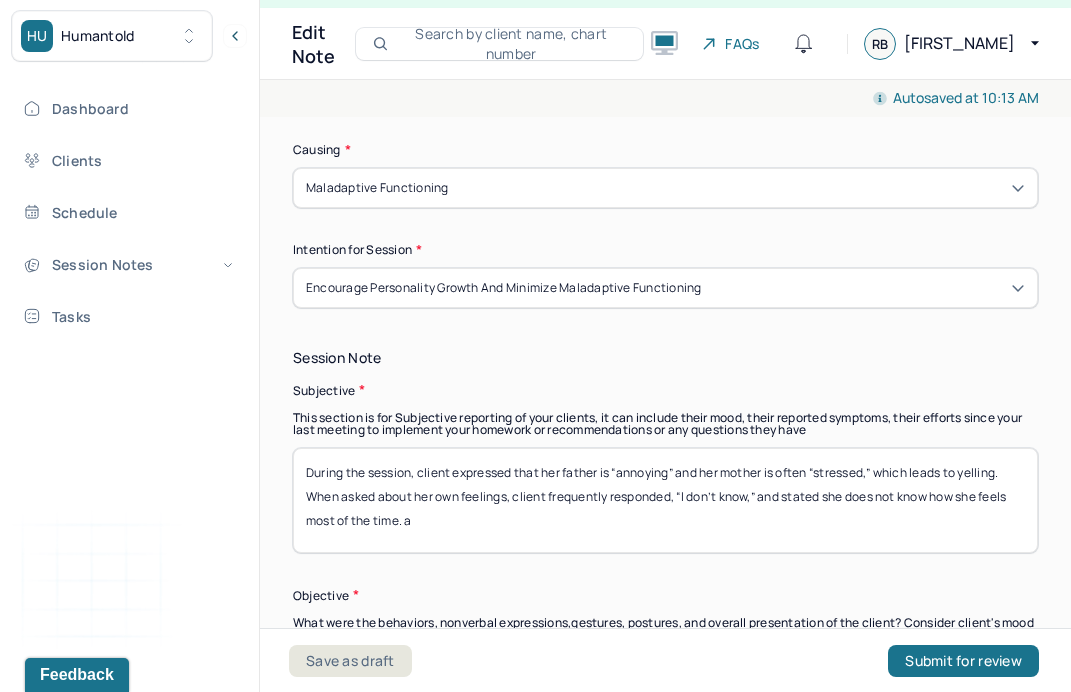 type on "During the session, client expressed that her father is “annoying” and her mother is often “stressed,” which leads to yelling. When asked about her own feelings, client frequently responded, “I don’t know,” and stated she does not know how she feels most of the time." 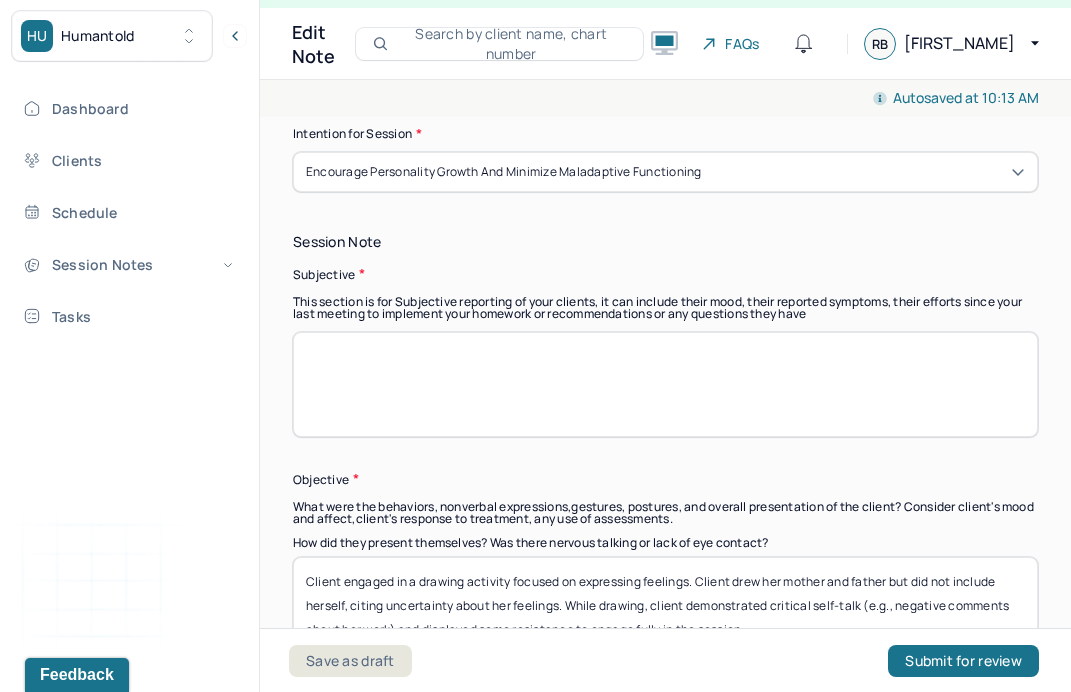 scroll, scrollTop: 1362, scrollLeft: 0, axis: vertical 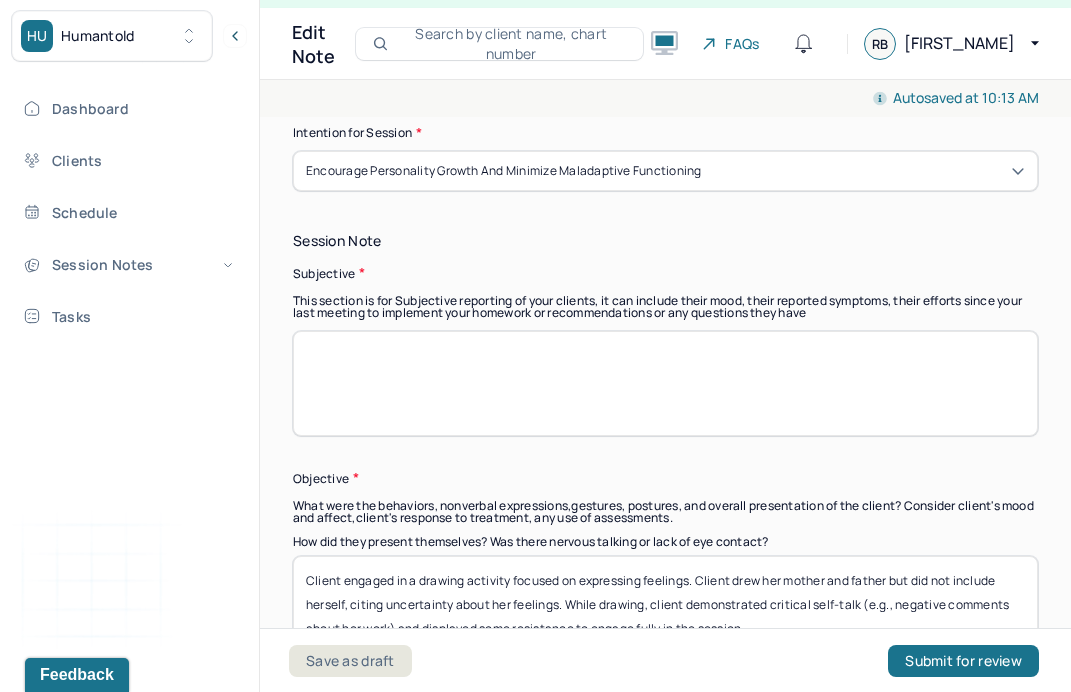 type 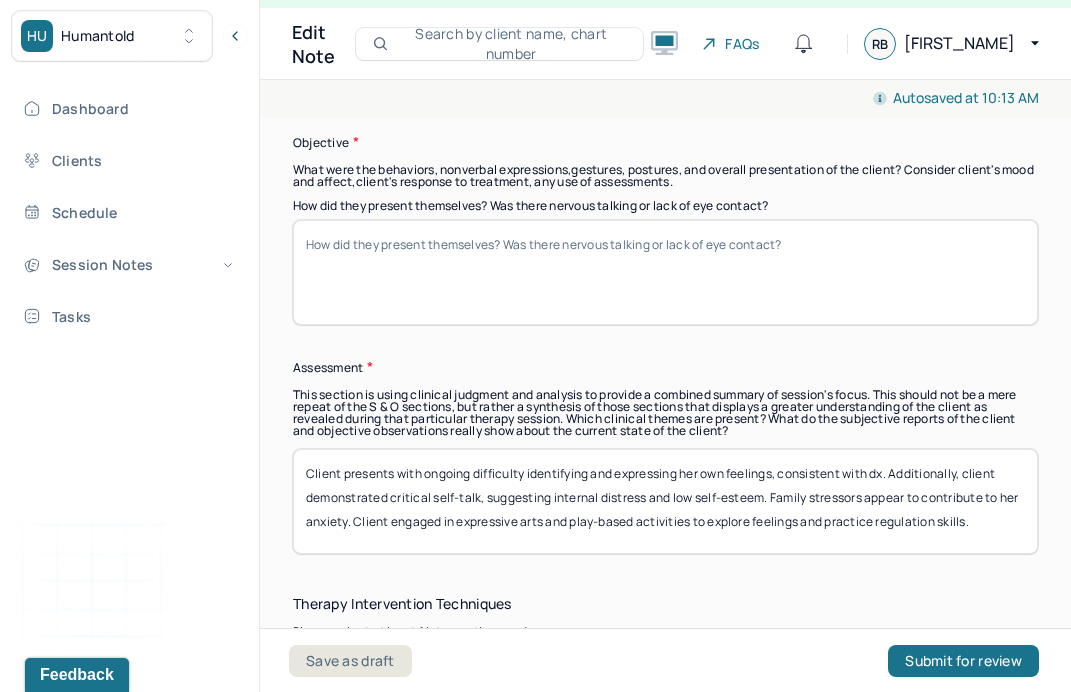 scroll, scrollTop: 1700, scrollLeft: 0, axis: vertical 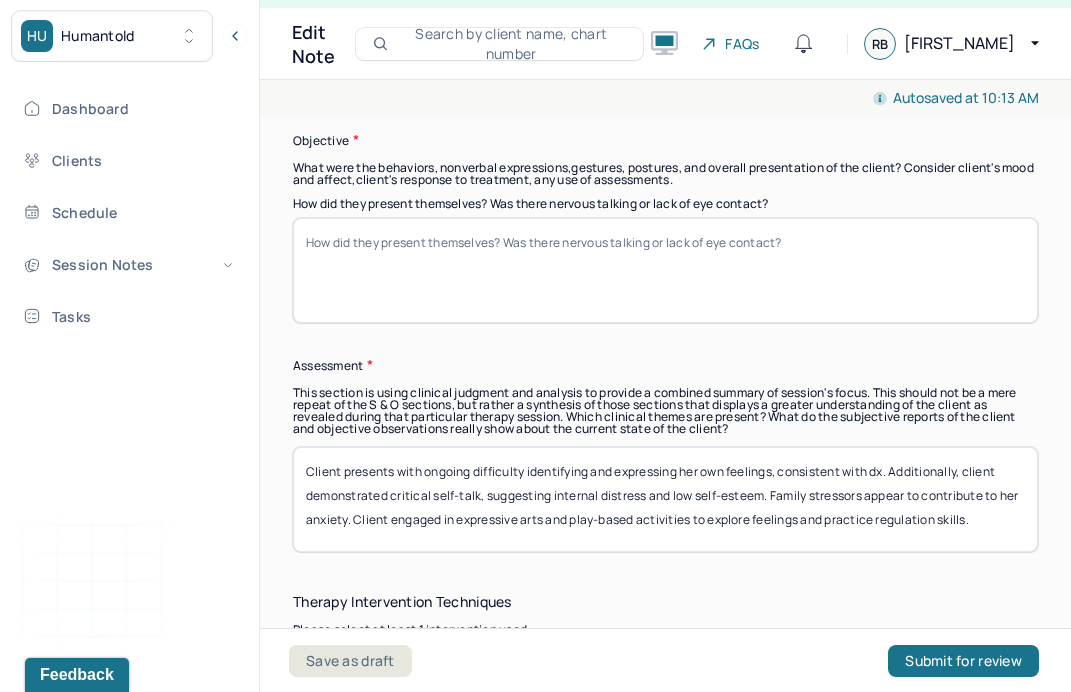 type 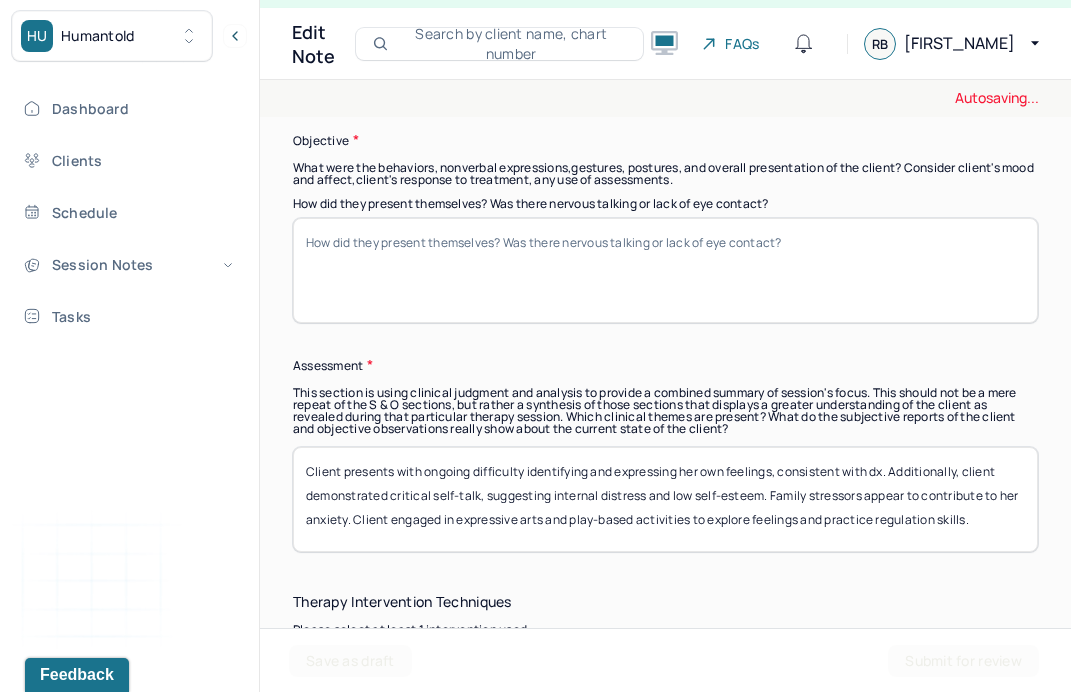 click on "Client presents with ongoing difficulty identifying and expressing her own feelings, consistent with dx. Additionally, client demonstrated critical self-talk, suggesting internal distress and low self-esteem. Family stressors appear to contribute to her anxiety. Client engaged in expressive arts and play-based activities to explore feelings and practice regulation skills." at bounding box center [665, 499] 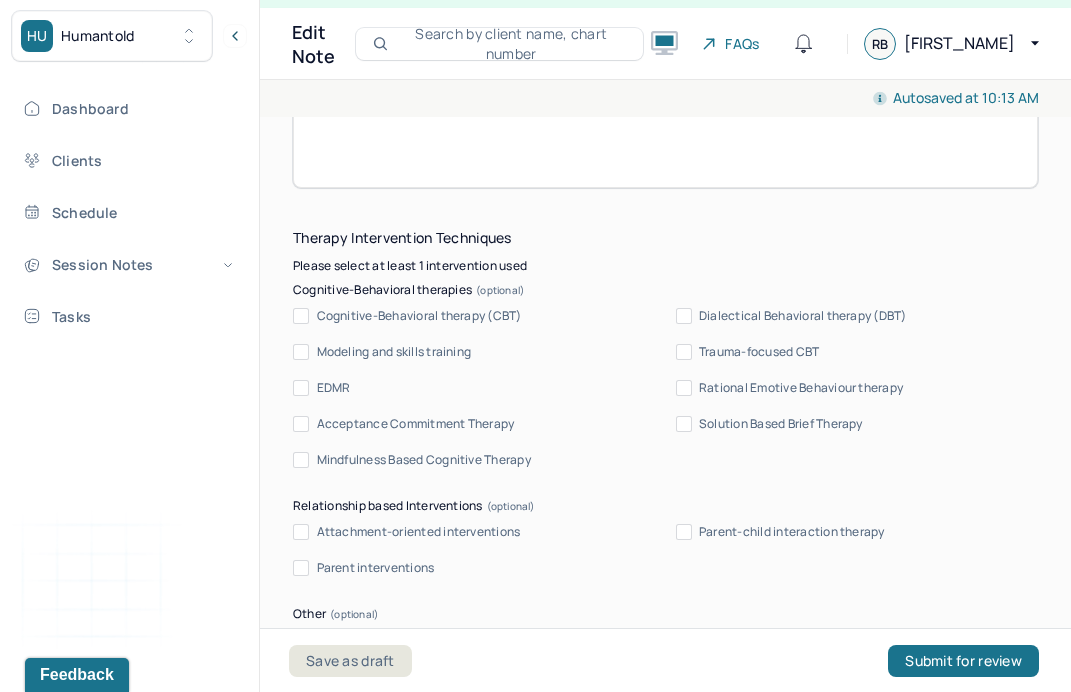 scroll, scrollTop: 2065, scrollLeft: 0, axis: vertical 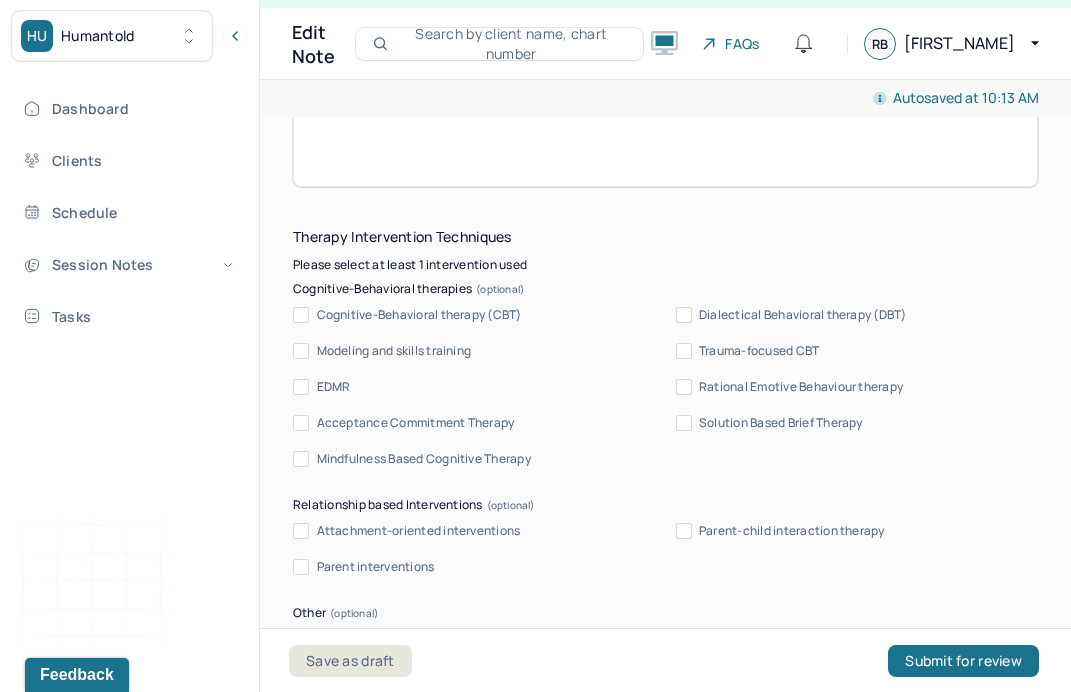 type 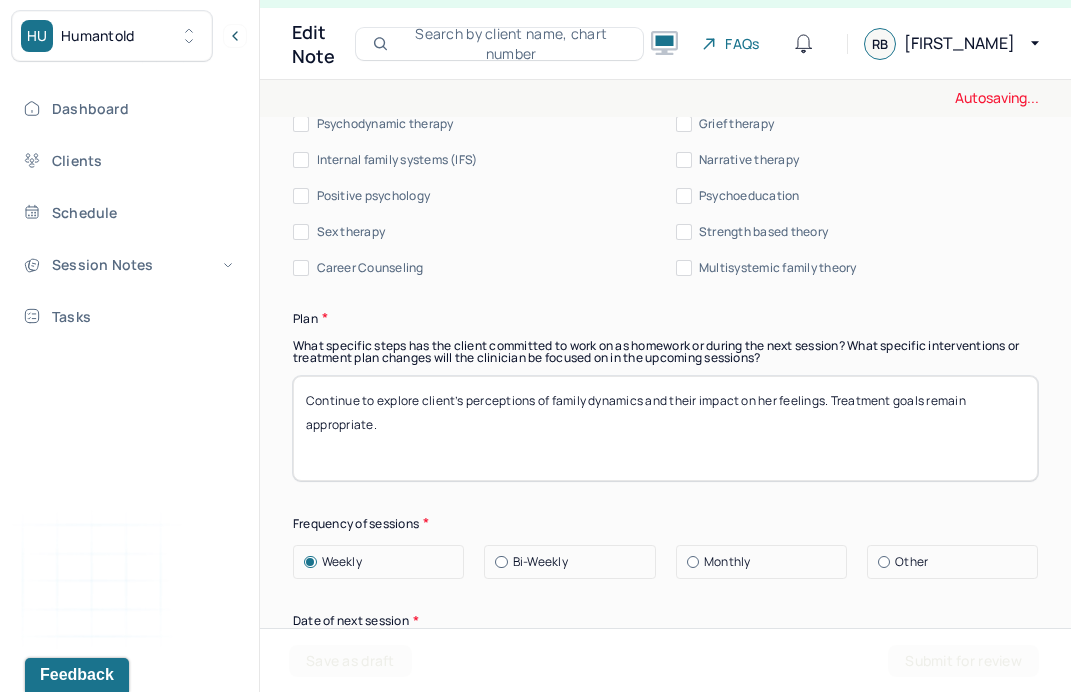 scroll, scrollTop: 2725, scrollLeft: 0, axis: vertical 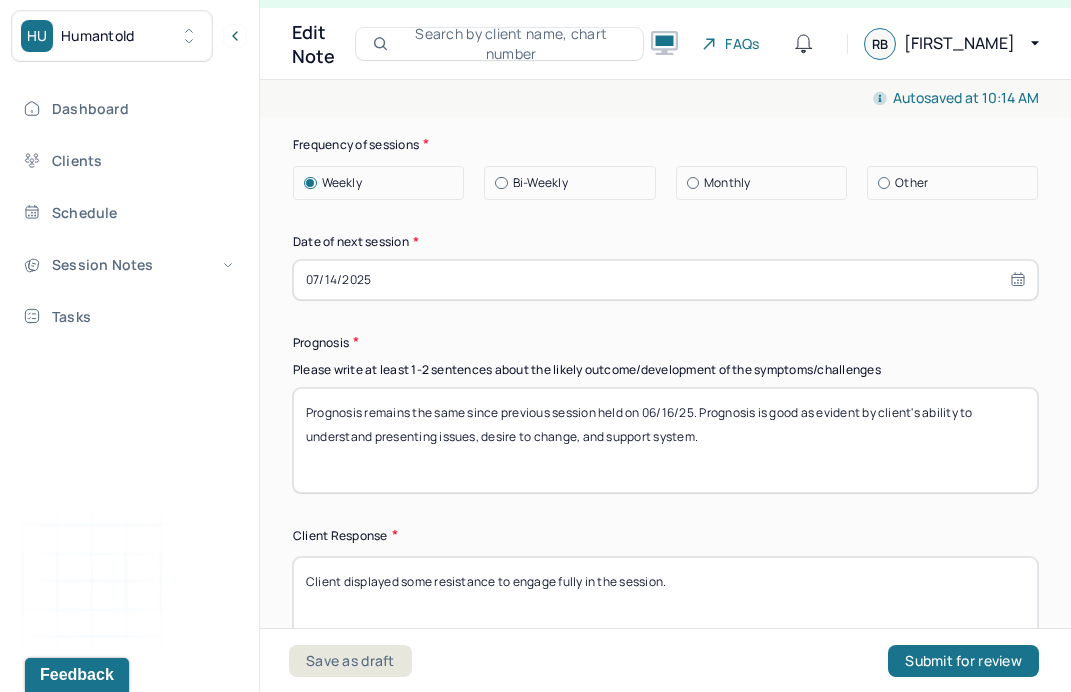 type 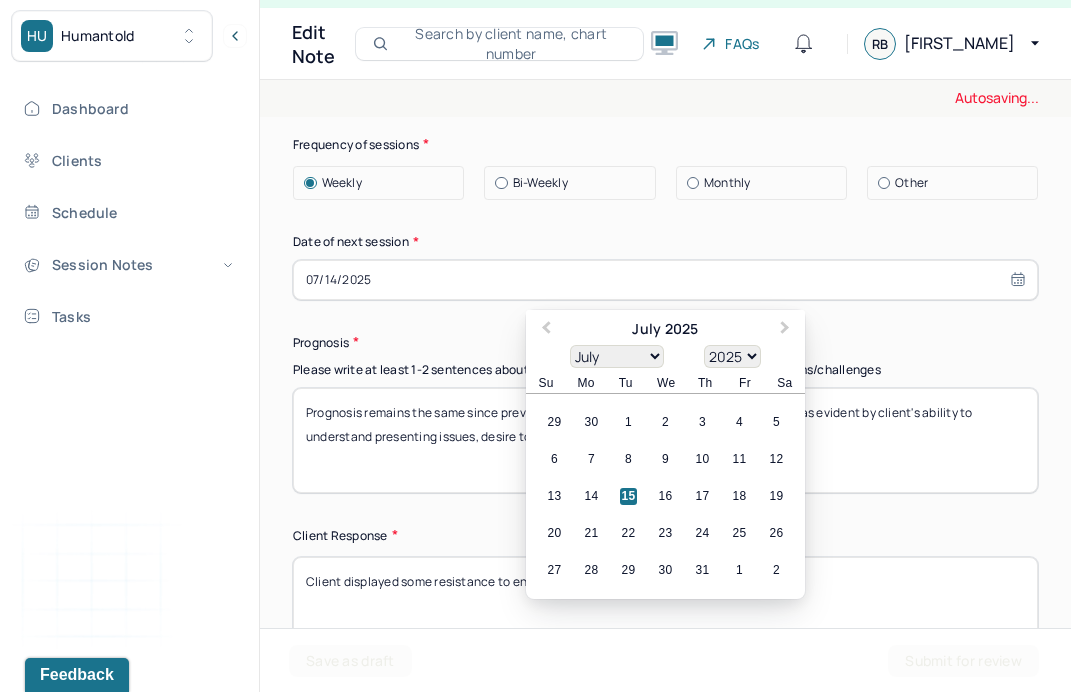 click on "07/14/2025" at bounding box center (665, 280) 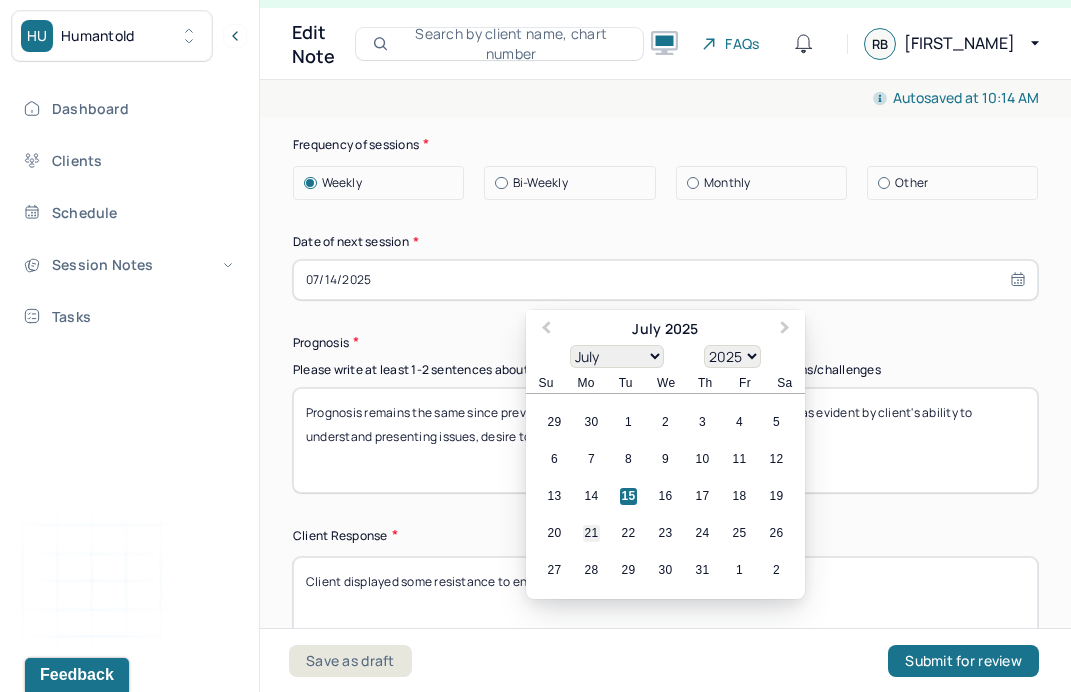 click on "21" at bounding box center (591, 533) 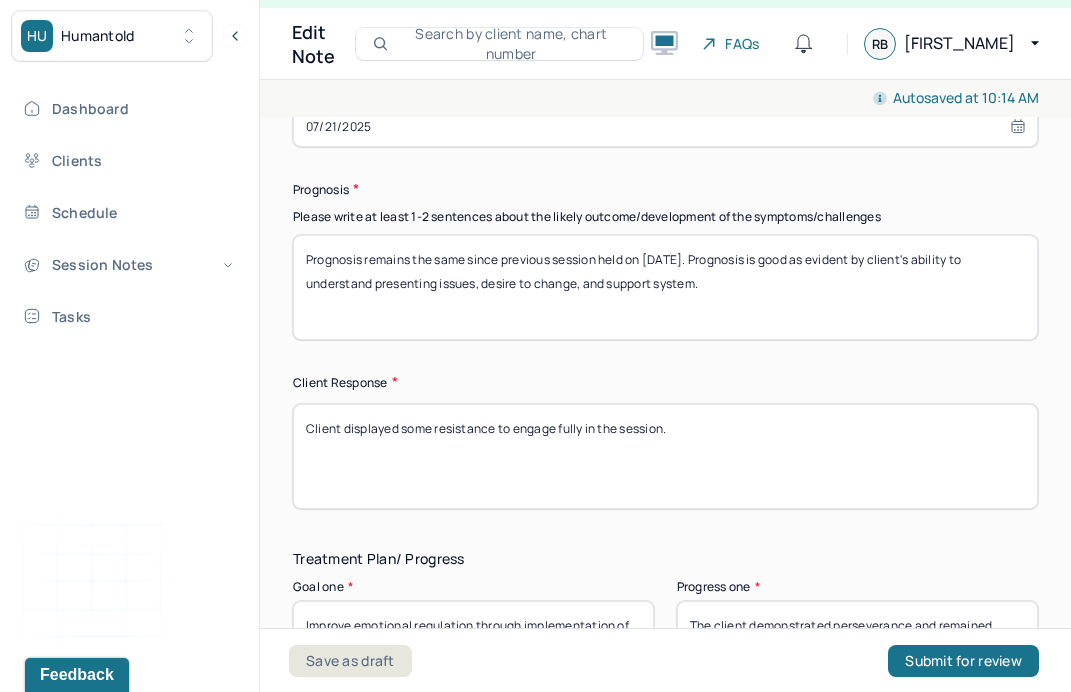scroll, scrollTop: 3218, scrollLeft: 0, axis: vertical 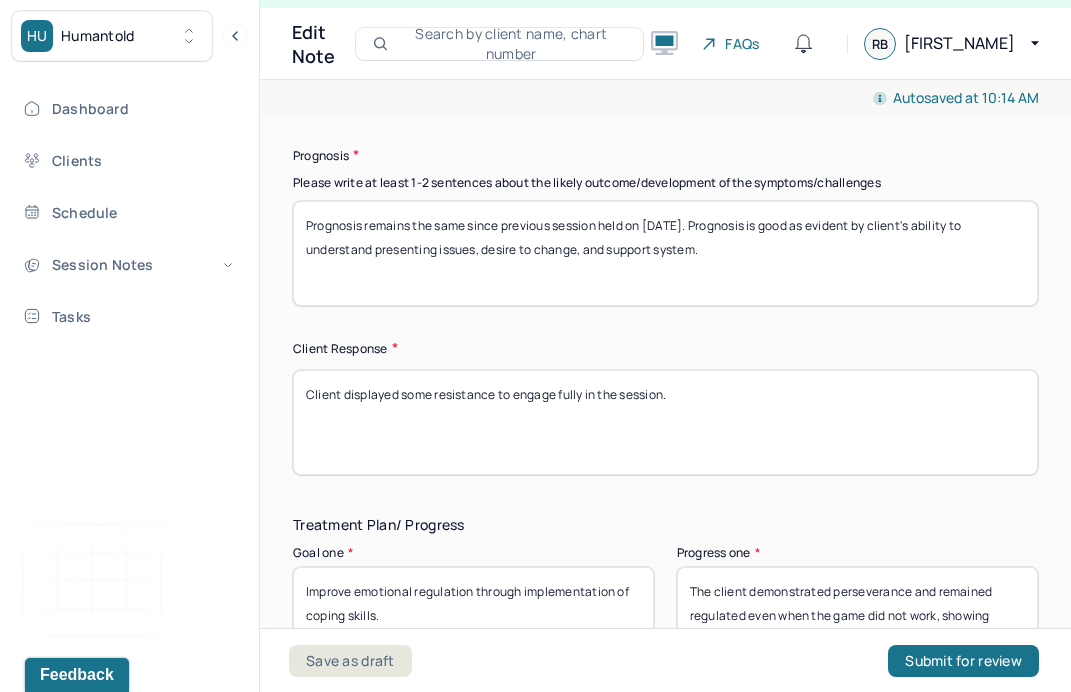 type on "Prognosis remains the same since previous session held on 07/07/25. Prognosis is good as evident by client's ability to understand presenting issues, desire to change, and support system." 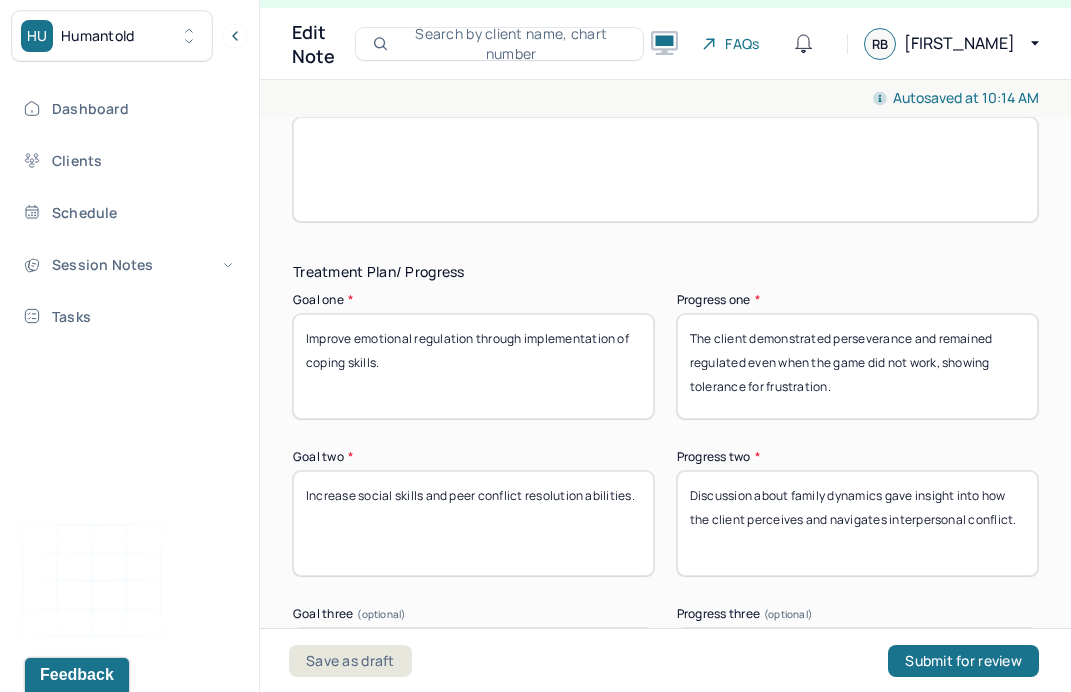 scroll, scrollTop: 3469, scrollLeft: 0, axis: vertical 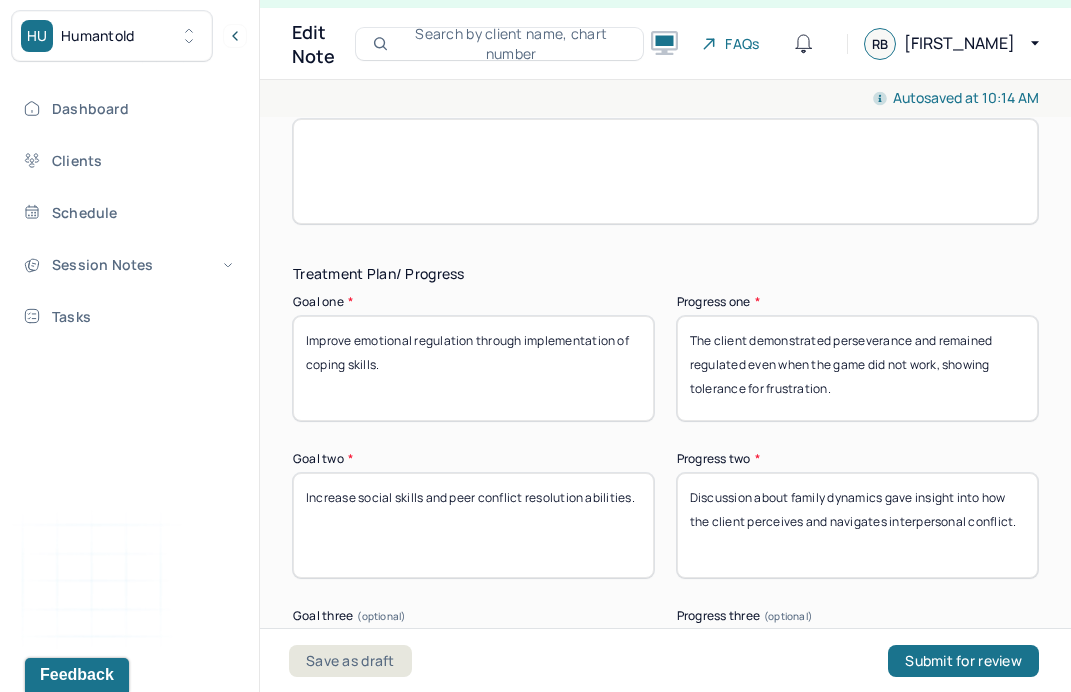 type 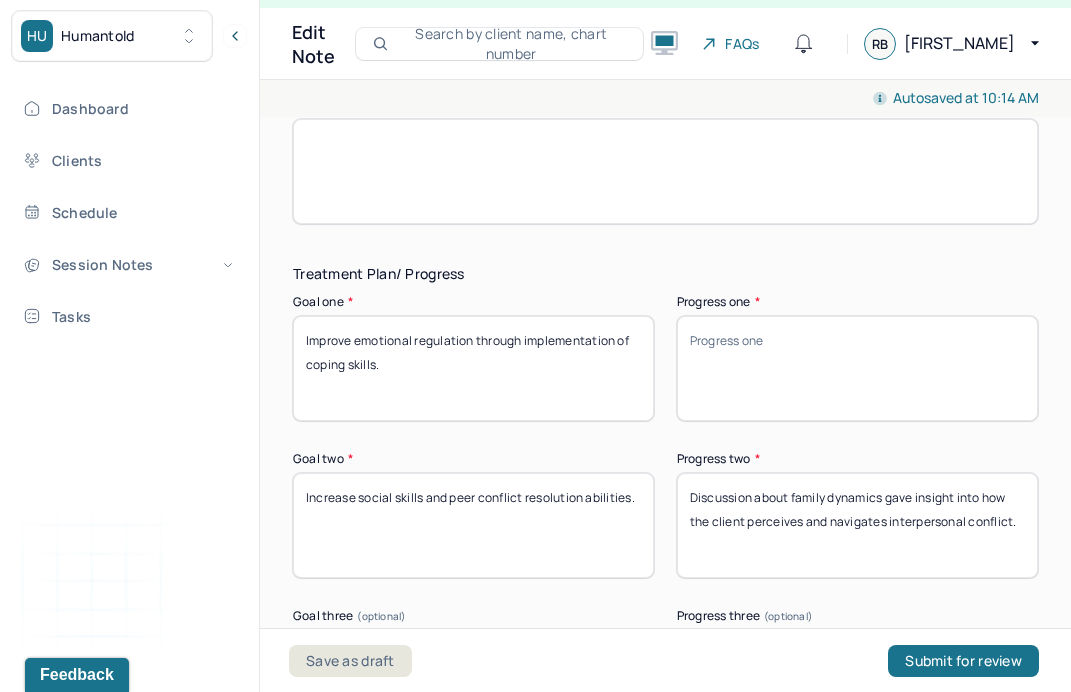 type 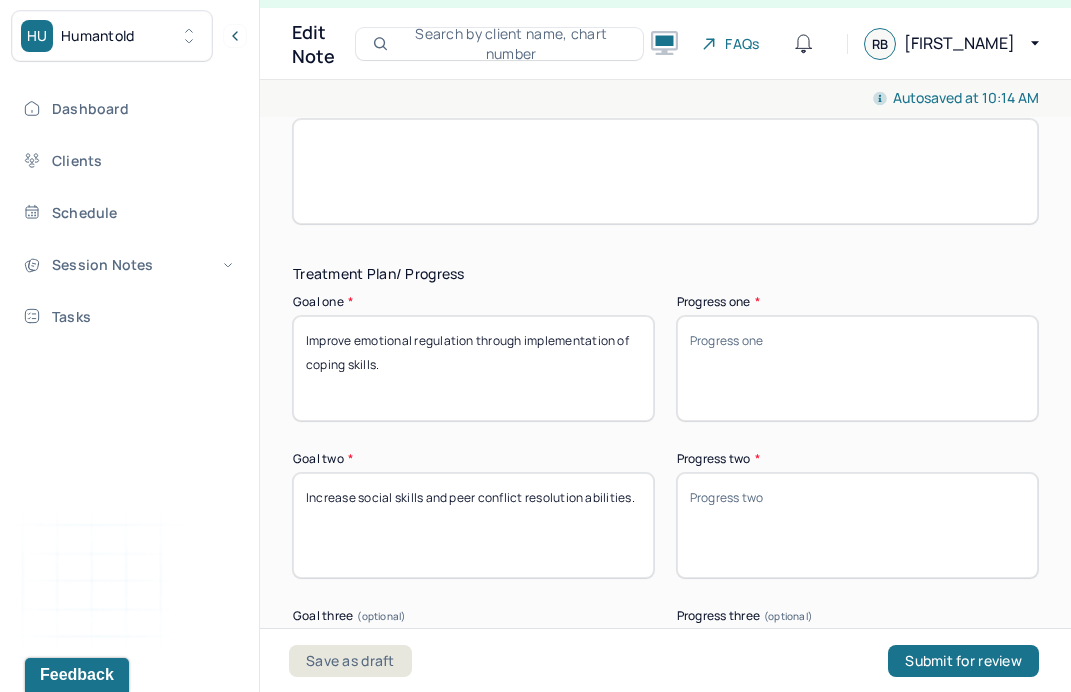 scroll, scrollTop: 3643, scrollLeft: 0, axis: vertical 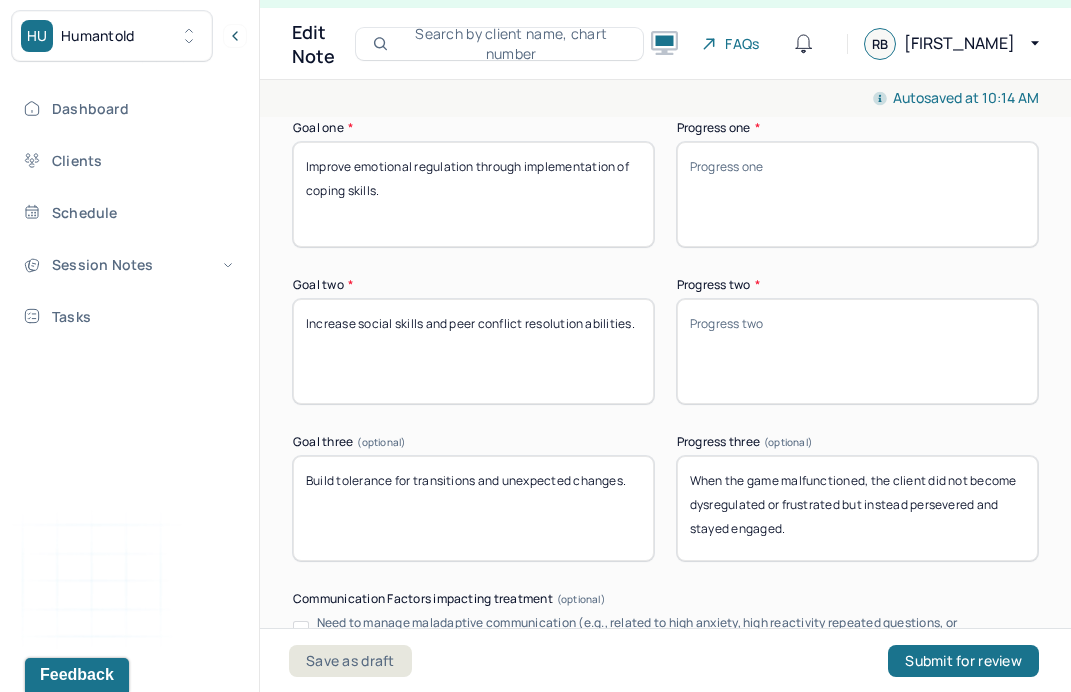 type 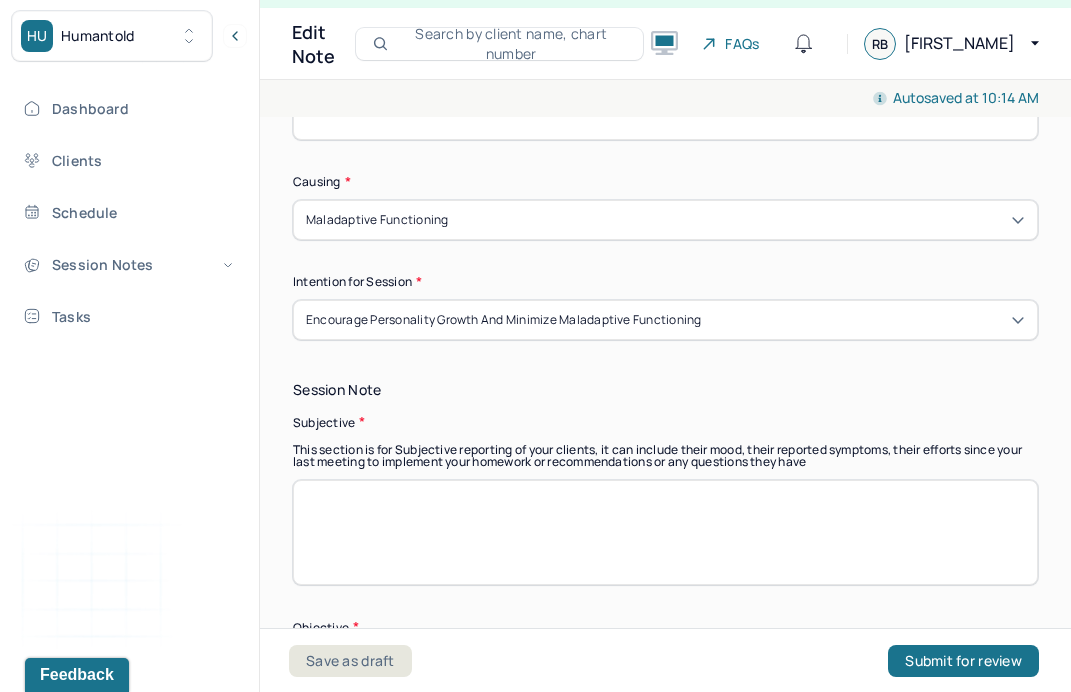 scroll, scrollTop: 1215, scrollLeft: 0, axis: vertical 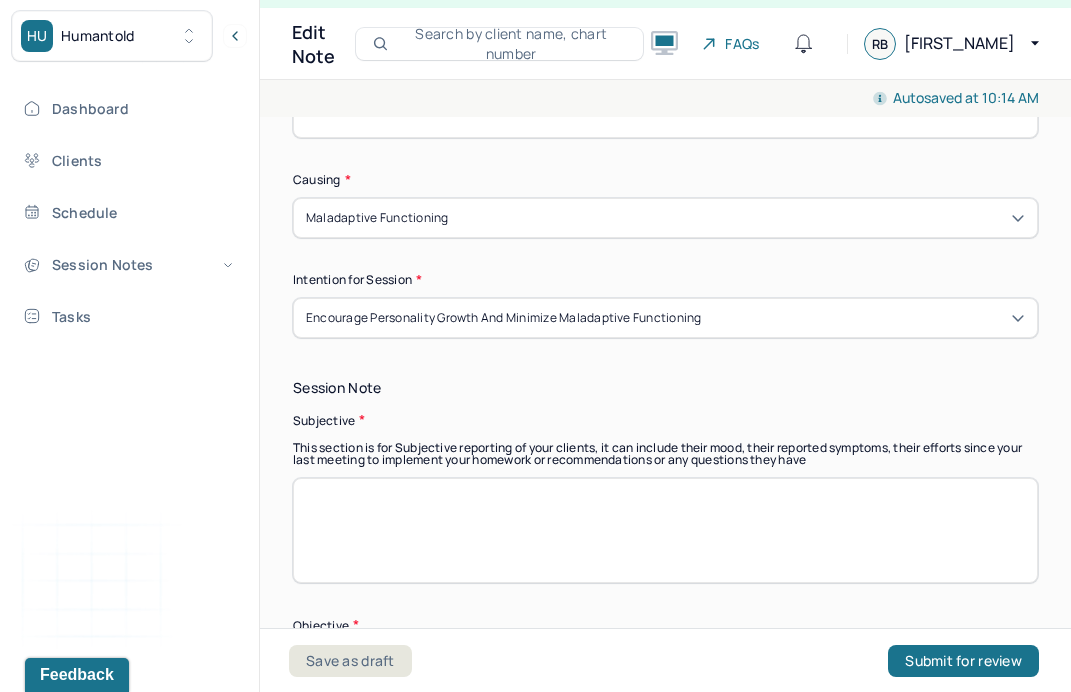 type 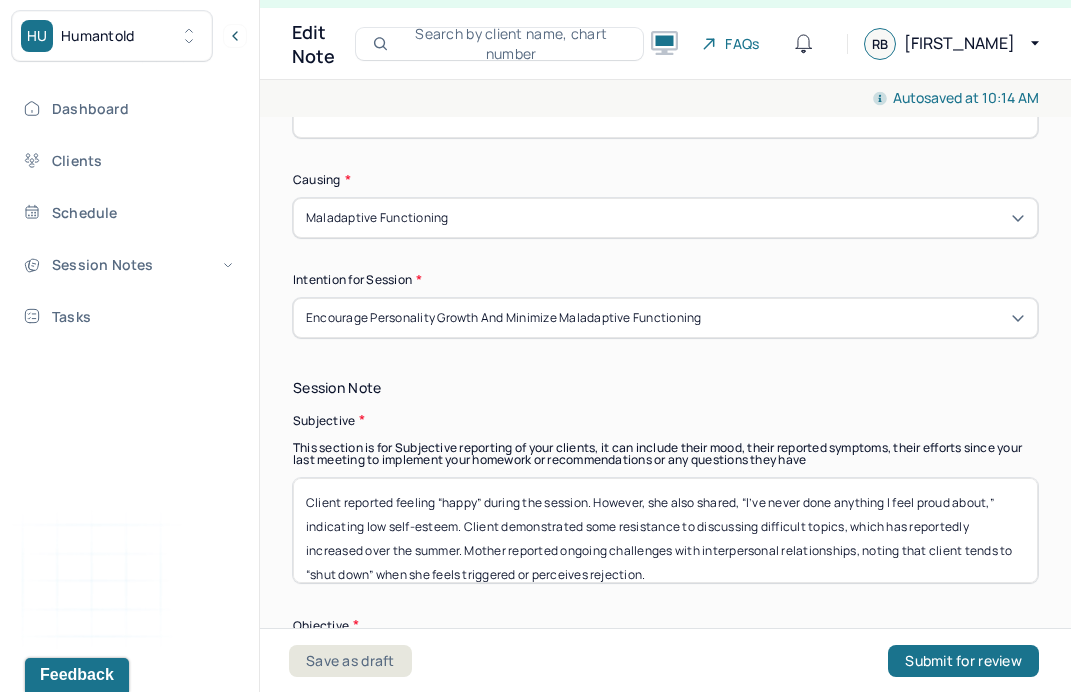 scroll, scrollTop: 16, scrollLeft: 0, axis: vertical 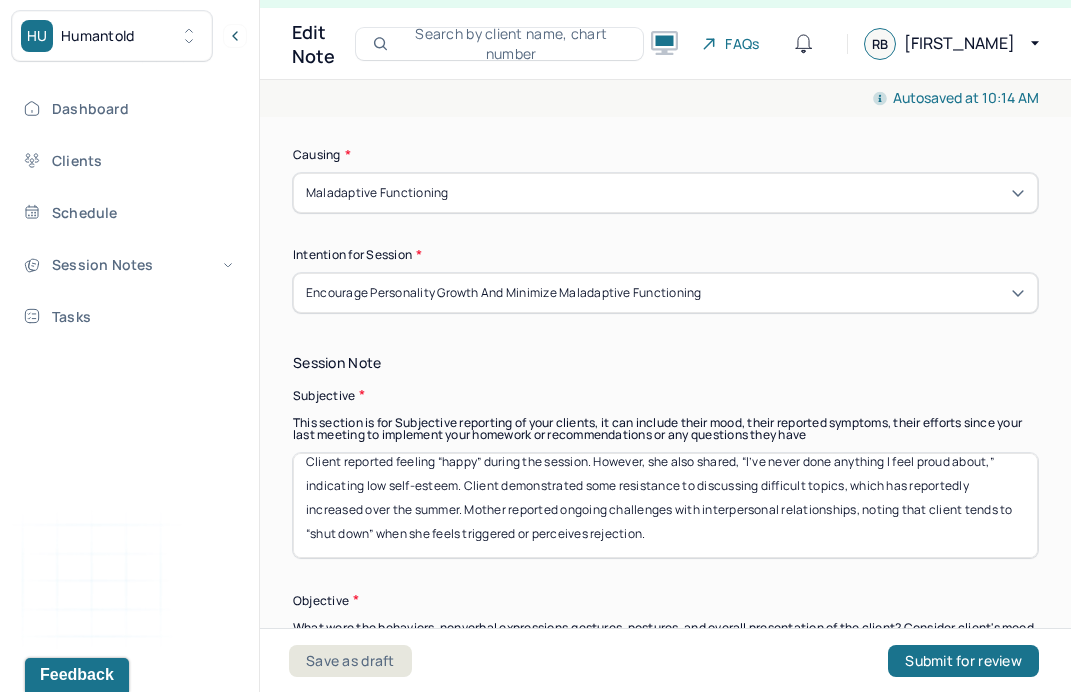 drag, startPoint x: 507, startPoint y: 465, endPoint x: 468, endPoint y: 463, distance: 39.051247 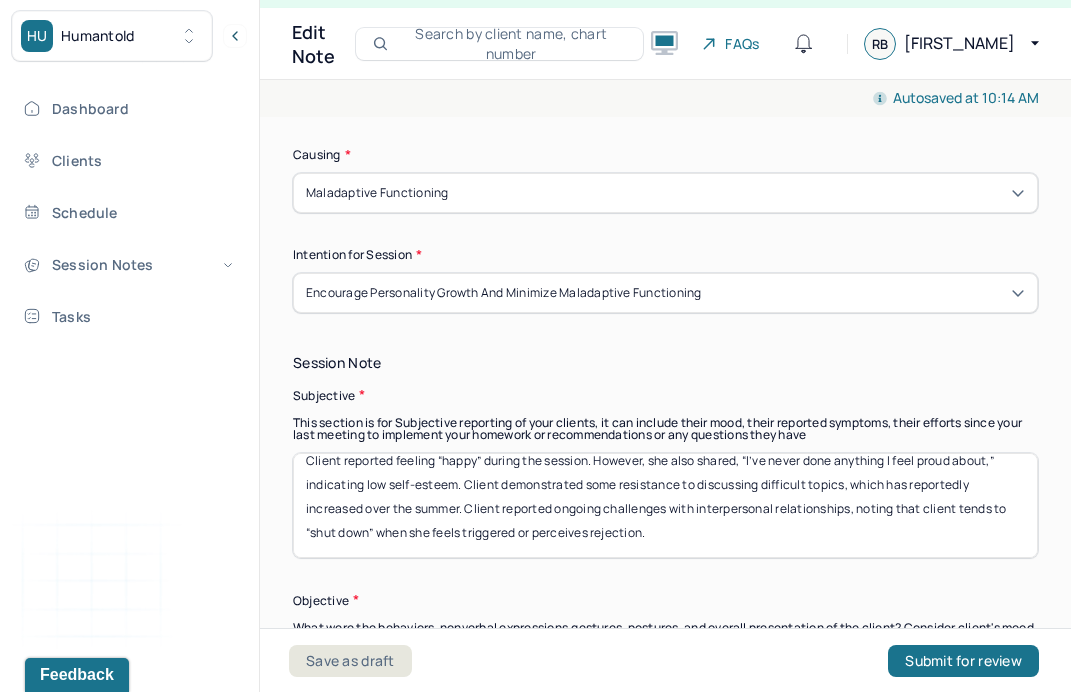scroll, scrollTop: 16, scrollLeft: 0, axis: vertical 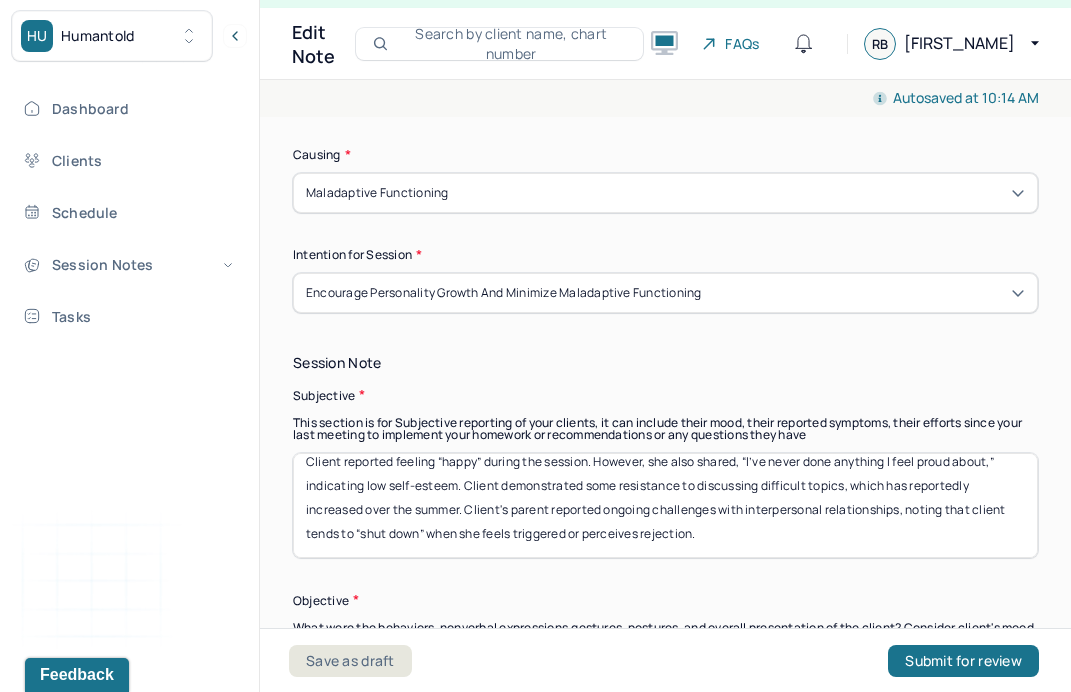 type on "Client reported feeling “happy” during the session. However, she also shared, “I’ve never done anything I feel proud about,” indicating low self-esteem. Client demonstrated some resistance to discussing difficult topics, which has reportedly increased over the summer. Client's parent reported ongoing challenges with interpersonal relationships, noting that client tends to “shut down” when she feels triggered or perceives rejection." 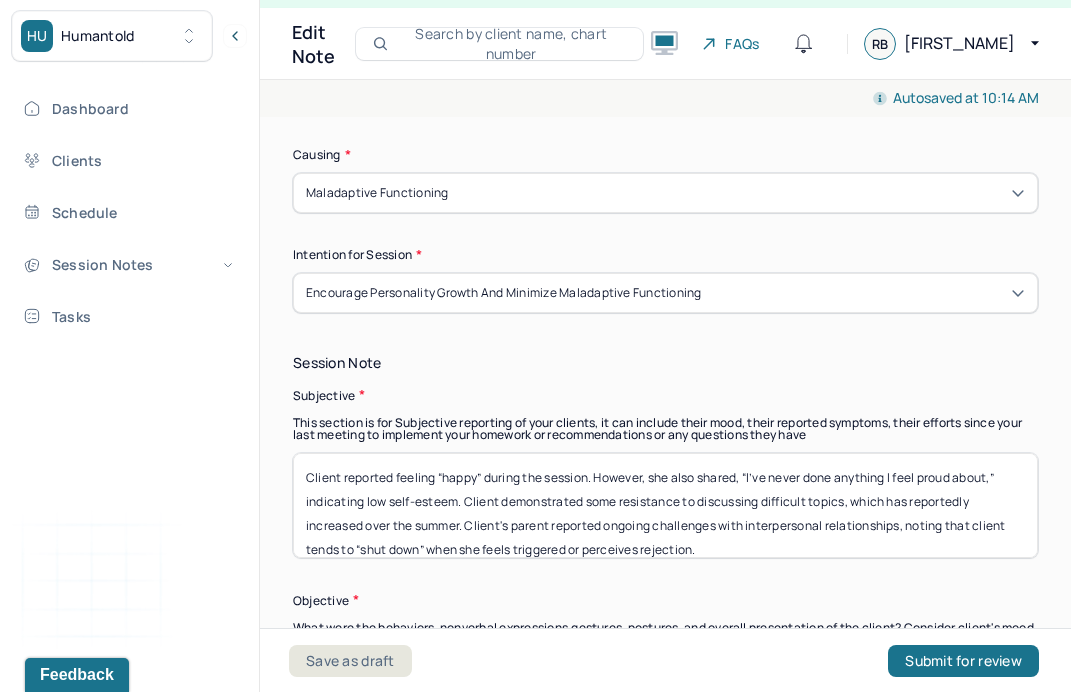 scroll, scrollTop: 16, scrollLeft: 0, axis: vertical 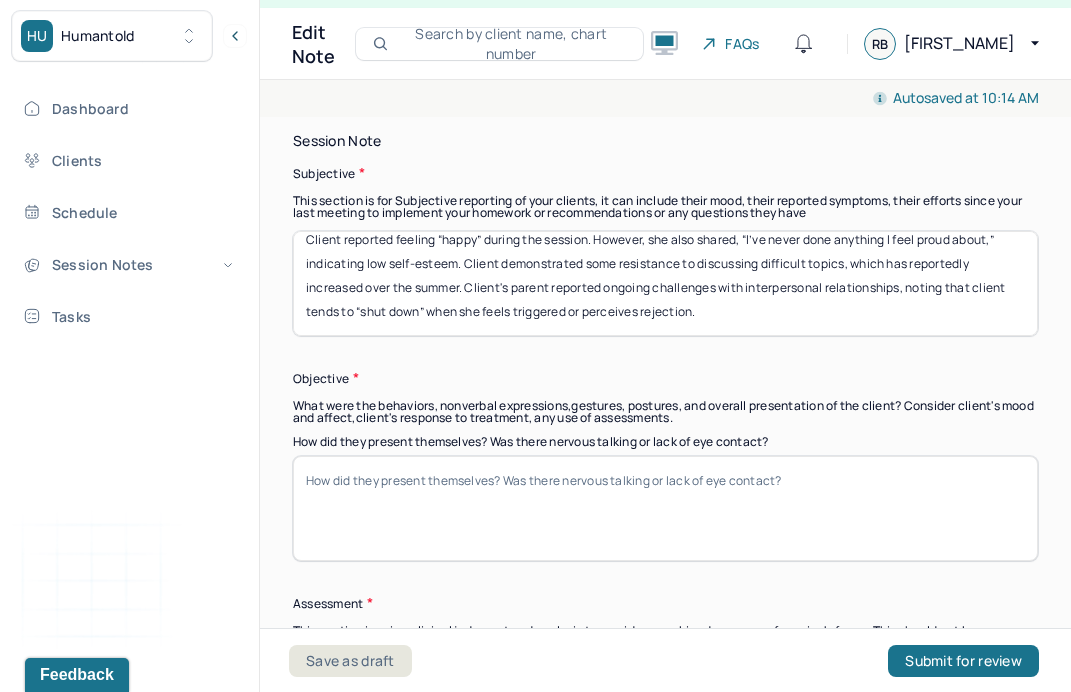 click on "How did they present themselves? Was there nervous talking or lack of eye contact?" at bounding box center [665, 508] 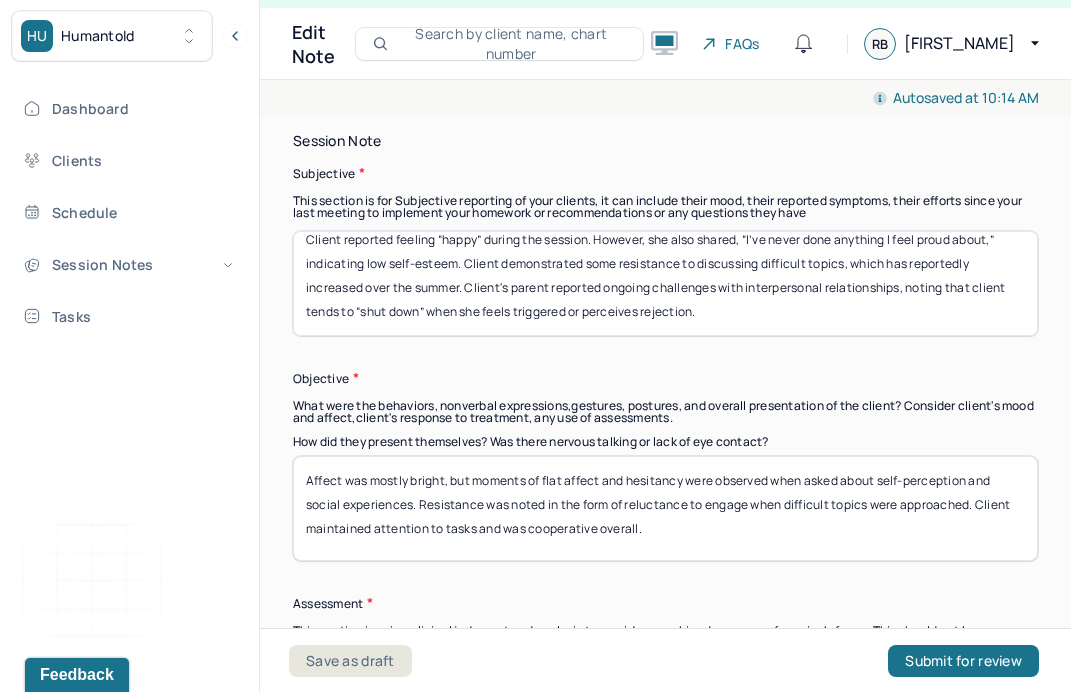 type on "Affect was mostly bright, but moments of flat affect and hesitancy were observed when asked about self-perception and social experiences. Resistance was noted in the form of reluctance to engage when difficult topics were approached. Client maintained attention to tasks and was cooperative overall." 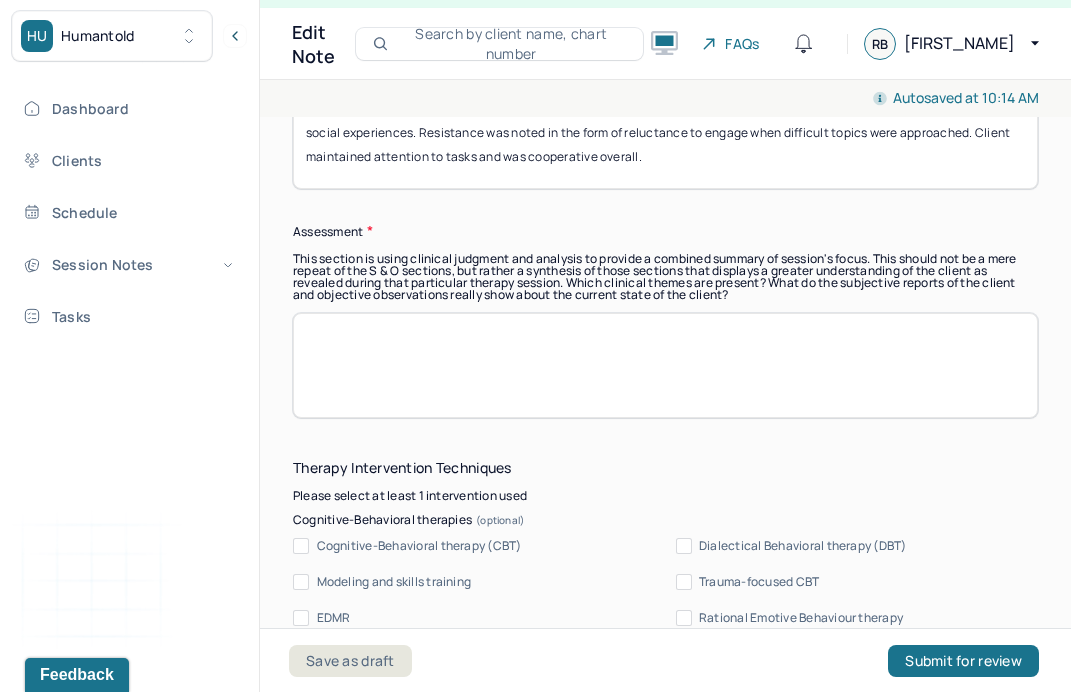 click at bounding box center [665, 365] 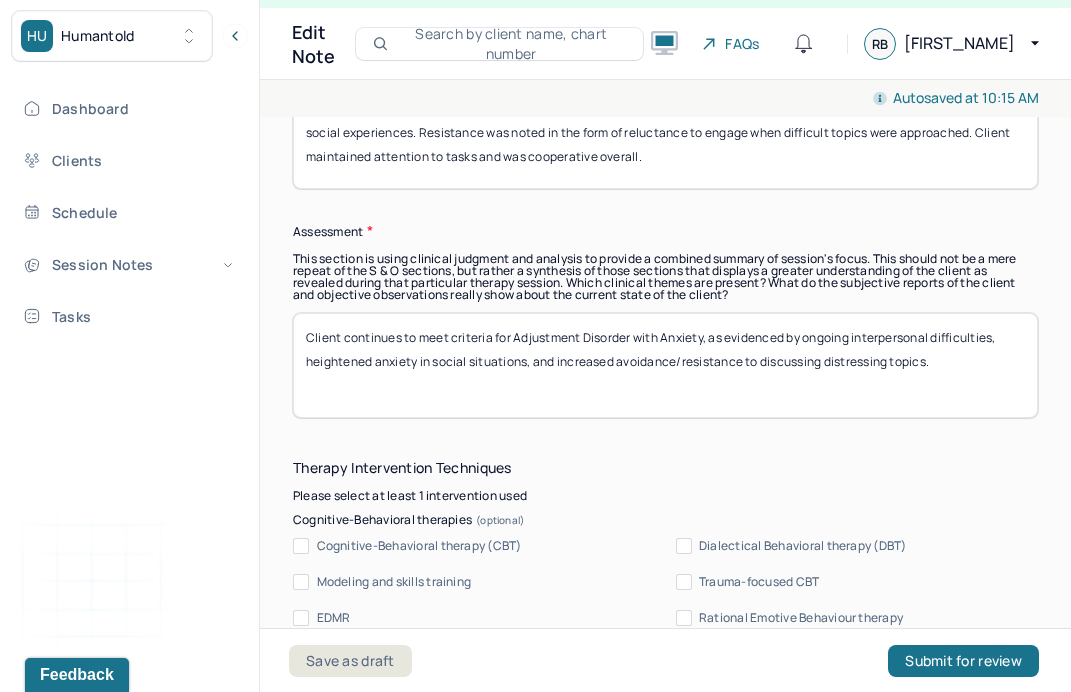 drag, startPoint x: 514, startPoint y: 292, endPoint x: 703, endPoint y: 284, distance: 189.16924 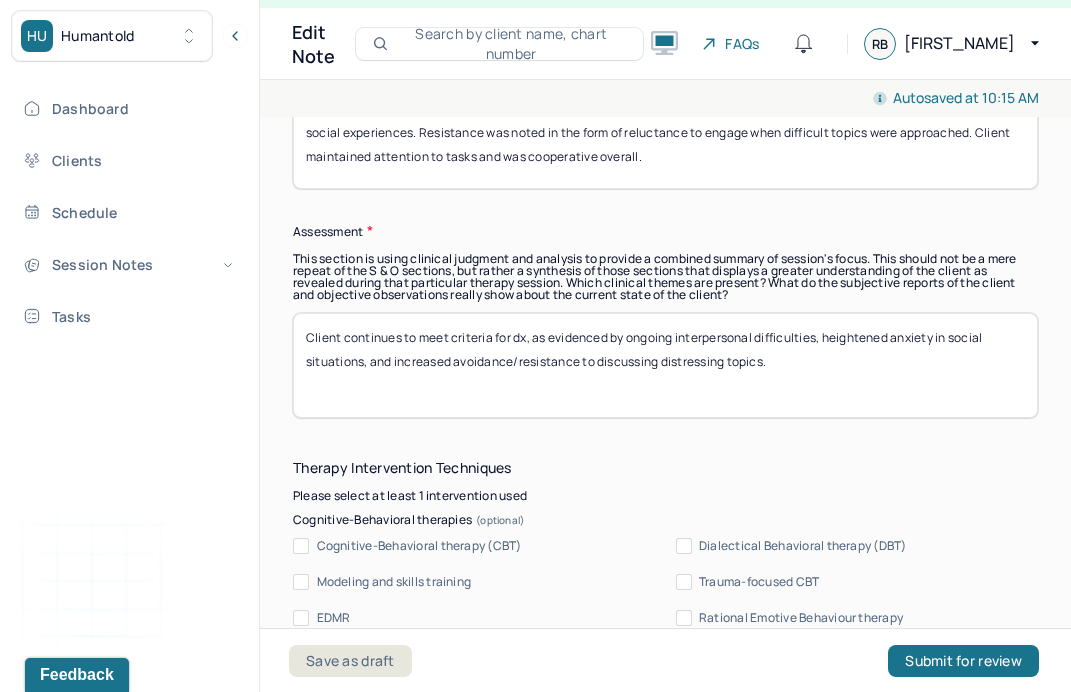 click on "Client continues to meet criteria for Adjustment Disorder with Anxiety, as evidenced by ongoing interpersonal difficulties, heightened anxiety in social situations, and increased avoidance/resistance to discussing distressing topics." at bounding box center [665, 365] 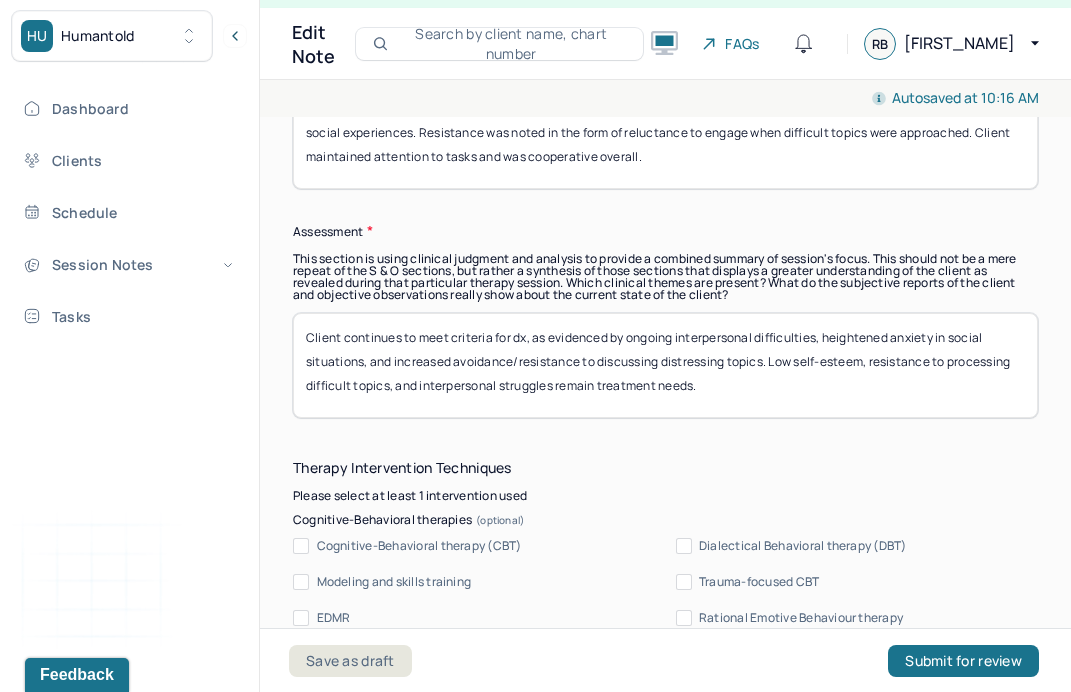 paste on "Interventions included nondirective play therapy, supportive discussion, and use of open-ended rapport-building questions to foster safety and trust." 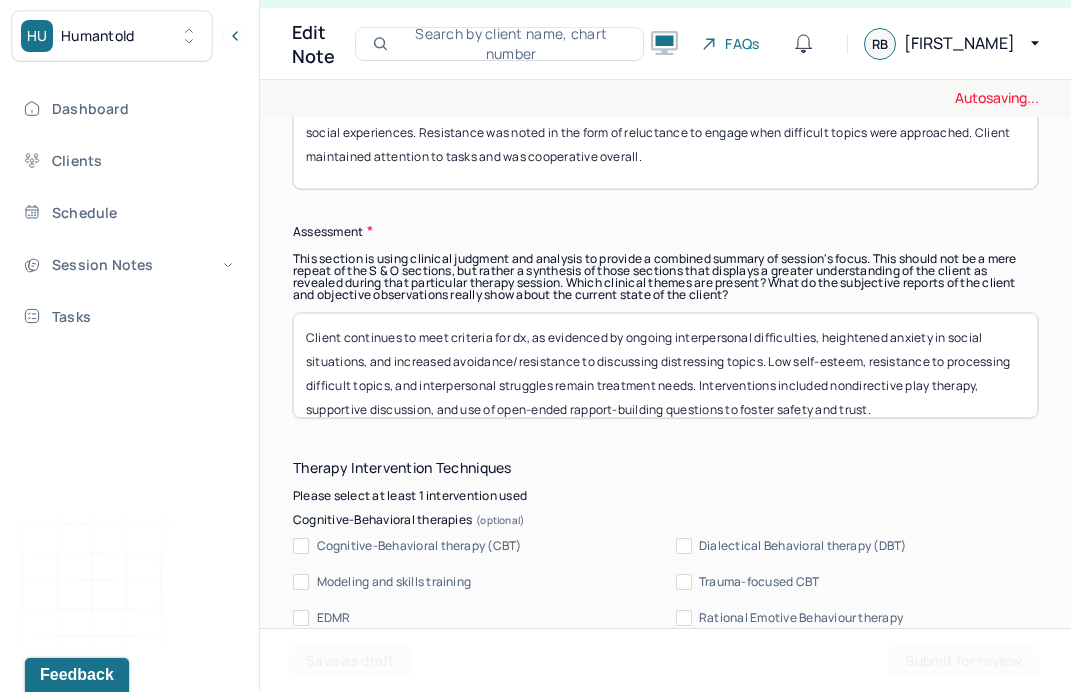 scroll, scrollTop: 16, scrollLeft: 0, axis: vertical 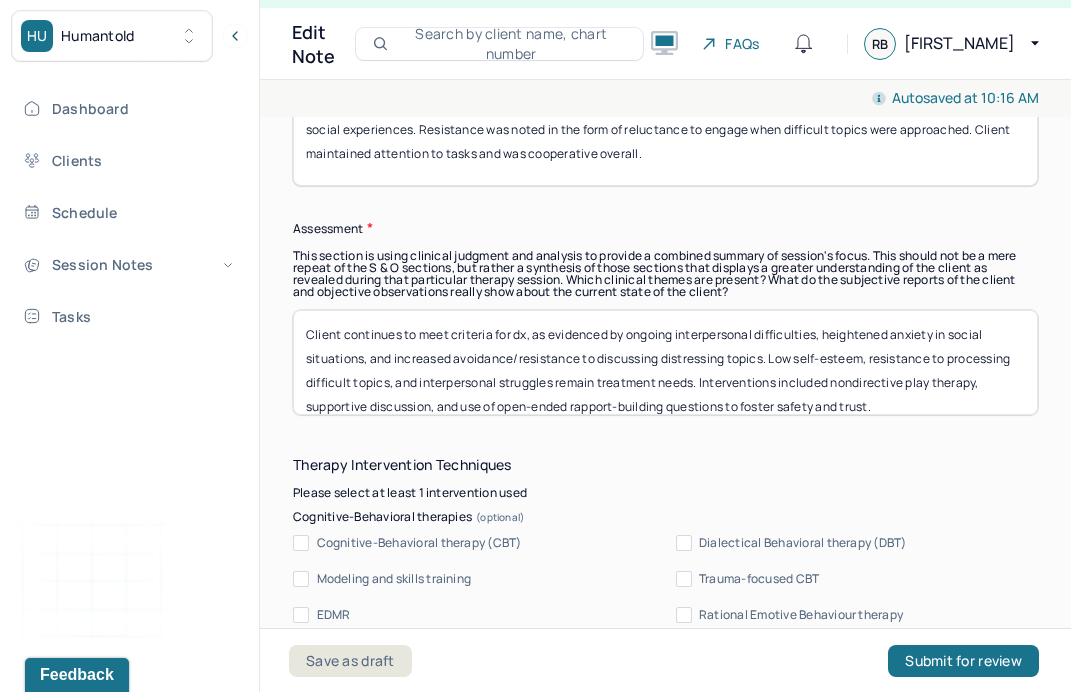 type on "Client continues to meet criteria for dx, as evidenced by ongoing interpersonal difficulties, heightened anxiety in social situations, and increased avoidance/resistance to discussing distressing topics. Low self-esteem, resistance to processing difficult topics, and interpersonal struggles remain treatment needs. Interventions included nondirective play therapy, supportive discussion, and use of open-ended rapport-building questions to foster safety and trust." 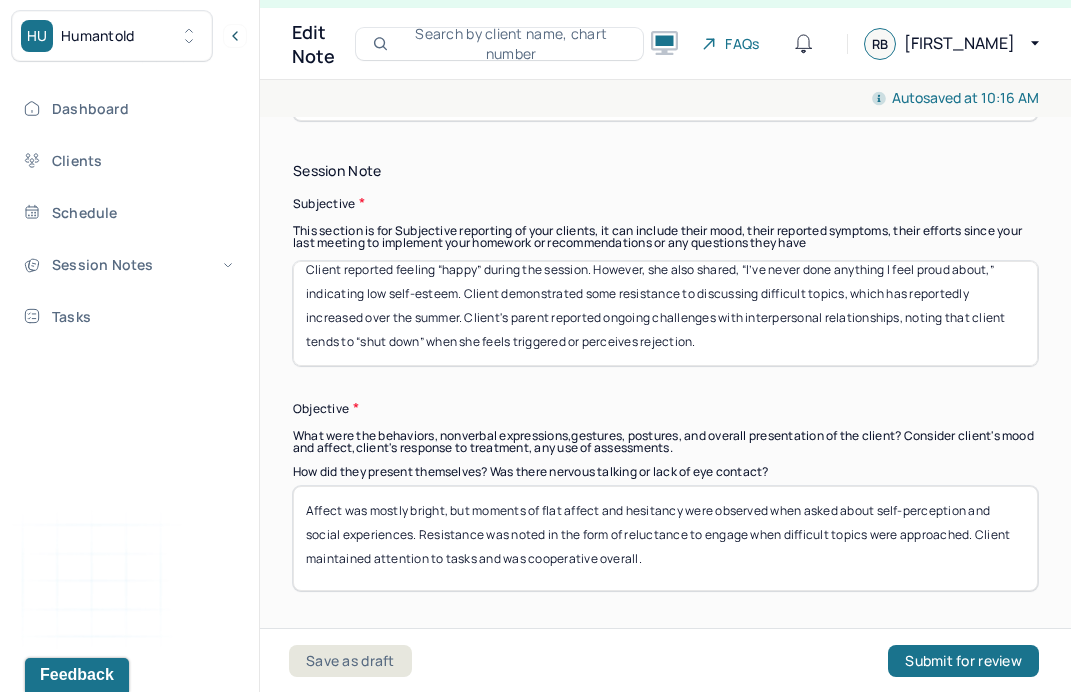 scroll, scrollTop: 1430, scrollLeft: 0, axis: vertical 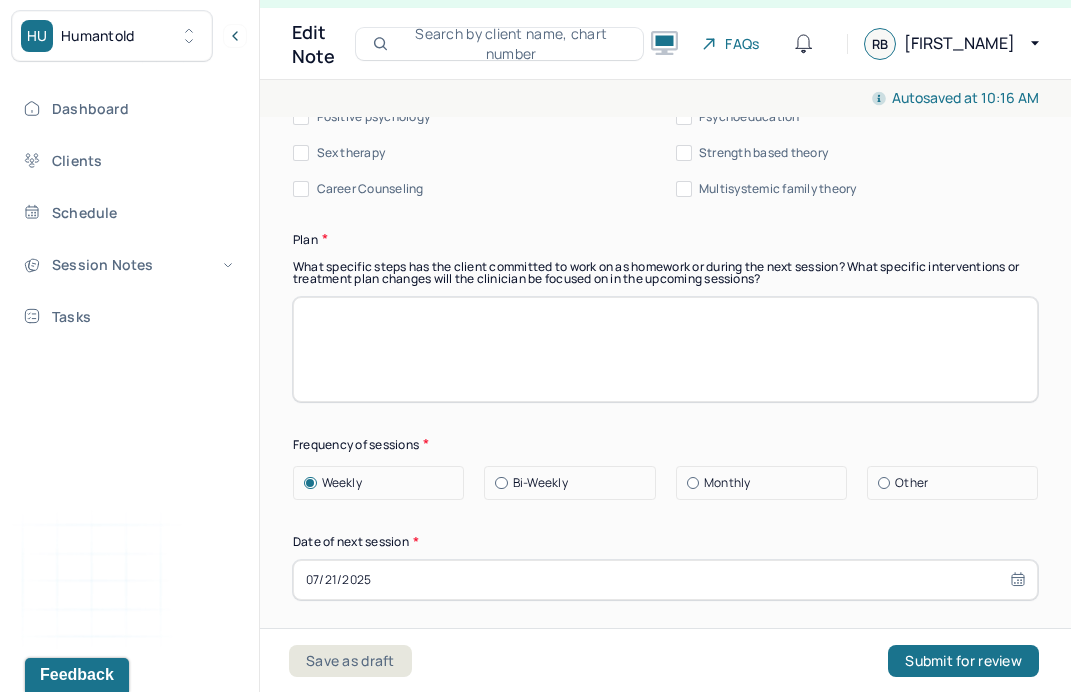 click at bounding box center (665, 349) 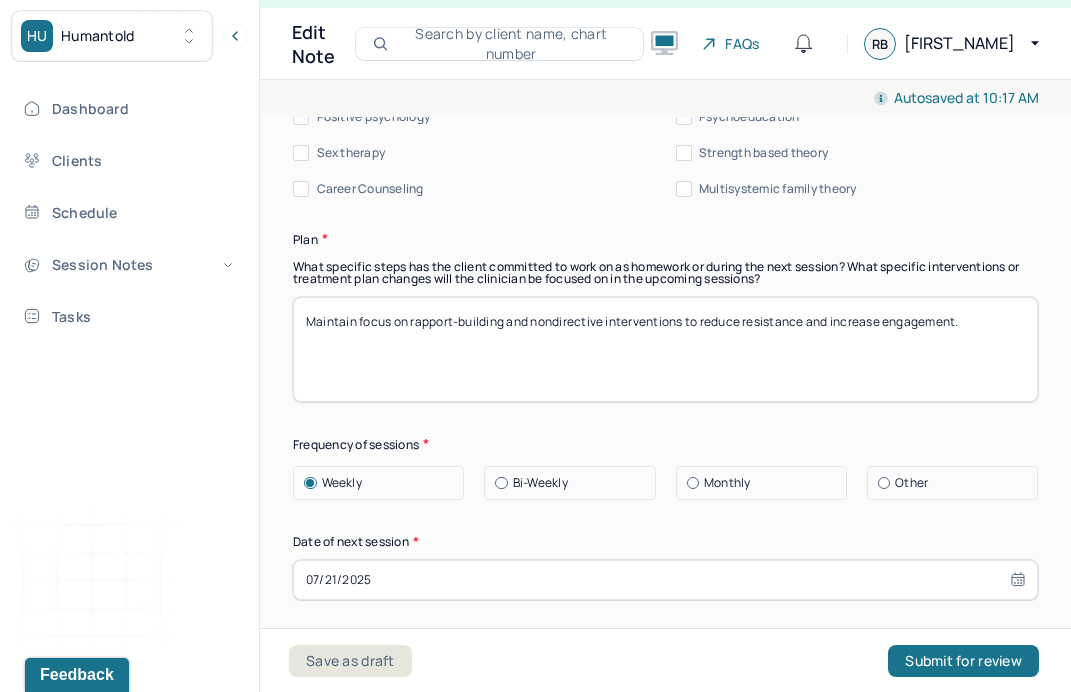 paste on "Gradually introduce activities targeting self-esteem" 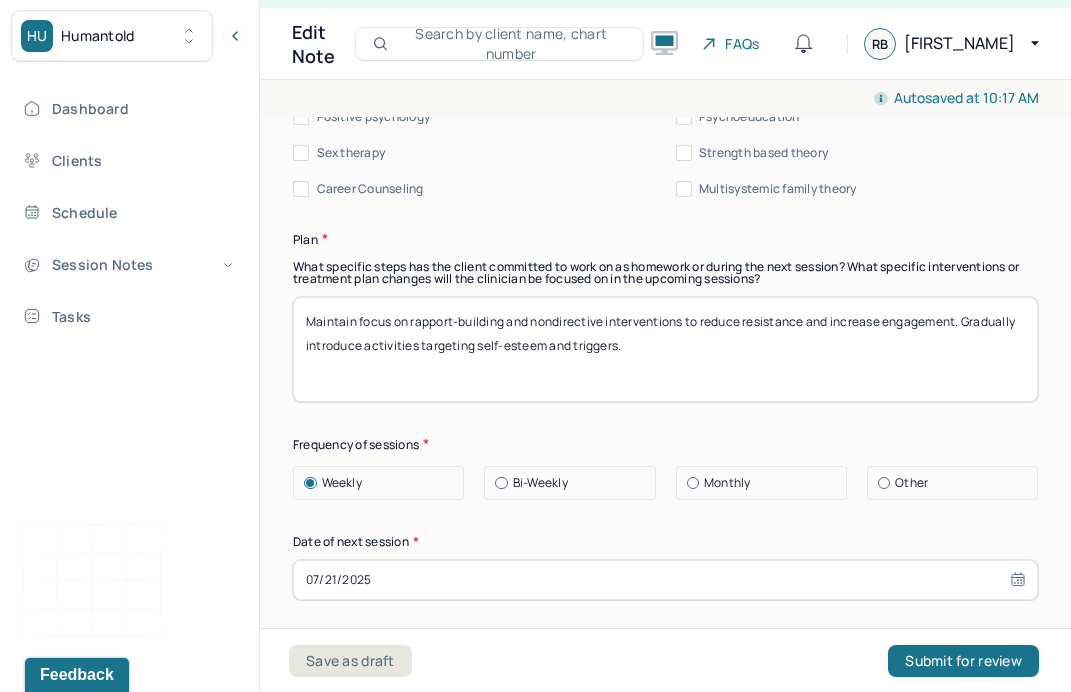 click on "Therapy Intervention Techniques Please select at least 1 intervention used Cognitive-Behavioral therapies Cognitive-Behavioral therapy (CBT) Dialectical Behavioral therapy (DBT) Modeling and skills training Trauma-focused CBT EDMR Rational Emotive Behaviour therapy Acceptance Commitment Therapy Solution Based Brief Therapy Mindfulness Based Cognitive Therapy Relationship based Interventions Attachment-oriented interventions Parent-child interaction therapy Parent interventions Other Client centered therapy/ Humanism Gestalt therapy Existential therapy Feminist therapy Psychodynamic therapy Grief therapy Internal family systems (IFS) Narrative therapy Positive psychology Psychoeducation Sex therapy Strength based theory Career Counseling Multisystemic family theory Plan What specific steps has the client committed to work on as homework or during the next session? What specific interventions or treatment plan changes will the clinician be focused on in the upcoming sessions? Frequency of sessions Weekly Other" at bounding box center (665, 261) 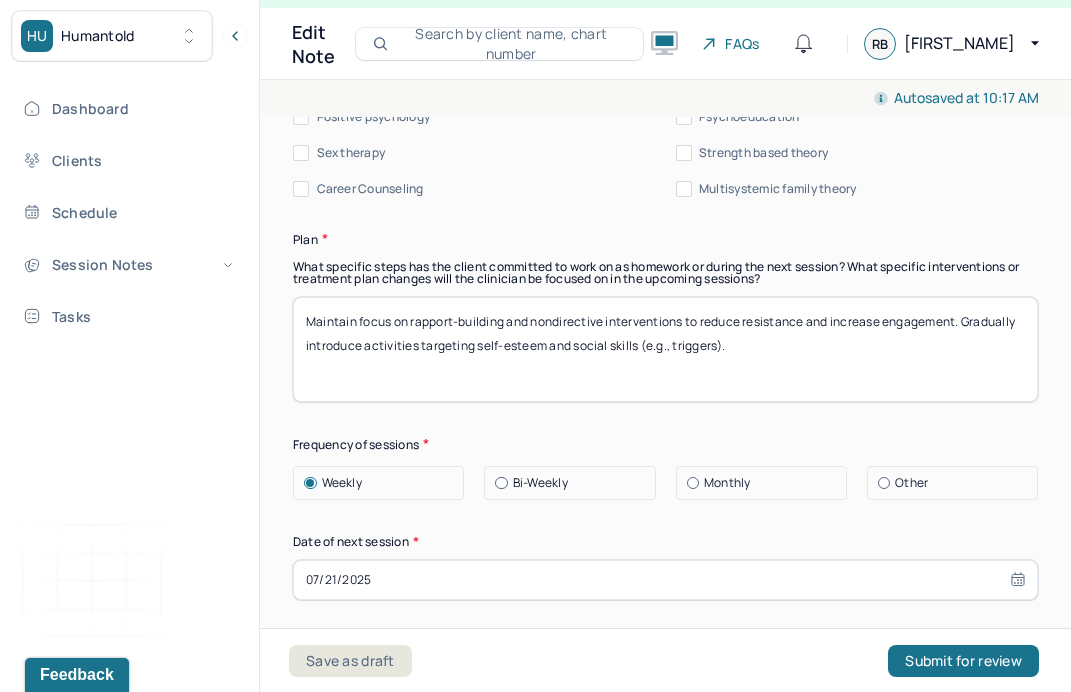 type on "Maintain focus on rapport-building and nondirective interventions to reduce resistance and increase engagement. Gradually introduce activities targeting self-esteem and social skills (e.g., triggers)." 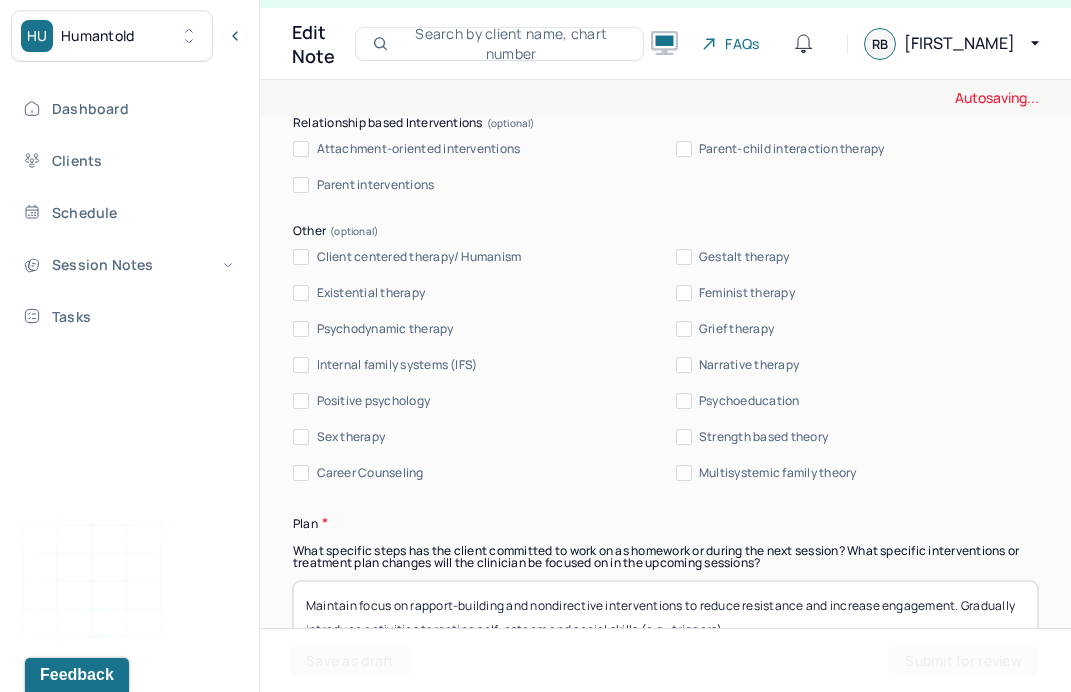 scroll, scrollTop: 2446, scrollLeft: 0, axis: vertical 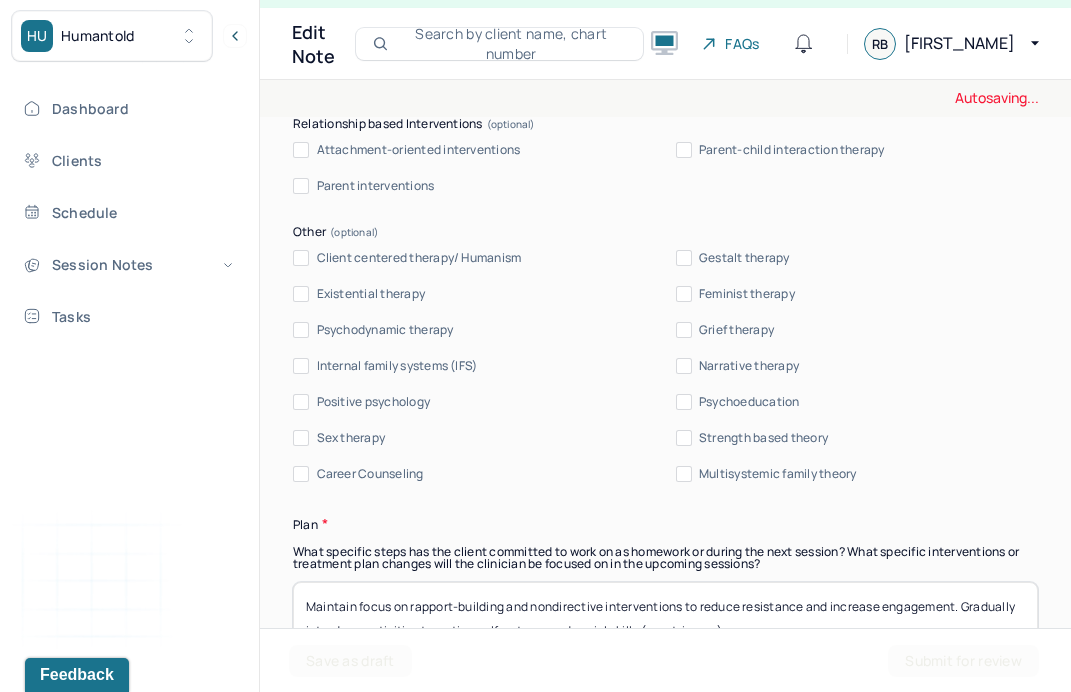 click on "Client centered therapy/ Humanism" at bounding box center [419, 258] 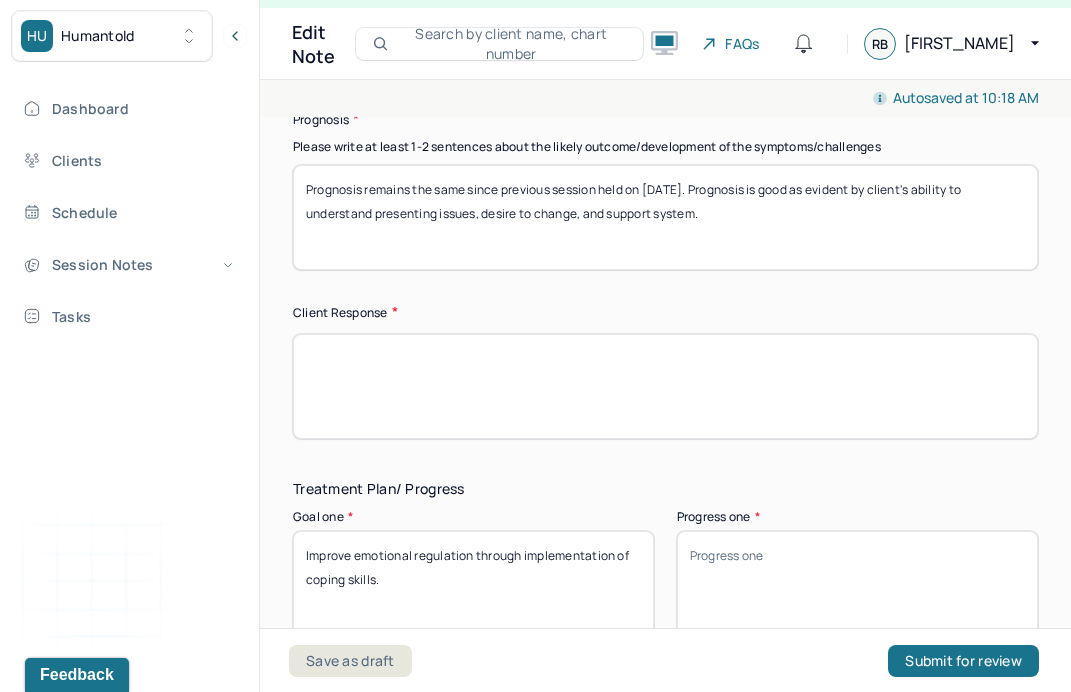 scroll, scrollTop: 3255, scrollLeft: 0, axis: vertical 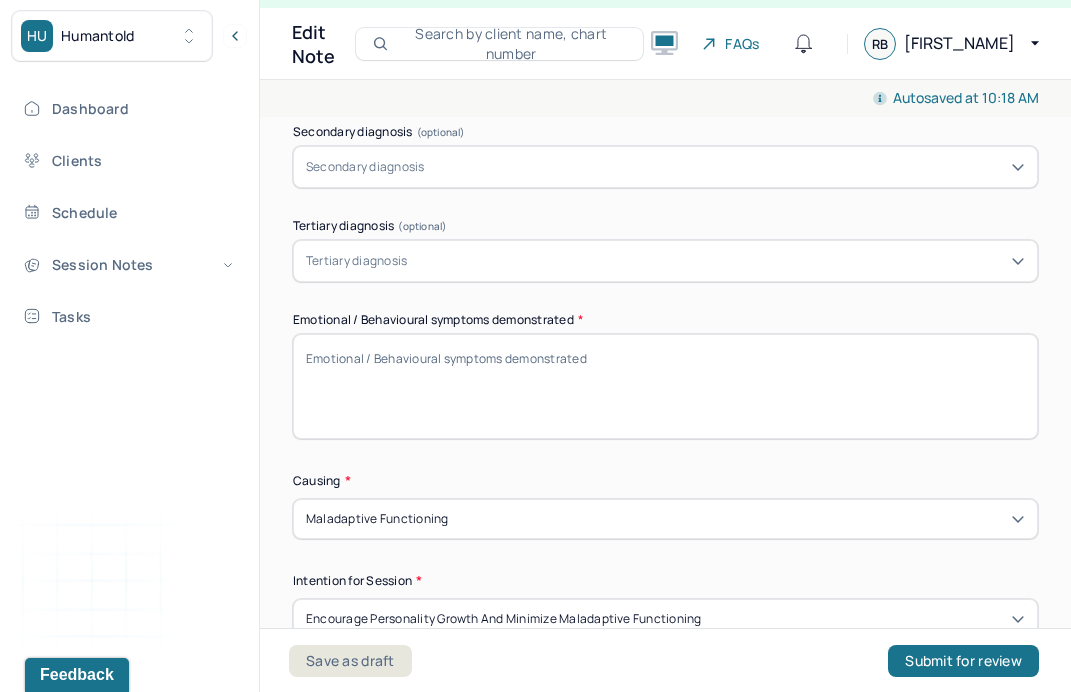 click on "Emotional / Behavioural symptoms demonstrated *" at bounding box center (665, 386) 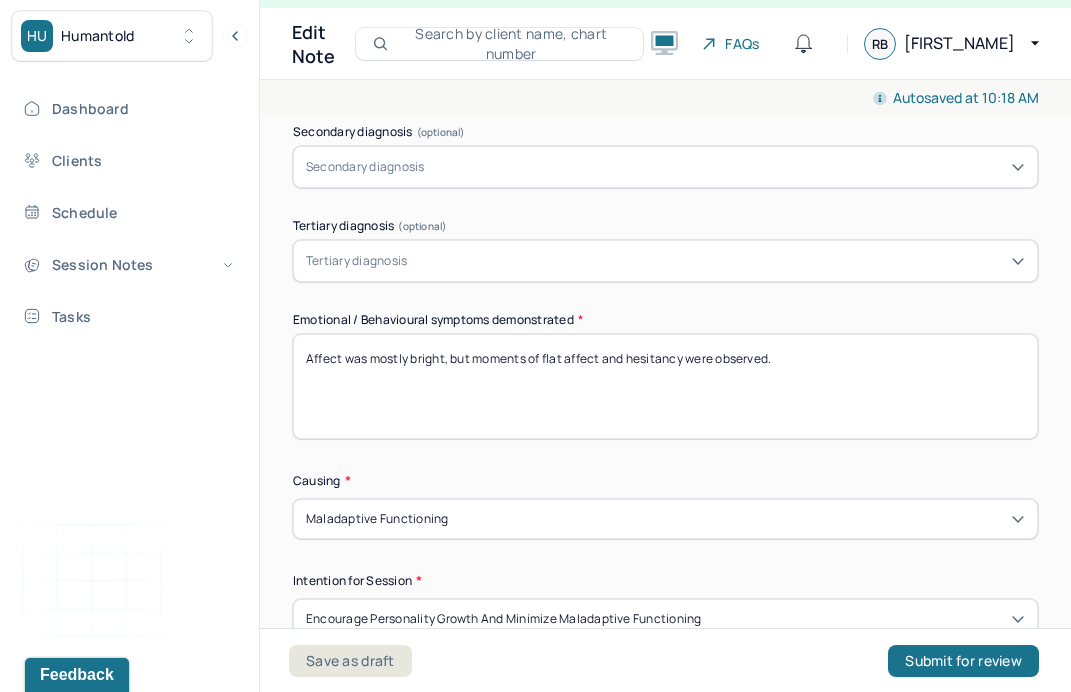 type on "Affect was mostly bright, but moments of flat affect and hesitancy were observed." 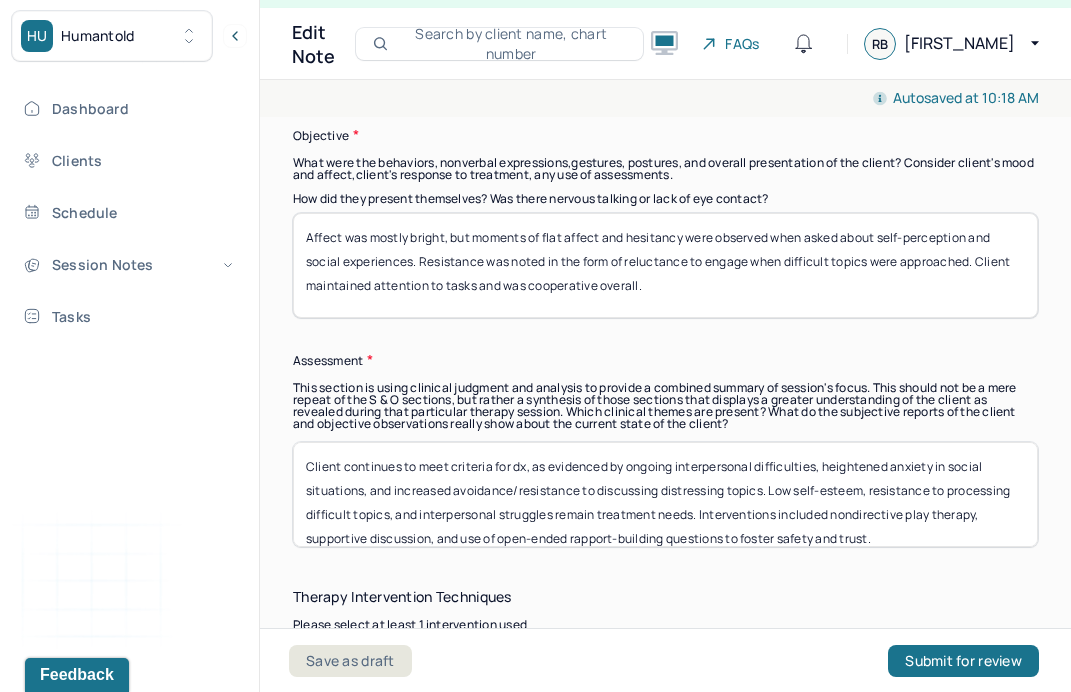 scroll, scrollTop: 1708, scrollLeft: 0, axis: vertical 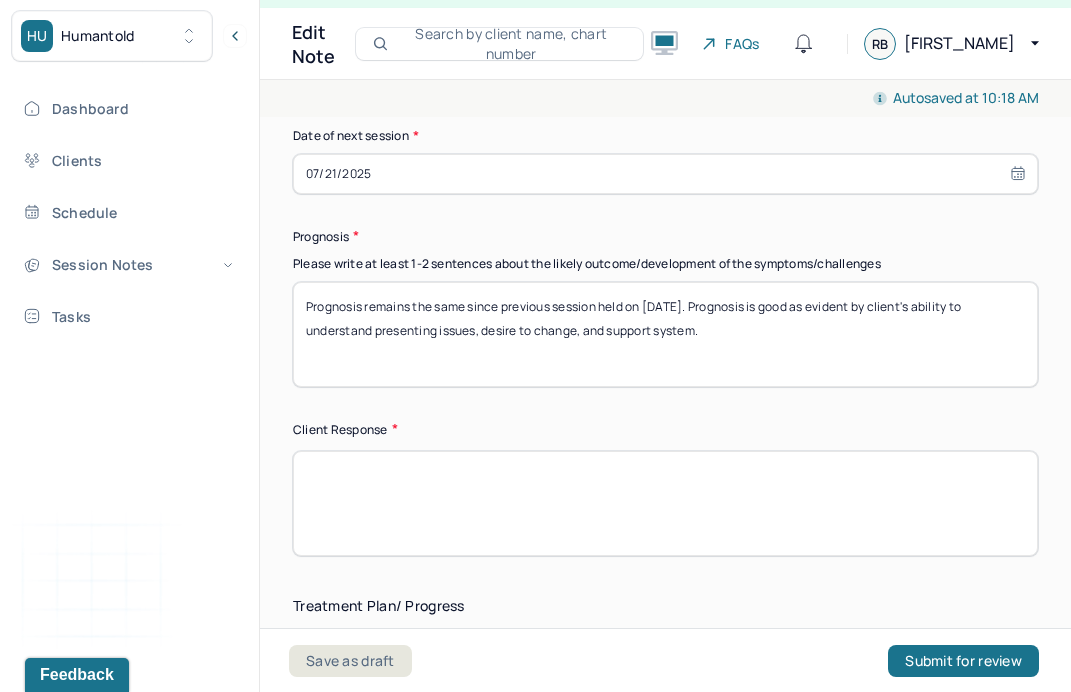click at bounding box center [665, 503] 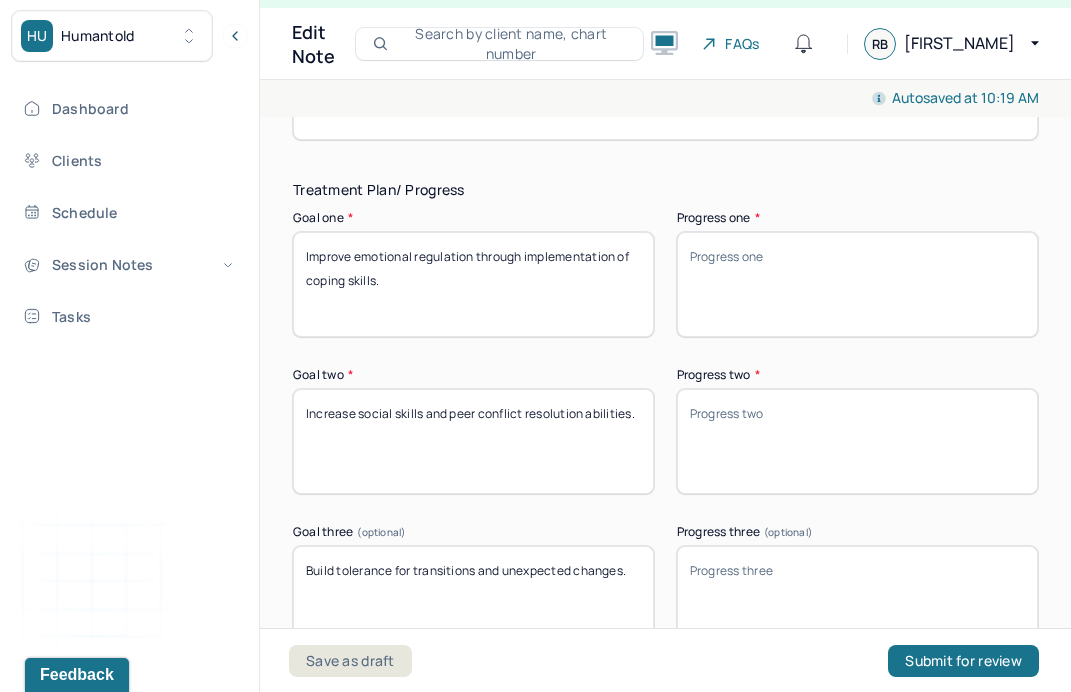 scroll, scrollTop: 3582, scrollLeft: 0, axis: vertical 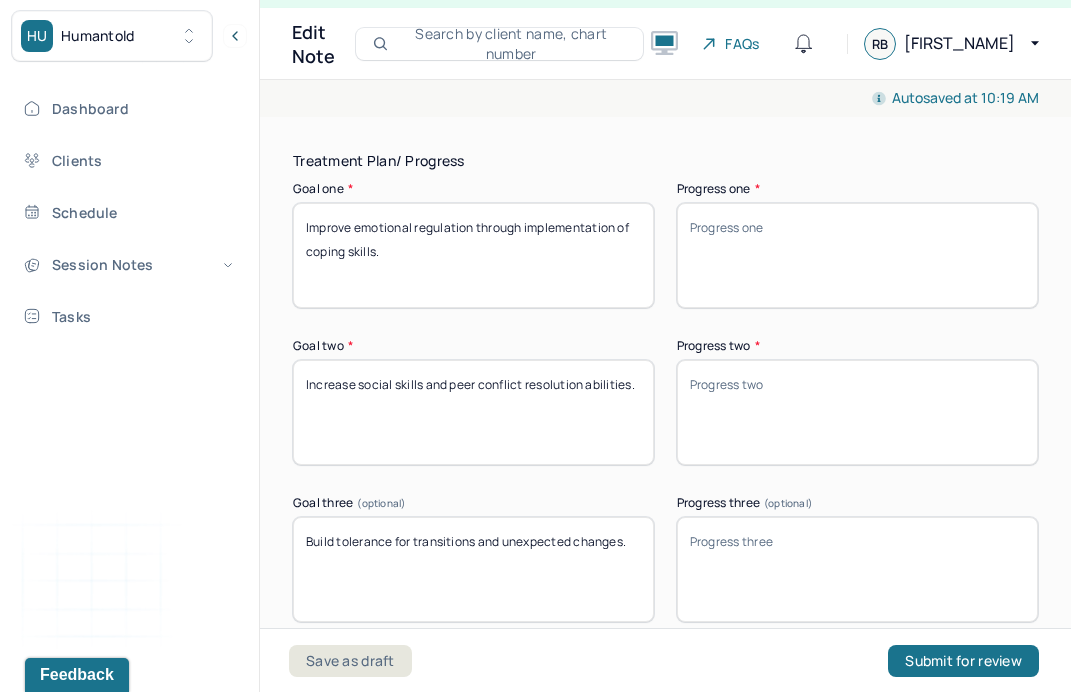 type on "Client maintained attention to tasks and was cooperative overall." 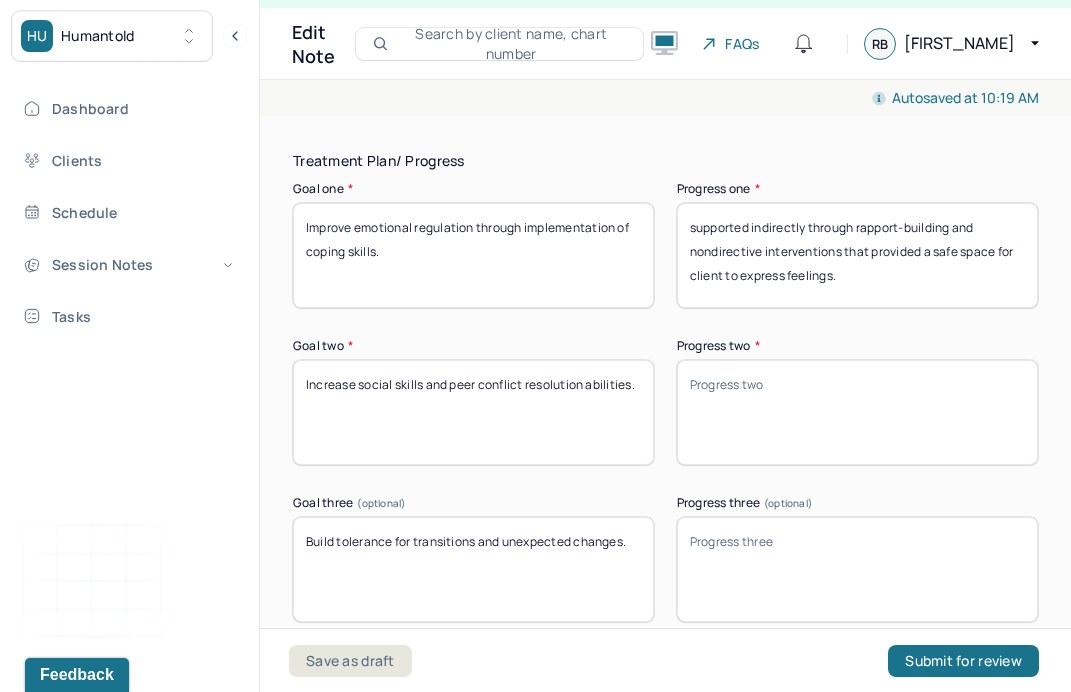 click on "supported indirectly through rapport-building and nondirective interventions that provided a safe space for client to express feelings." at bounding box center (857, 255) 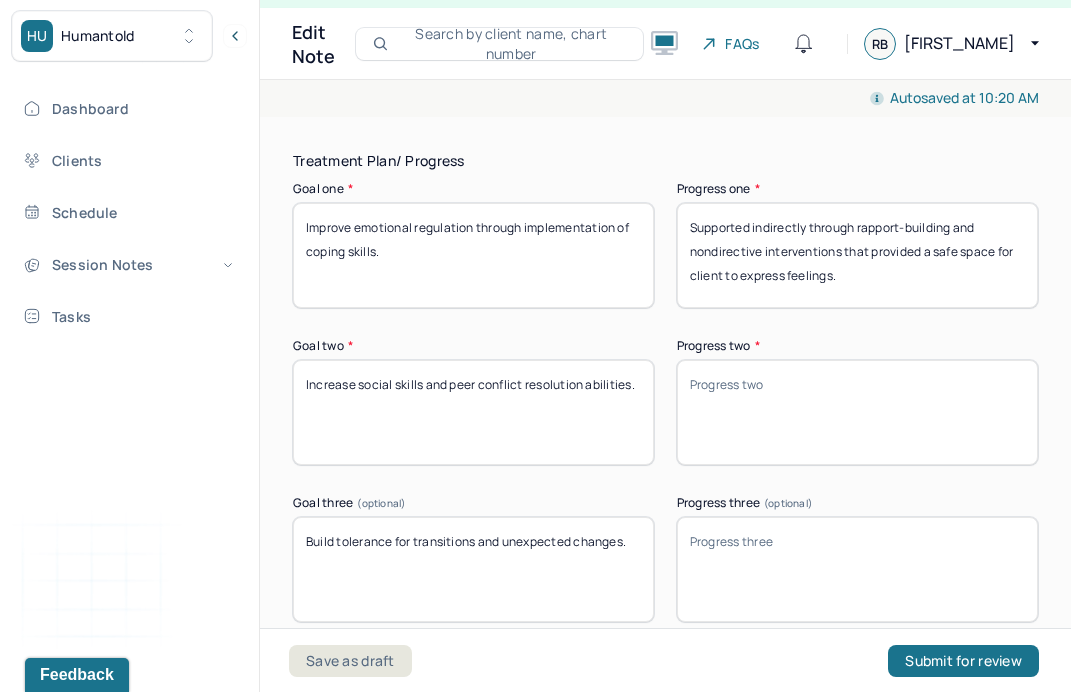 click on "supported indirectly through rapport-building and nondirective interventions that provided a safe space for client to express feelings." at bounding box center (857, 255) 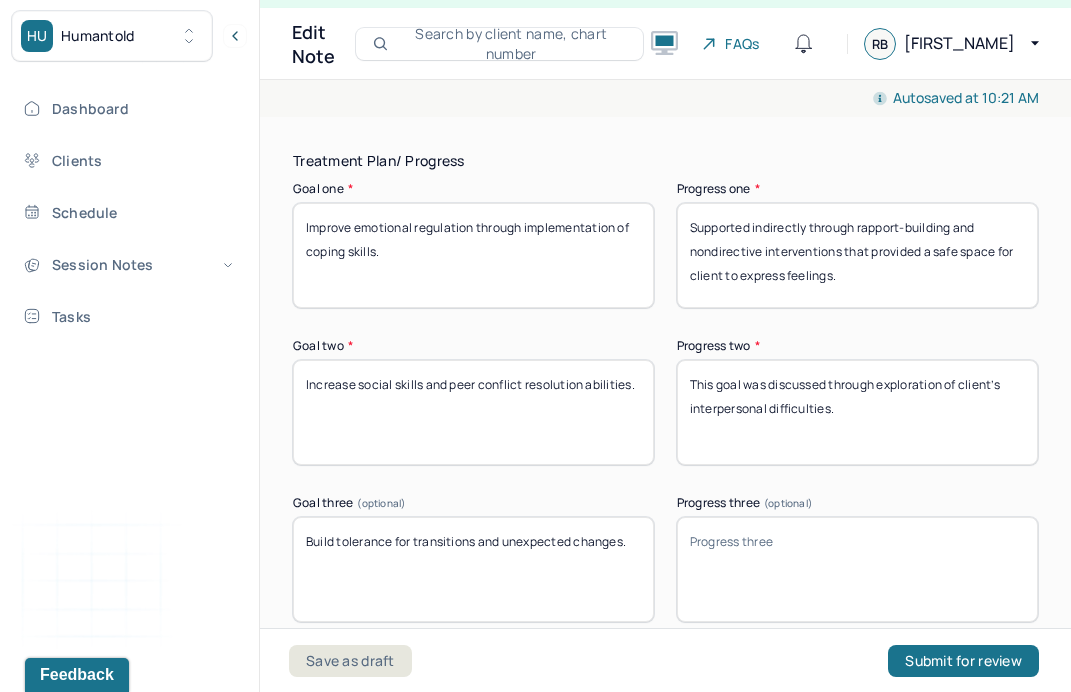paste on "Client displayed resistance to engaging in deeper discussion" 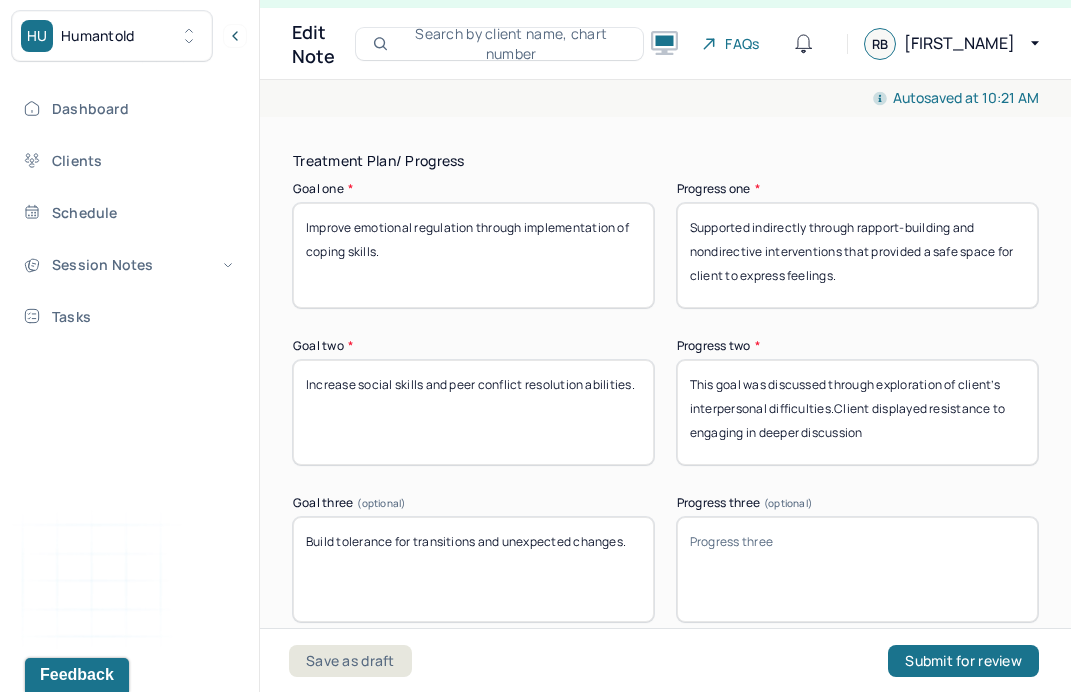 click on "This goal was discussed through exploration of client’s interpersonal difficulties." at bounding box center (857, 412) 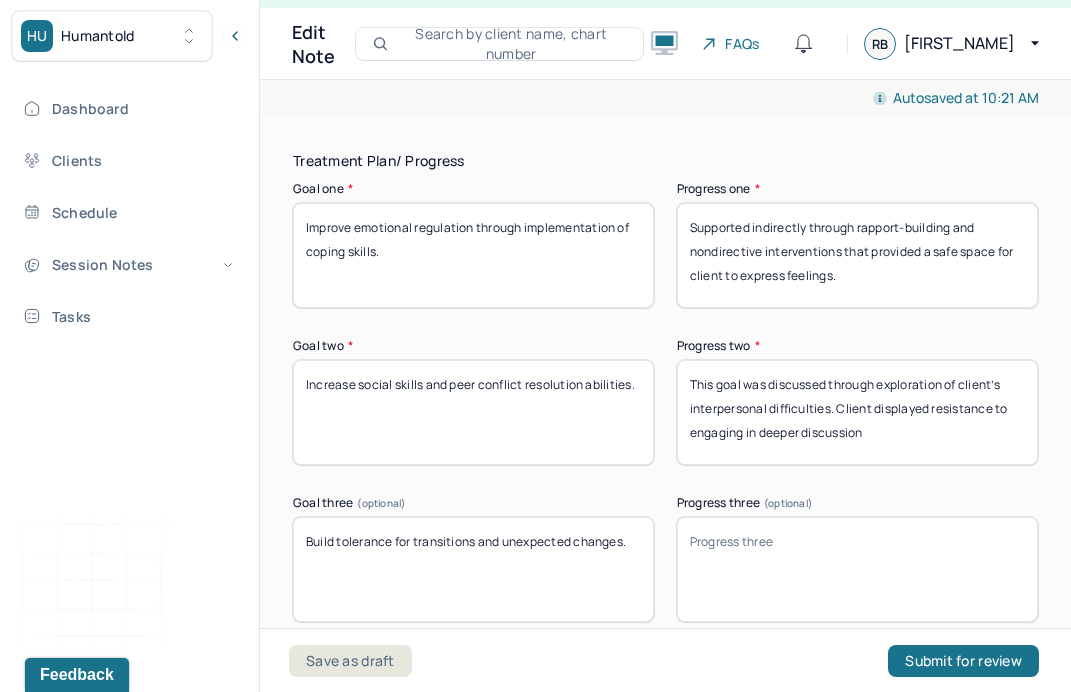 click on "This goal was discussed through exploration of client’s interpersonal difficulties.Client displayed resistance to engaging in deeper discussion" at bounding box center (857, 412) 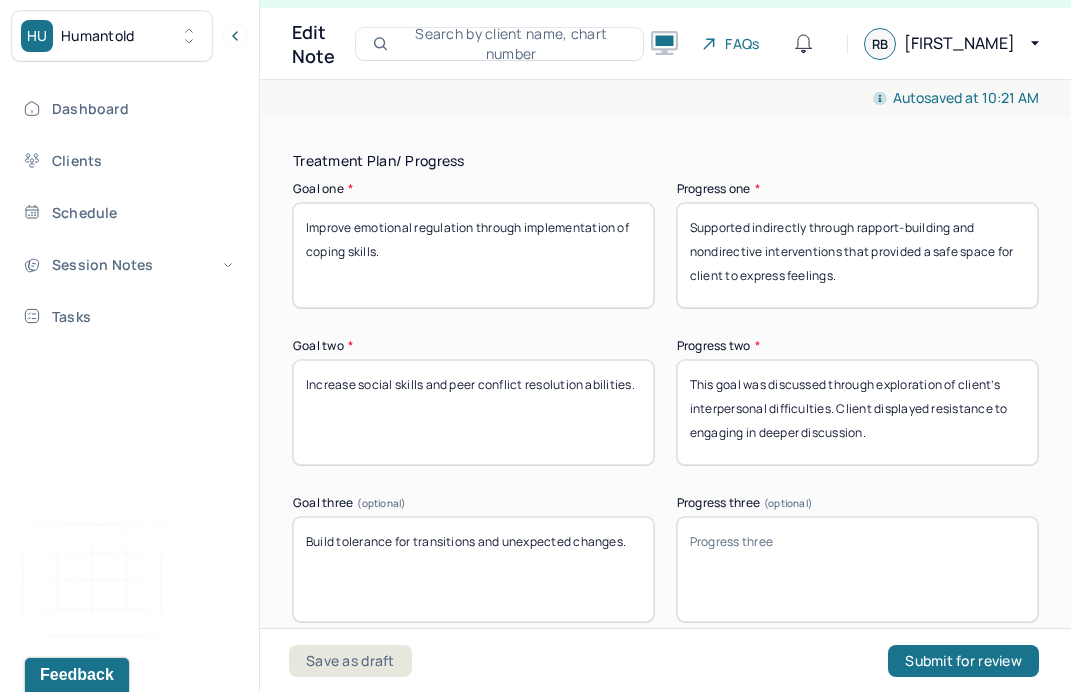 type on "This goal was discussed through exploration of client’s interpersonal difficulties. Client displayed resistance to engaging in deeper discussion." 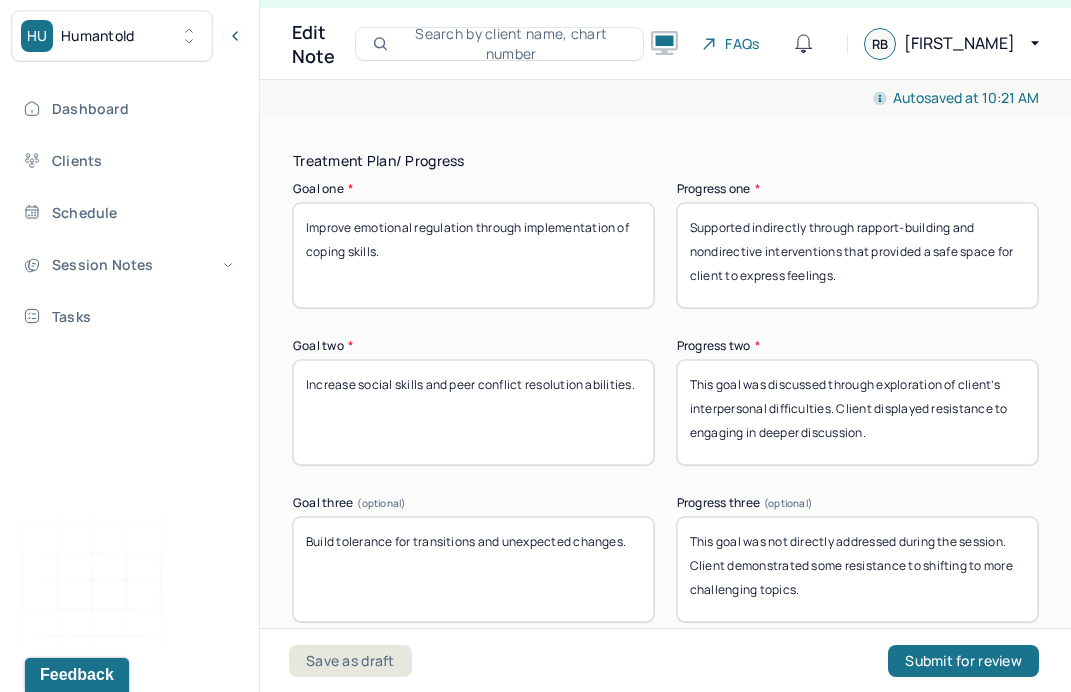 type on "This goal was not directly addressed during the session. Client demonstrated some resistance to shifting to more challenging topics." 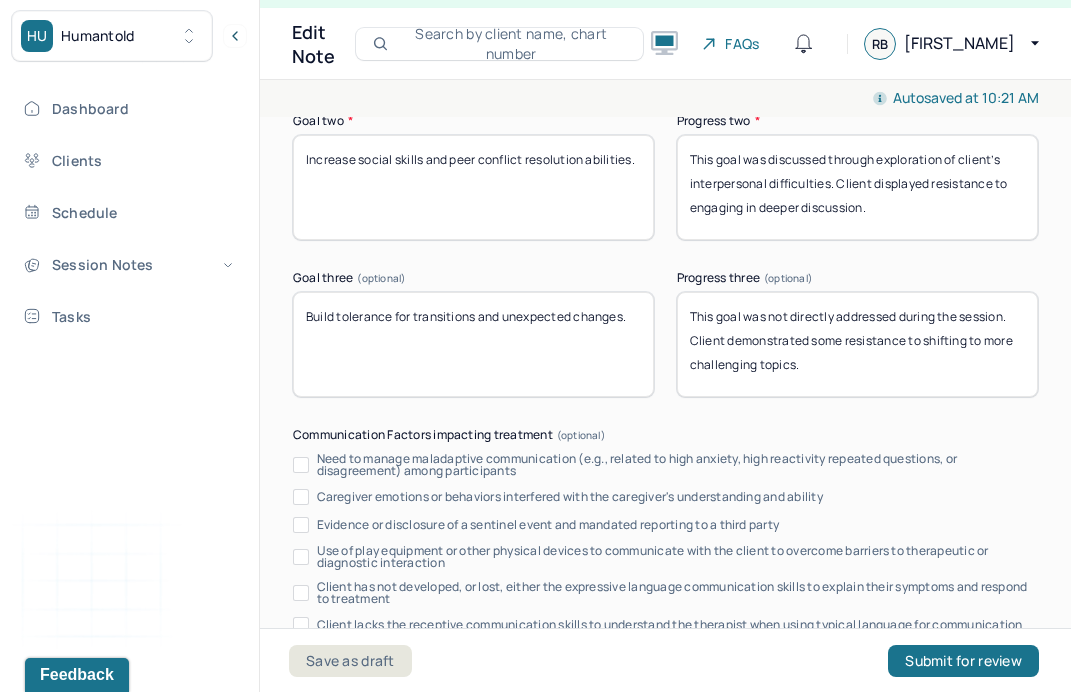 scroll, scrollTop: 4207, scrollLeft: 0, axis: vertical 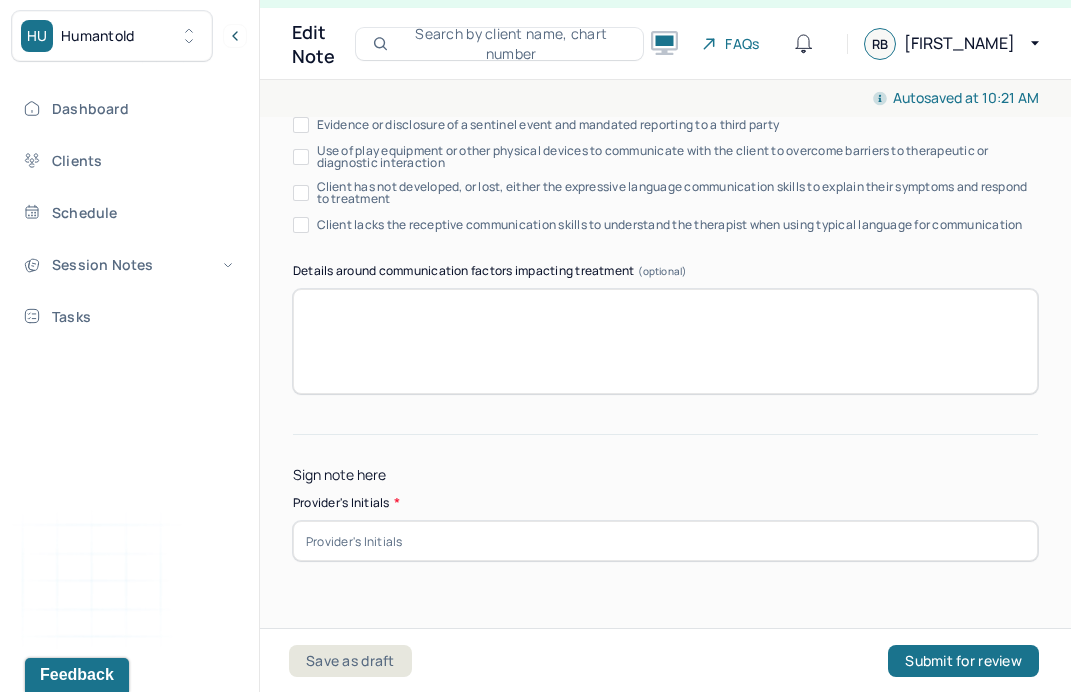 click on "Provider's Initials *" at bounding box center (665, 503) 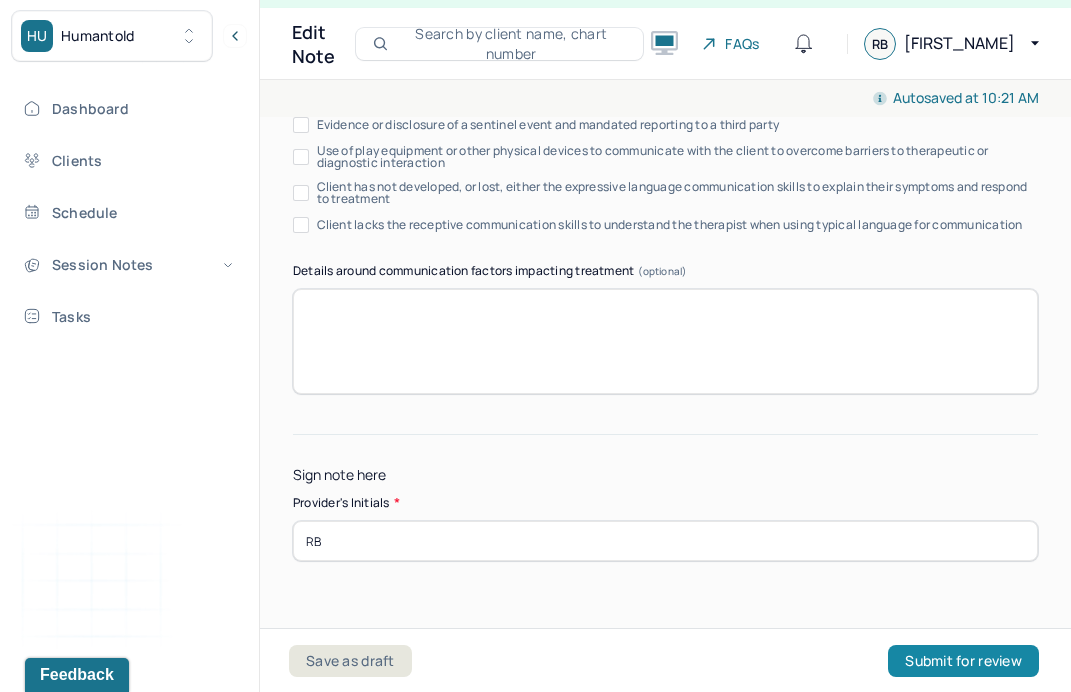 type on "RB" 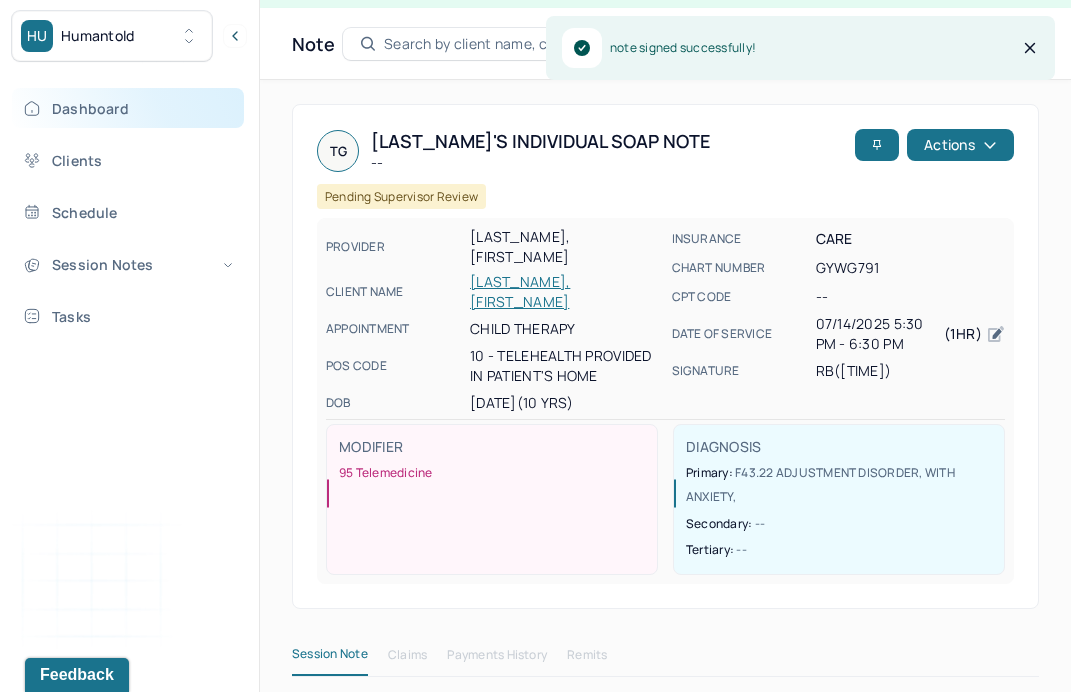 click on "Dashboard" at bounding box center [128, 108] 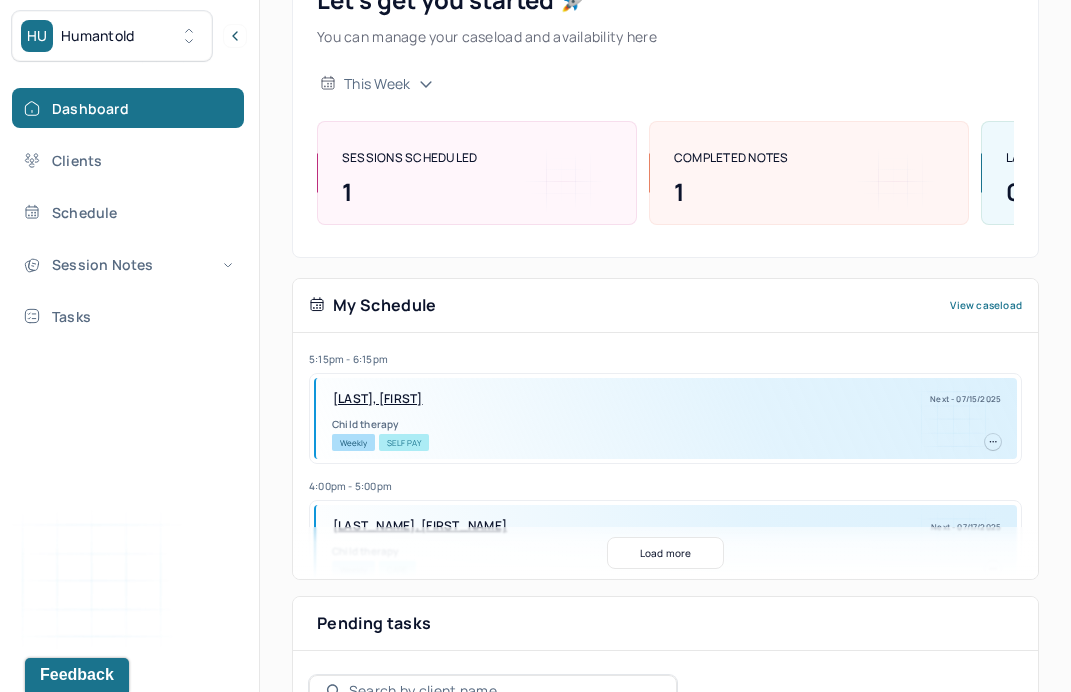 scroll, scrollTop: 354, scrollLeft: 0, axis: vertical 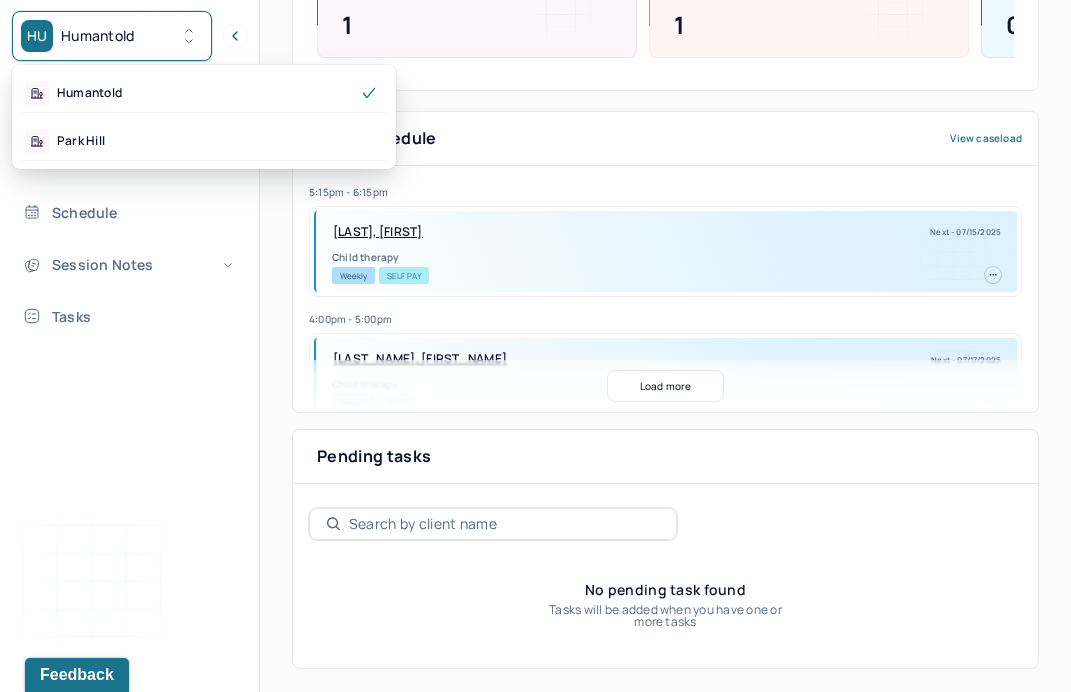 click on "HU Humantold" at bounding box center (112, 36) 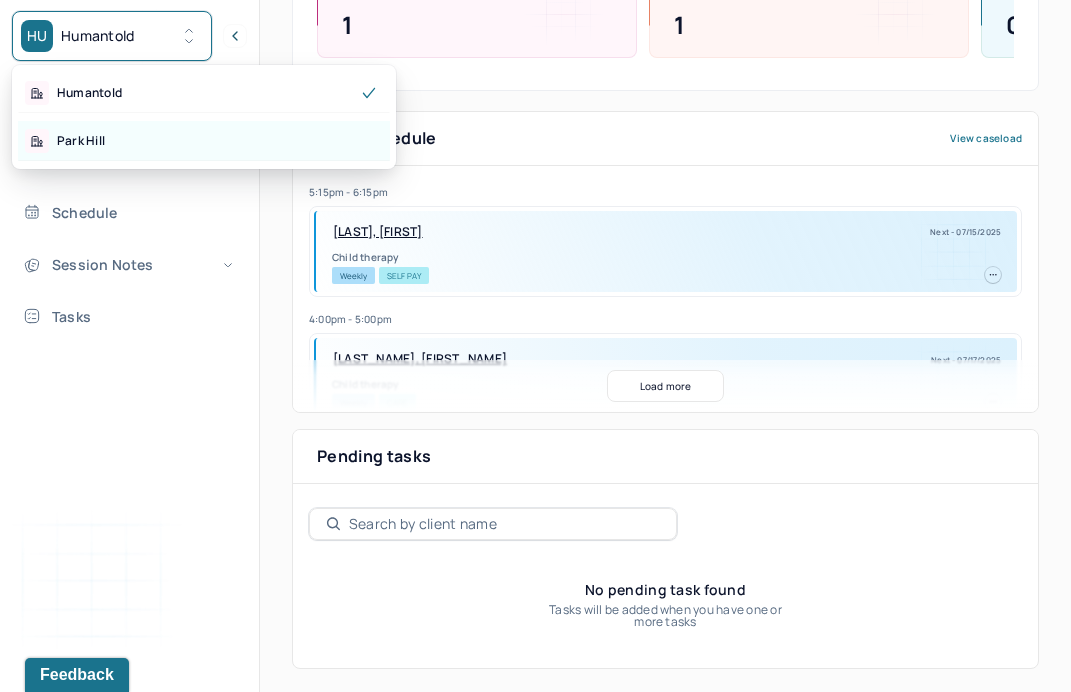 click on "Park Hill" at bounding box center (204, 141) 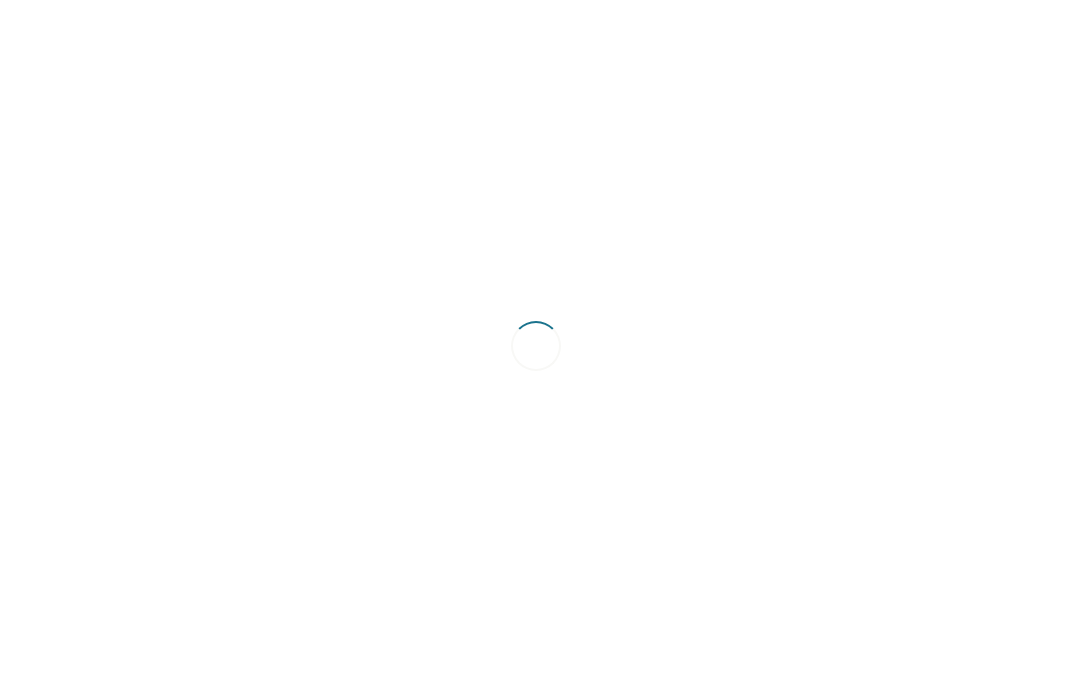 scroll, scrollTop: 0, scrollLeft: 0, axis: both 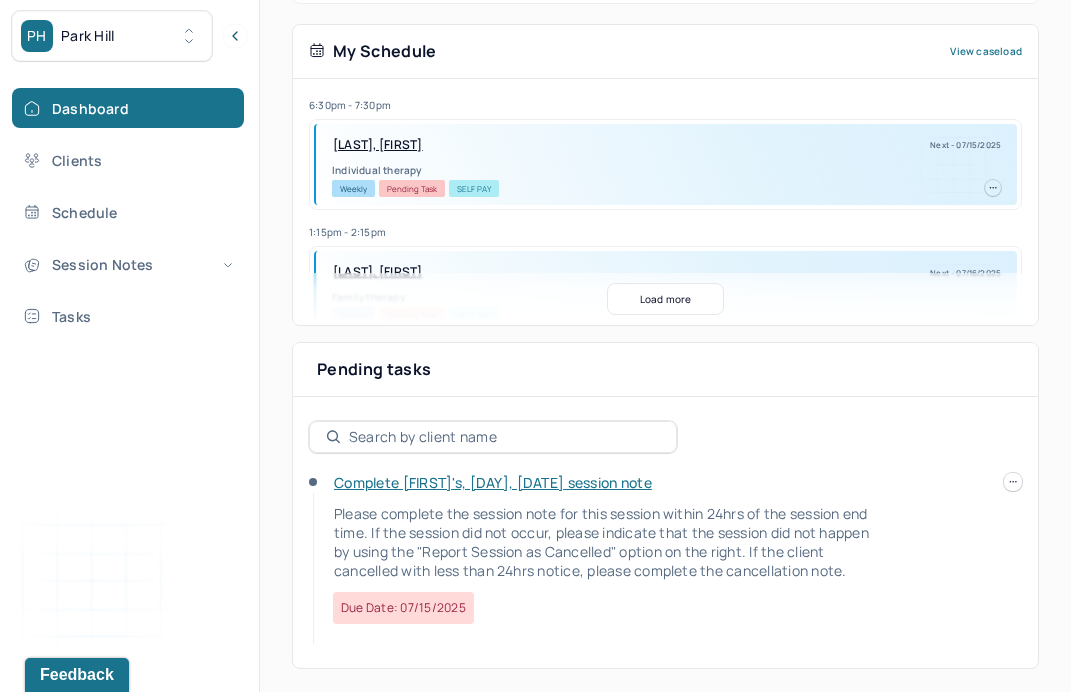 click on "Complete [FIRST]'s Mon, 07/14 session note Please complete the session note for this session within 24hrs of the session end time. If the session did not occur, please indicate that the session did not happen by using the "Report Session as Cancelled" option on the right. If the client cancelled with less than 24hrs notice, please complete the cancellation note. Due date: 07/15/2025" at bounding box center (594, 548) 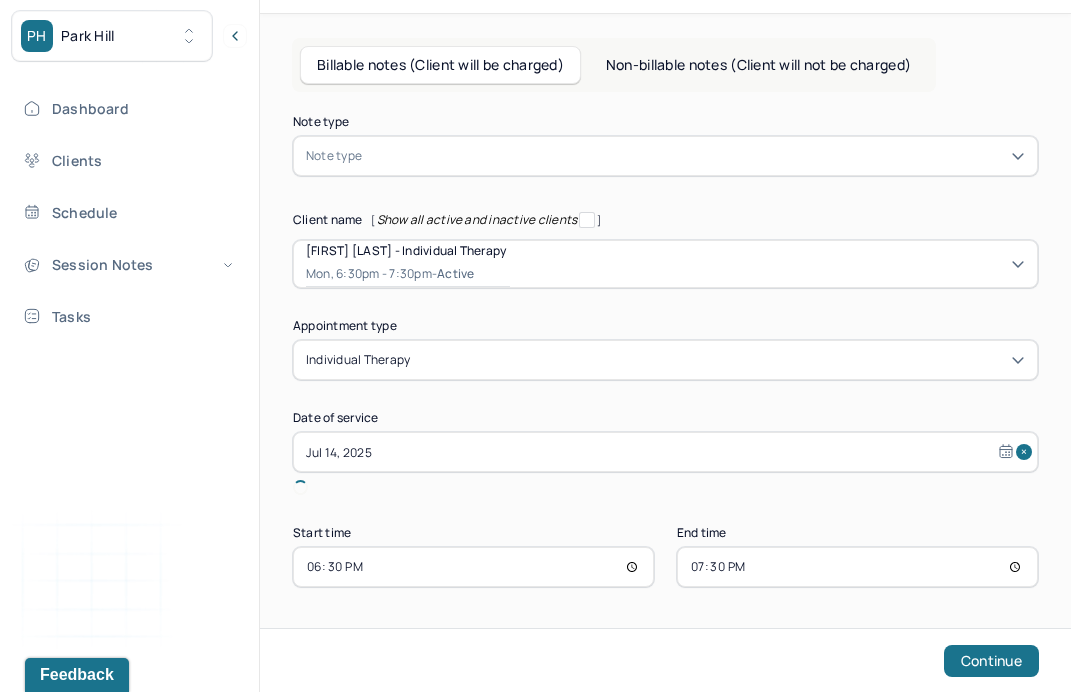 scroll, scrollTop: 79, scrollLeft: 0, axis: vertical 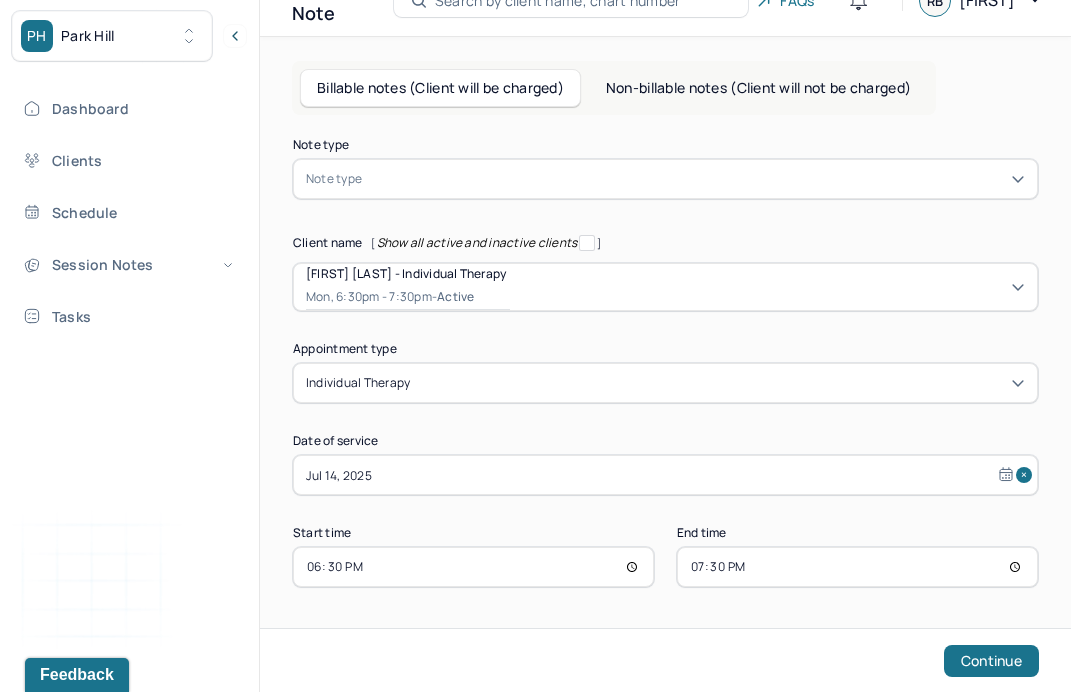 click on "Note type" at bounding box center (665, 179) 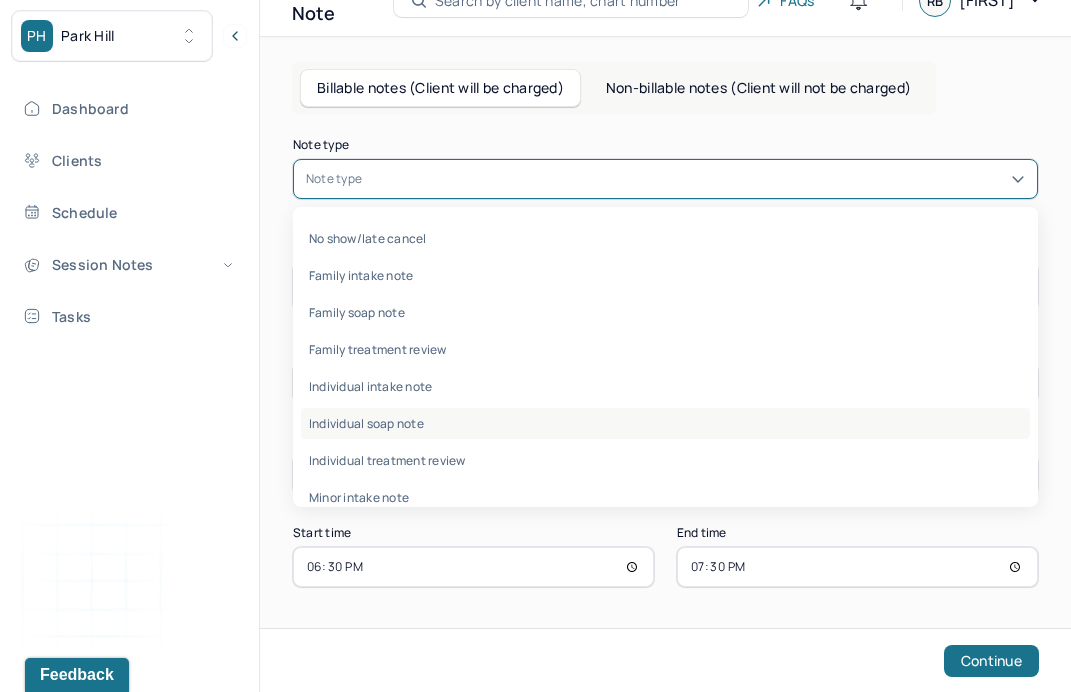 click on "Individual soap note" at bounding box center (665, 423) 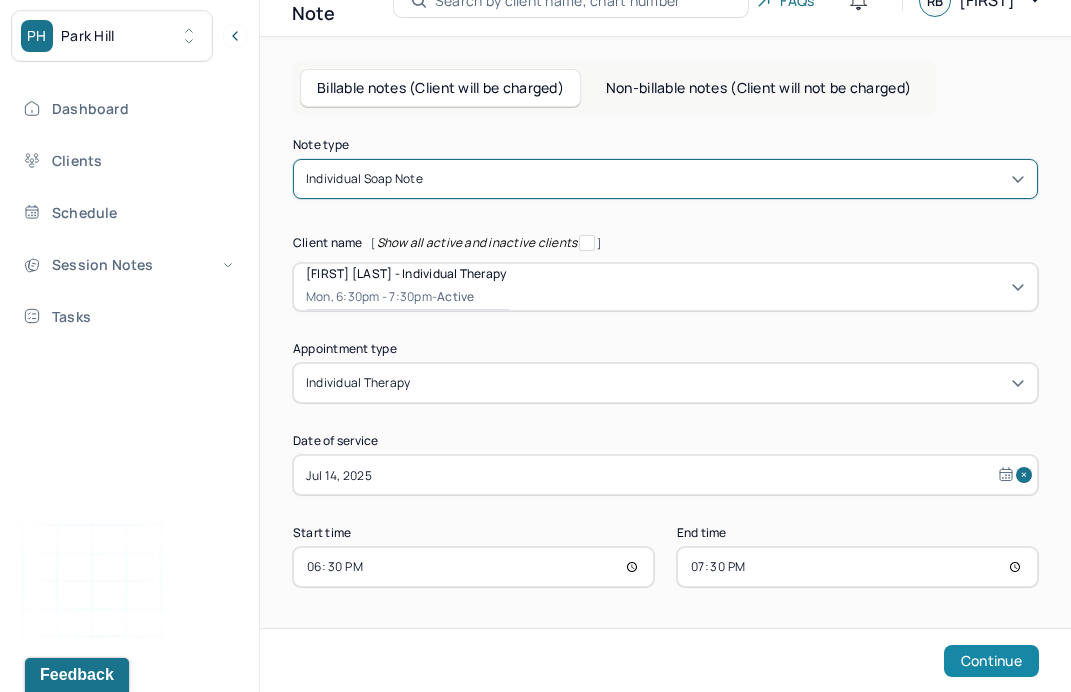 click on "Continue" at bounding box center (991, 661) 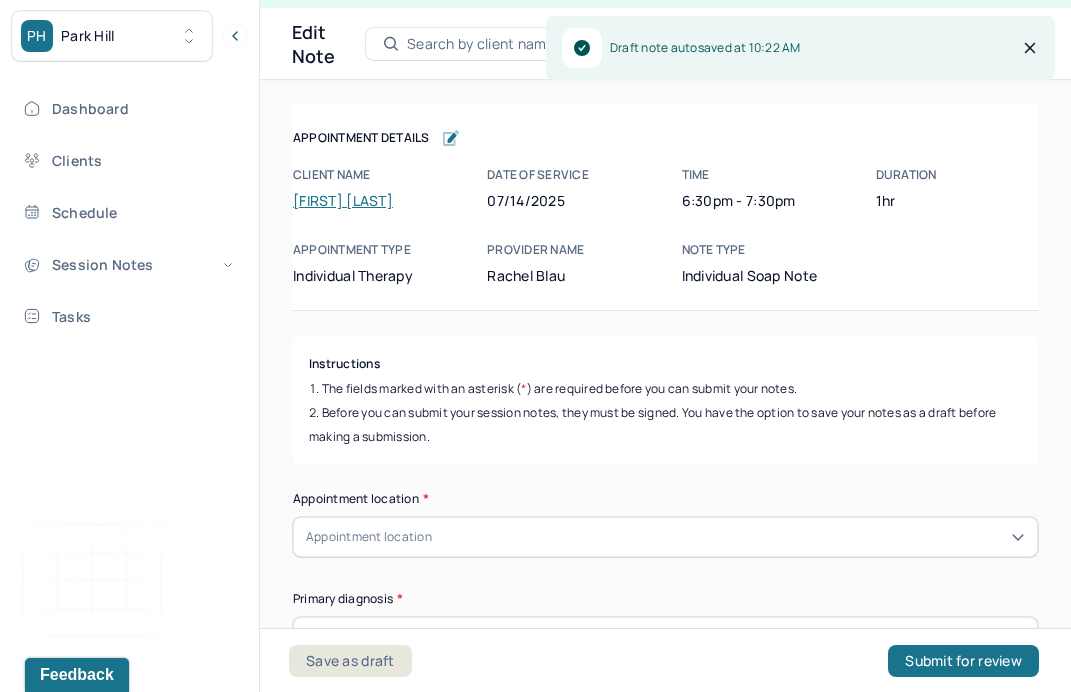 scroll, scrollTop: 36, scrollLeft: 0, axis: vertical 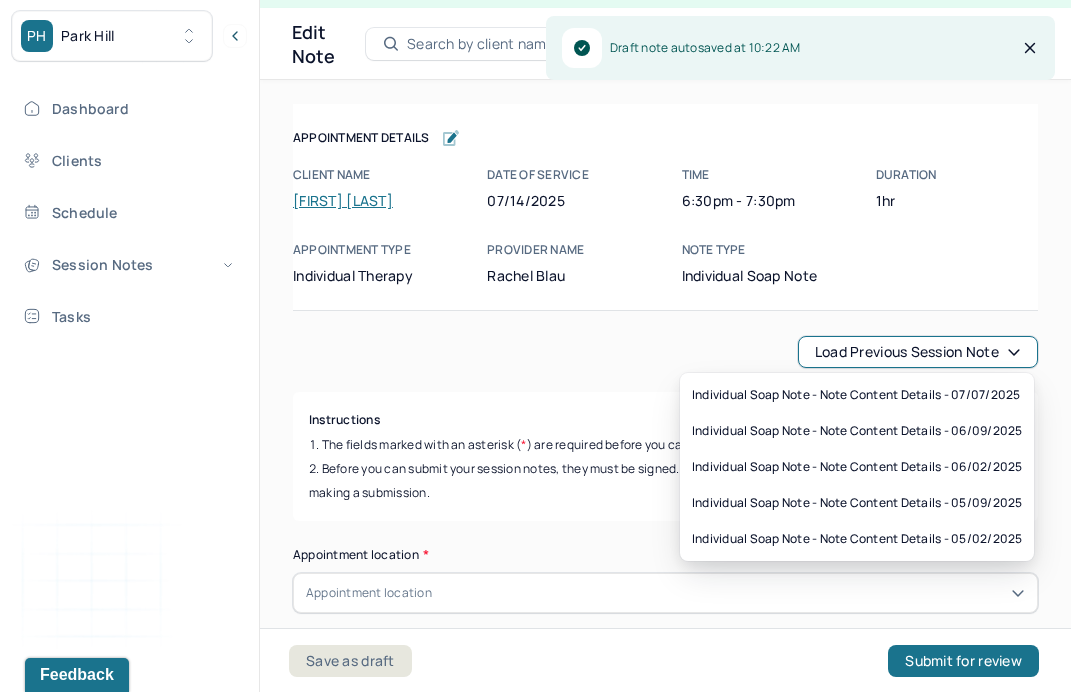 click on "Load previous session note" at bounding box center [918, 352] 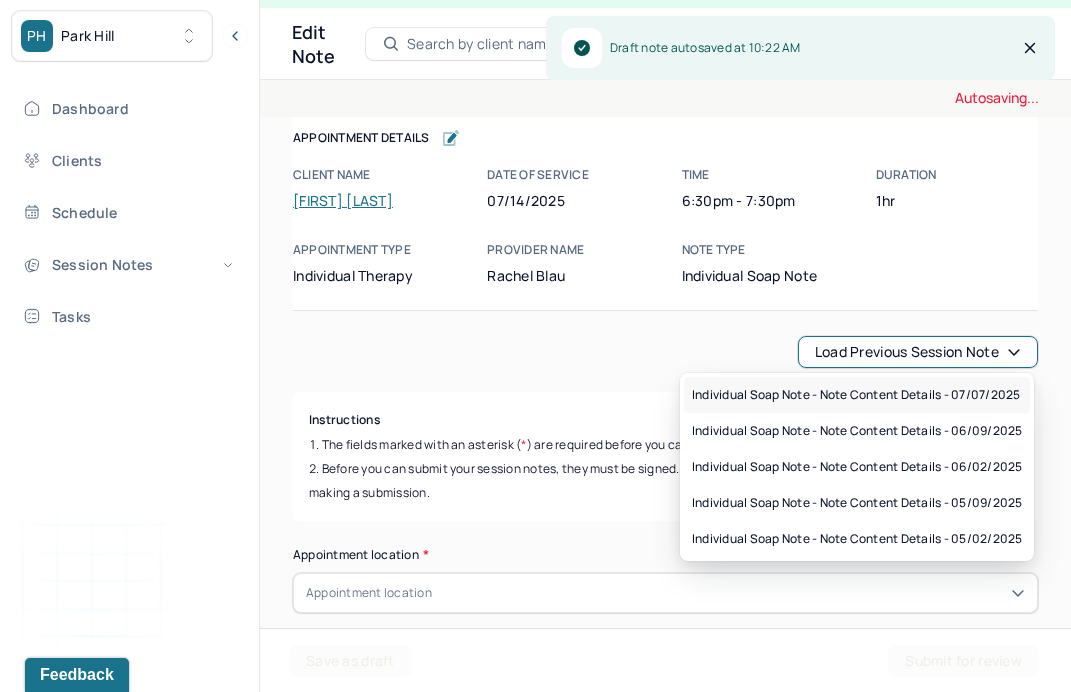 click on "Individual soap note   - Note content Details -   07/07/2025" at bounding box center [856, 395] 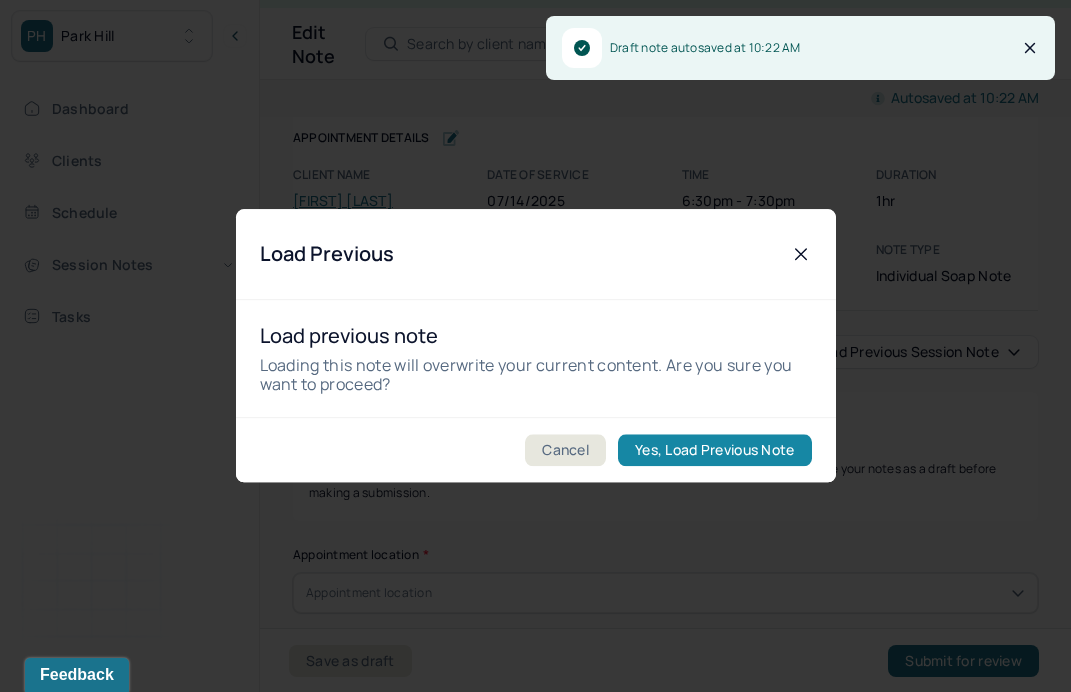 click on "Yes, Load Previous Note" at bounding box center [714, 451] 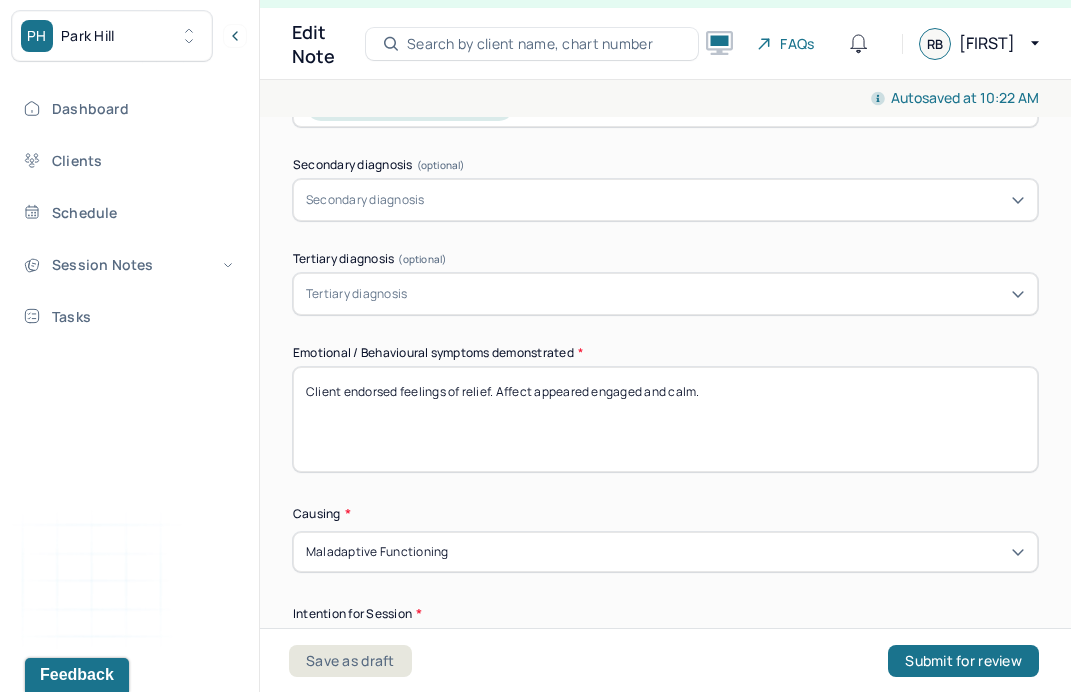 scroll, scrollTop: 845, scrollLeft: 0, axis: vertical 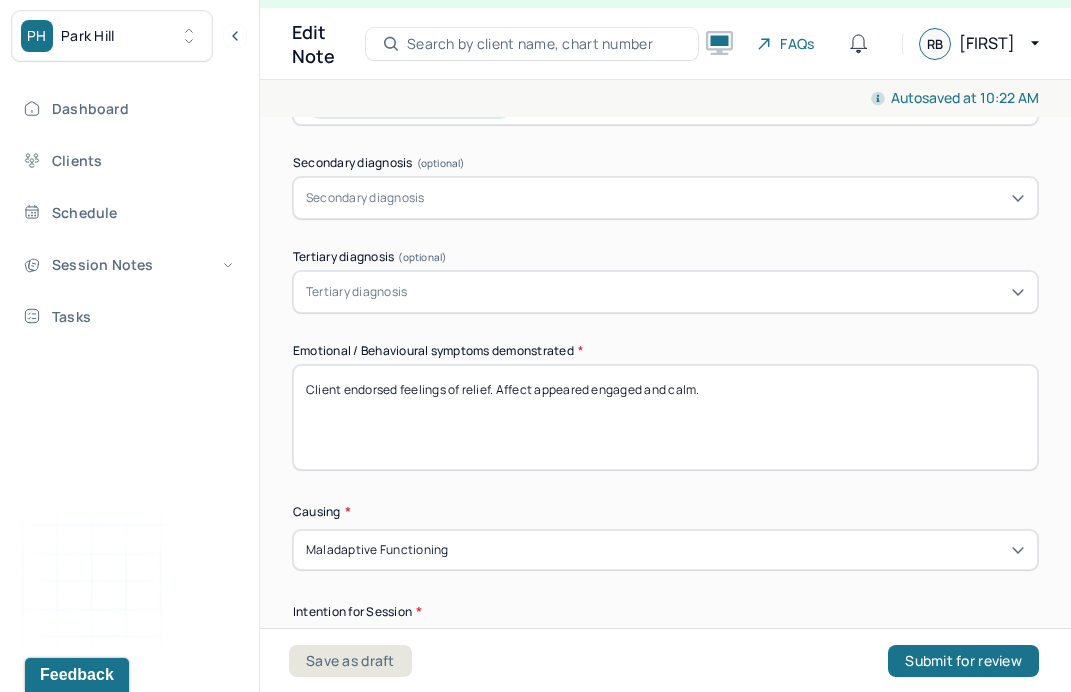 click on "Client endorsed feelings of relief. Affect appeared engaged and calm." at bounding box center (665, 417) 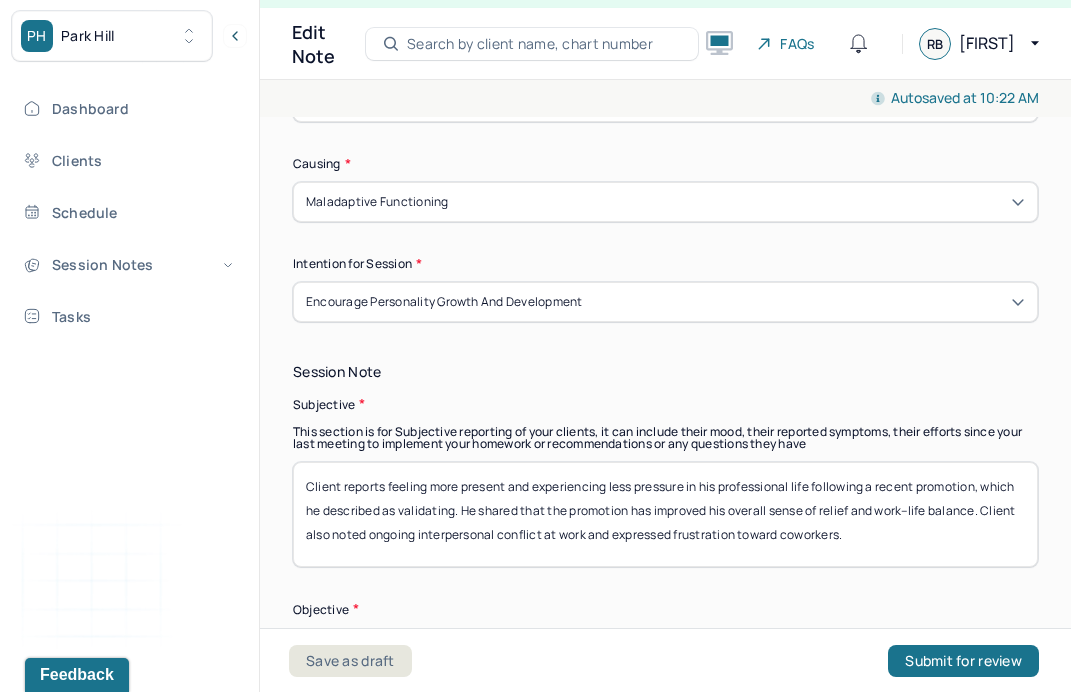scroll, scrollTop: 1227, scrollLeft: 0, axis: vertical 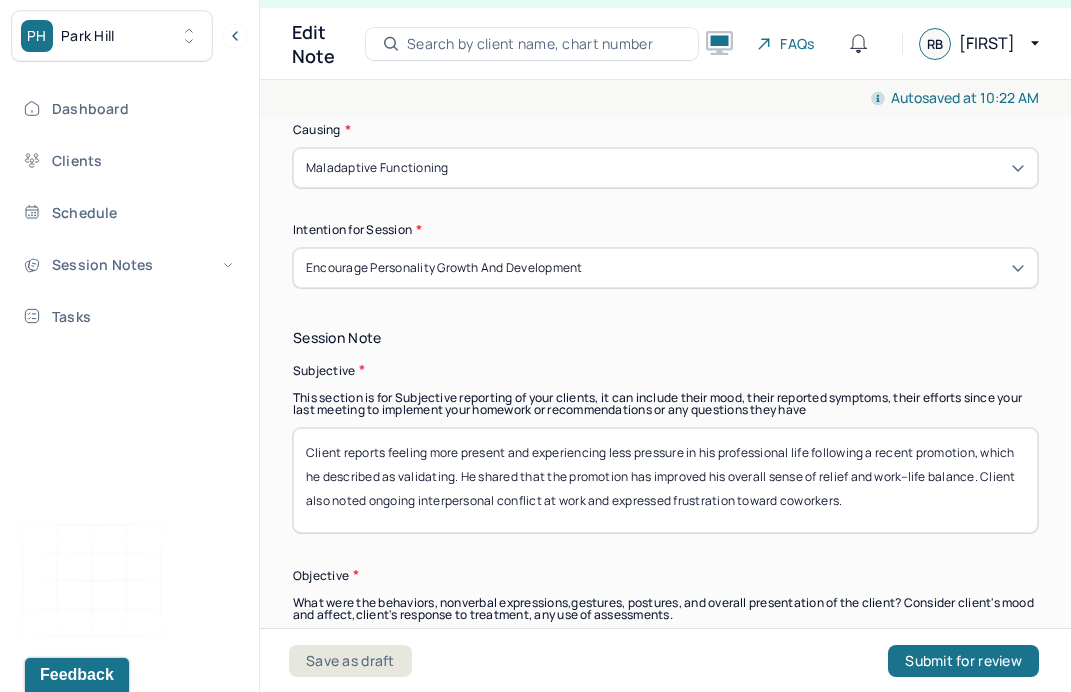 type 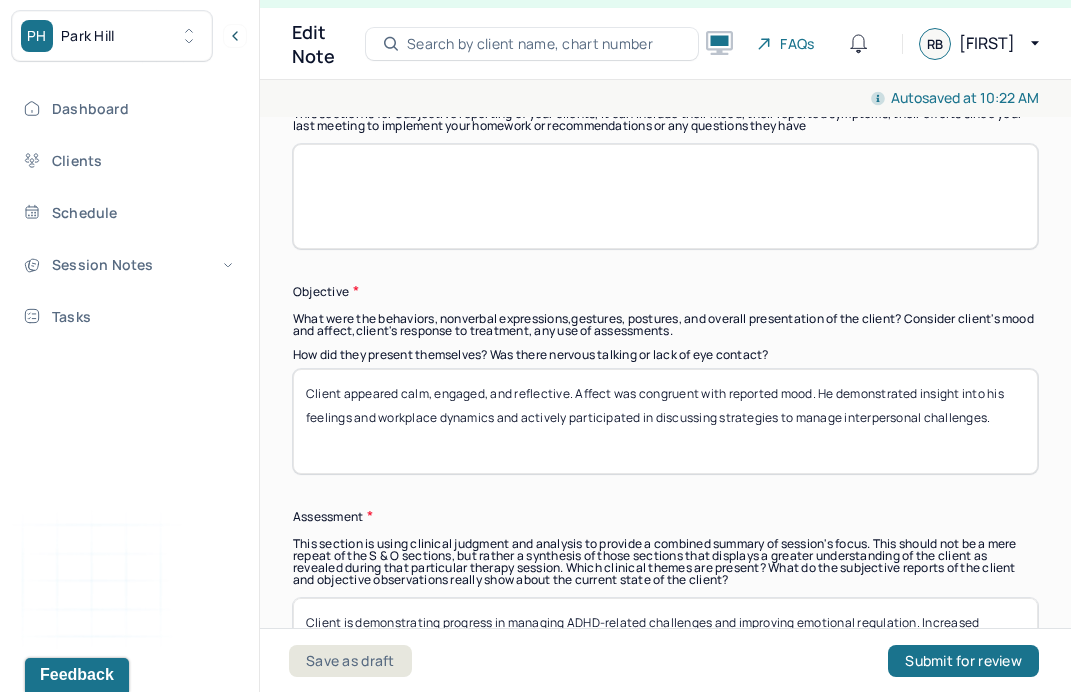 scroll, scrollTop: 1592, scrollLeft: 0, axis: vertical 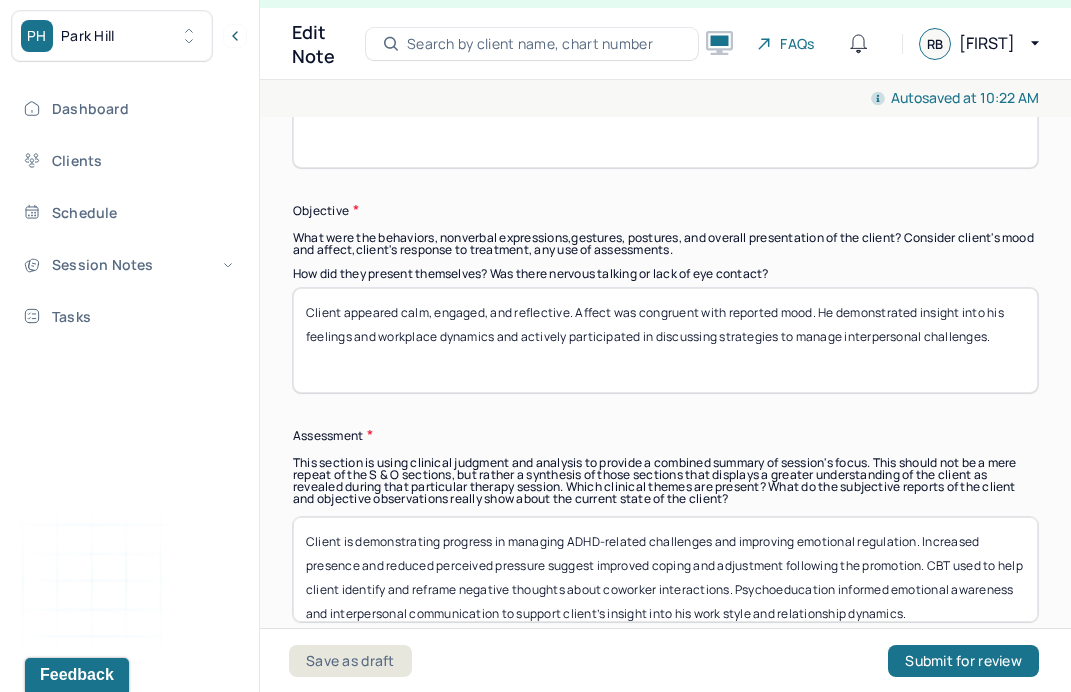 type 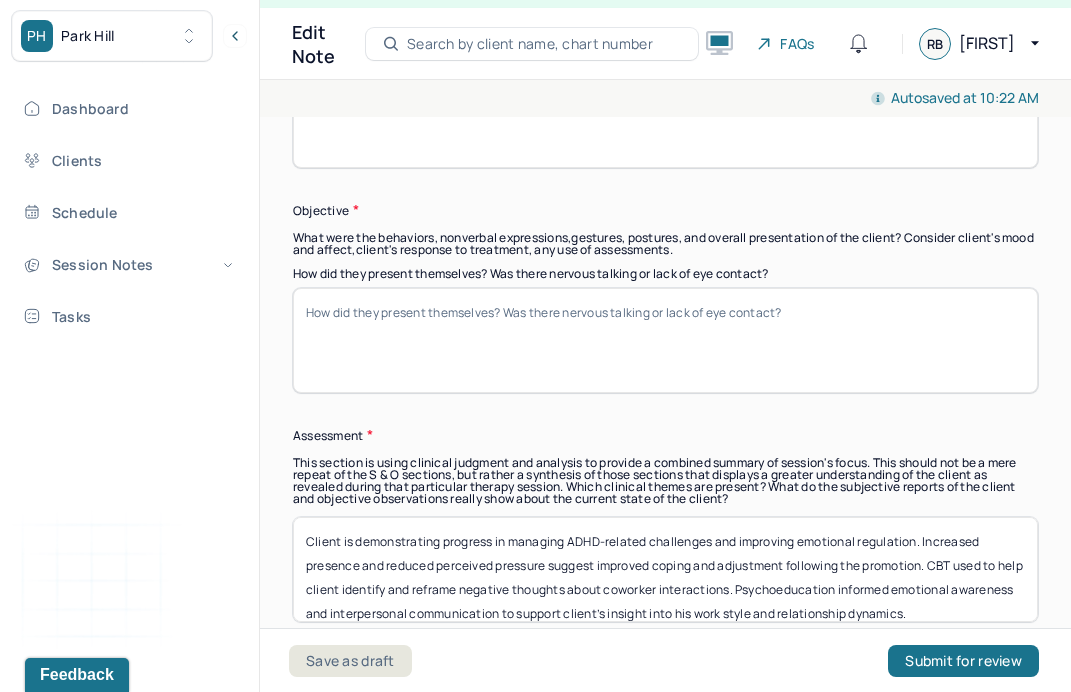 type 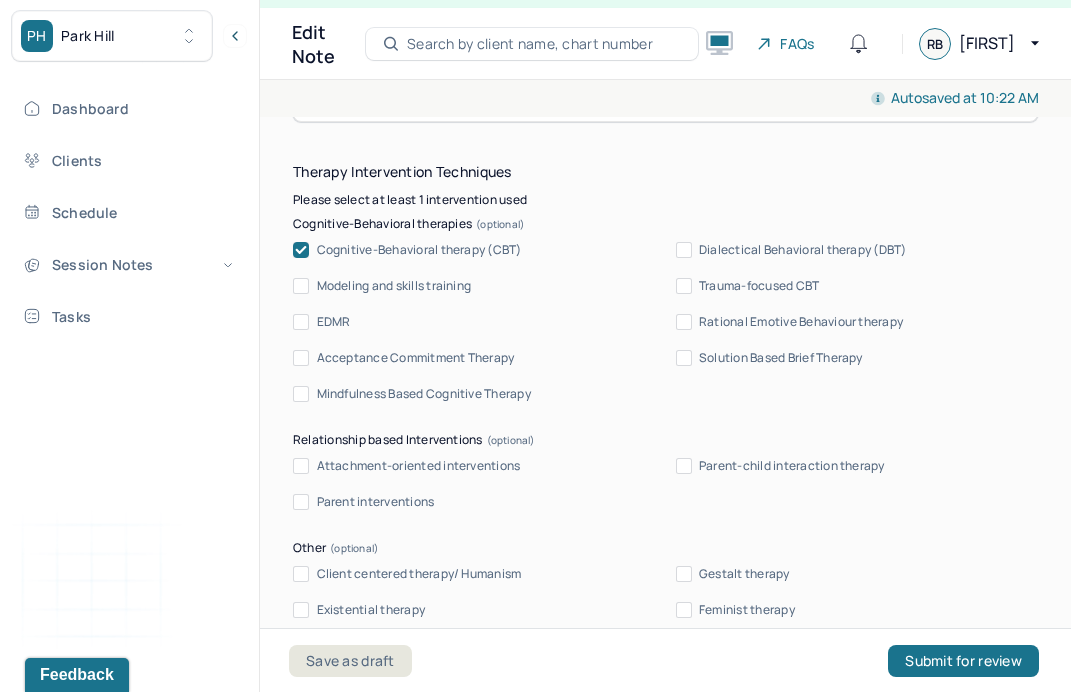 scroll, scrollTop: 2096, scrollLeft: 0, axis: vertical 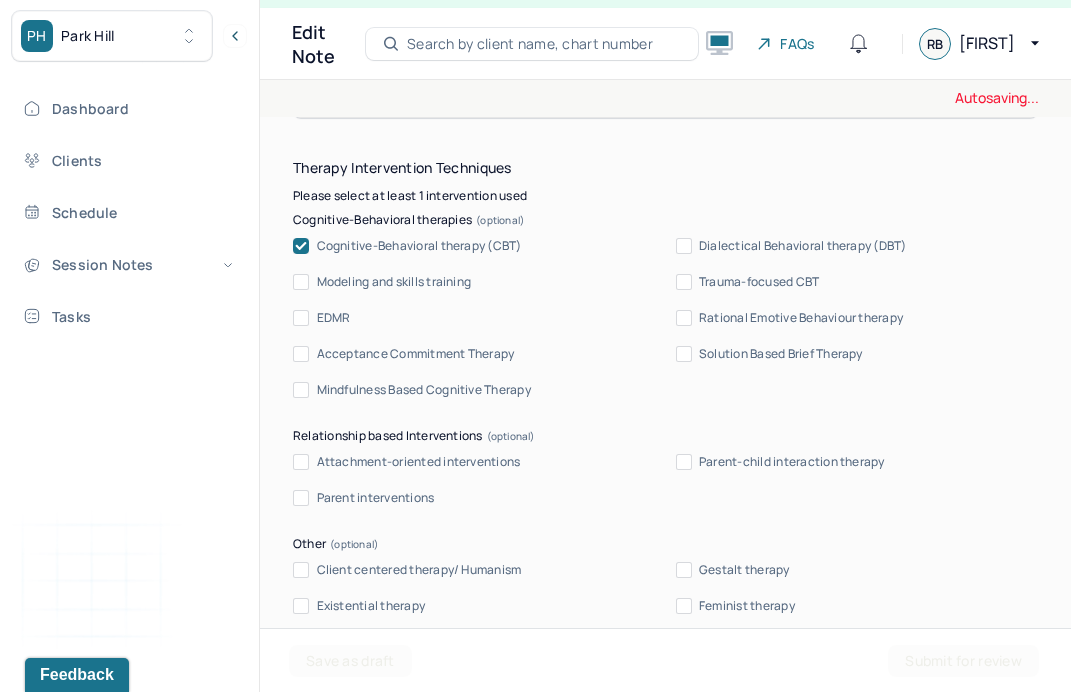 type 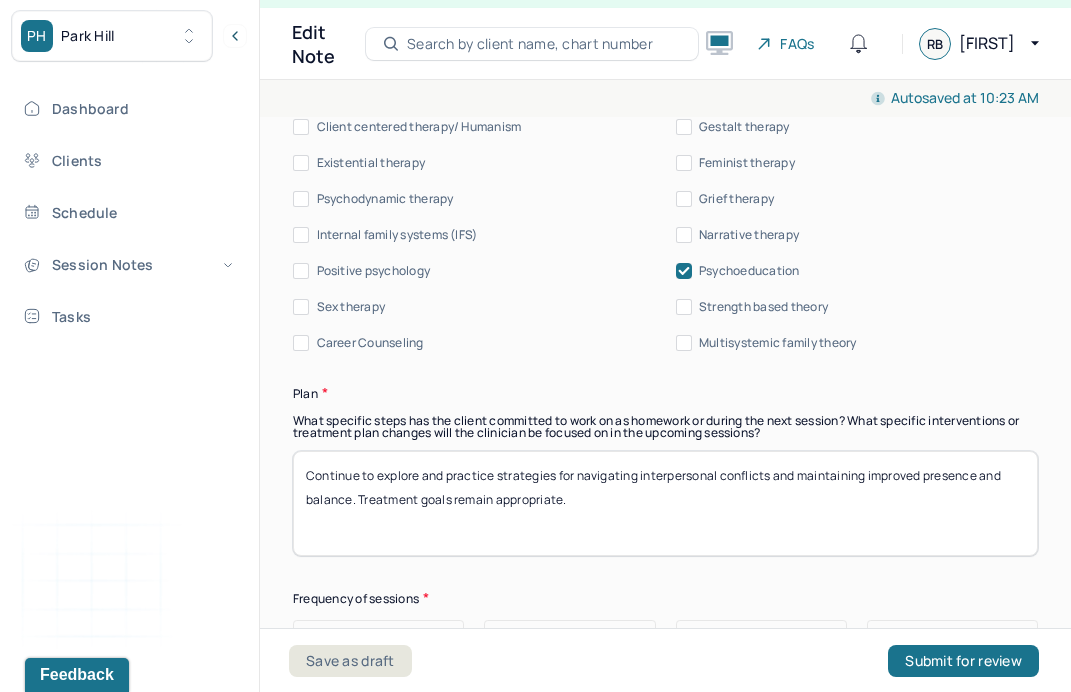 scroll, scrollTop: 2532, scrollLeft: 0, axis: vertical 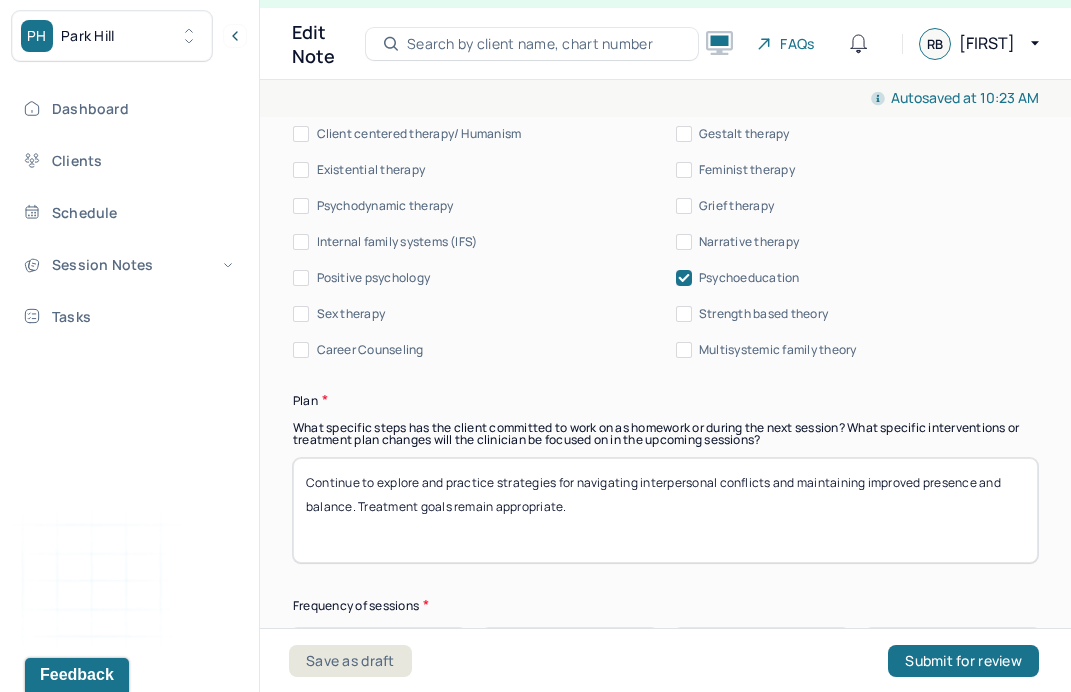 click on "Psychoeducation" at bounding box center [749, 278] 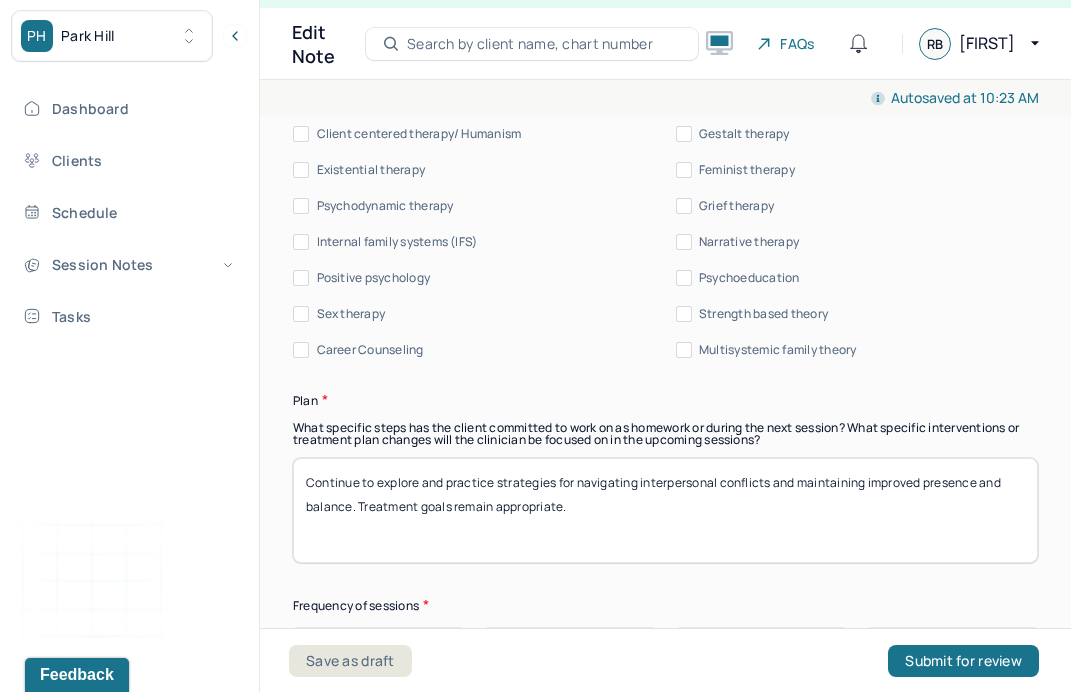 click on "Continue to explore and practice strategies for navigating interpersonal conflicts and maintaining improved presence and balance. Treatment goals remain appropriate." at bounding box center [665, 510] 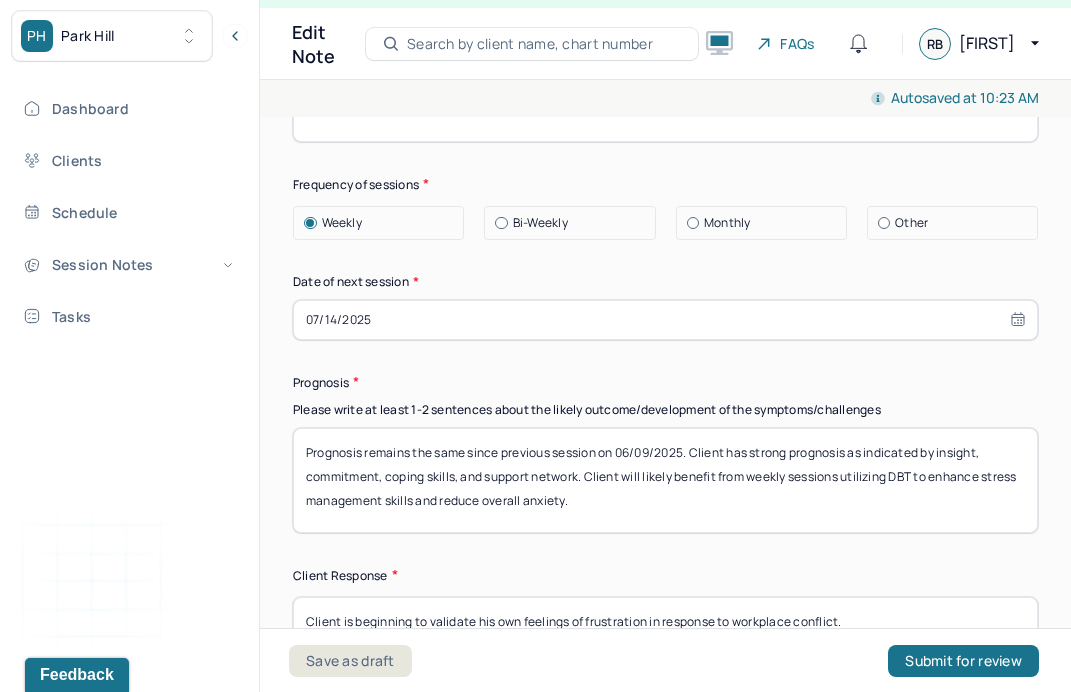 scroll, scrollTop: 2955, scrollLeft: 0, axis: vertical 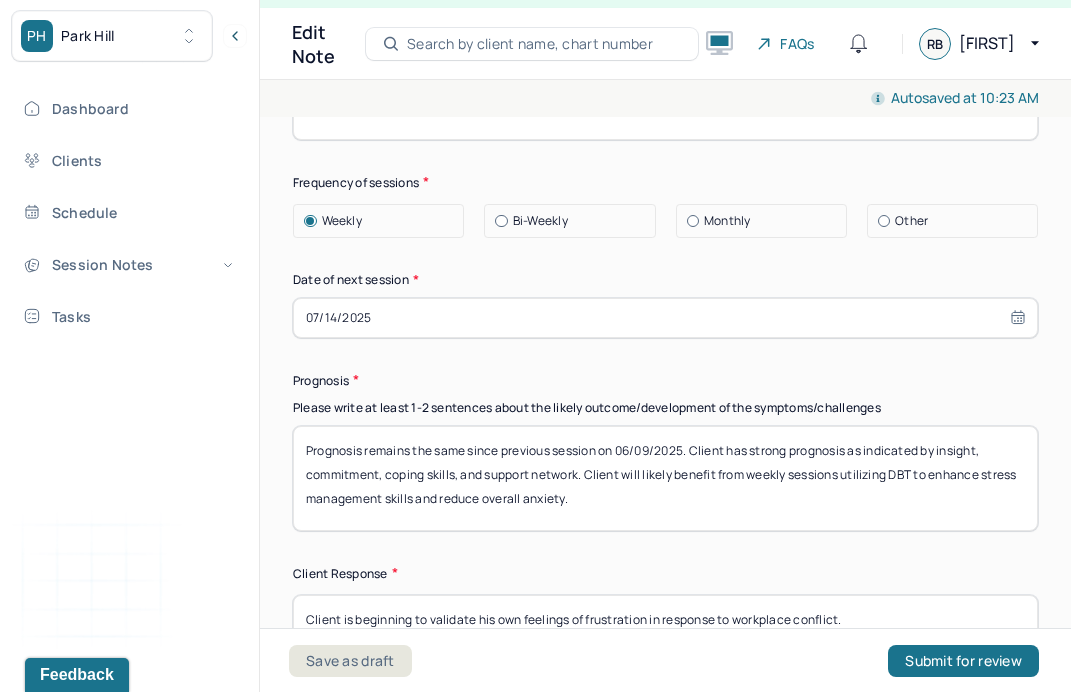 type 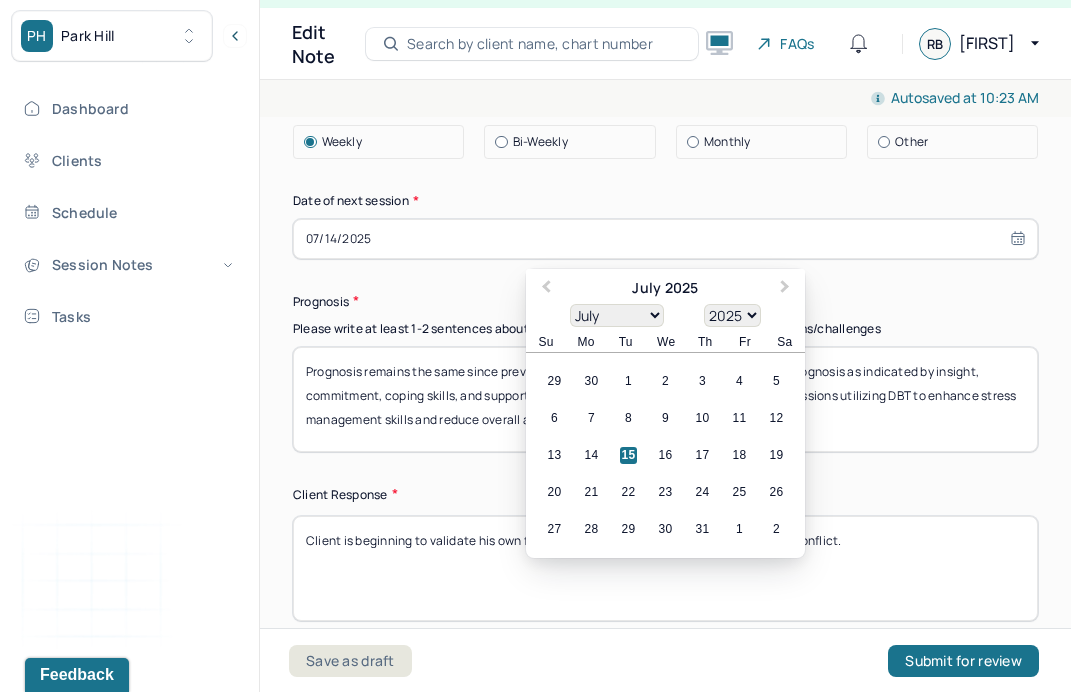 scroll, scrollTop: 3036, scrollLeft: 0, axis: vertical 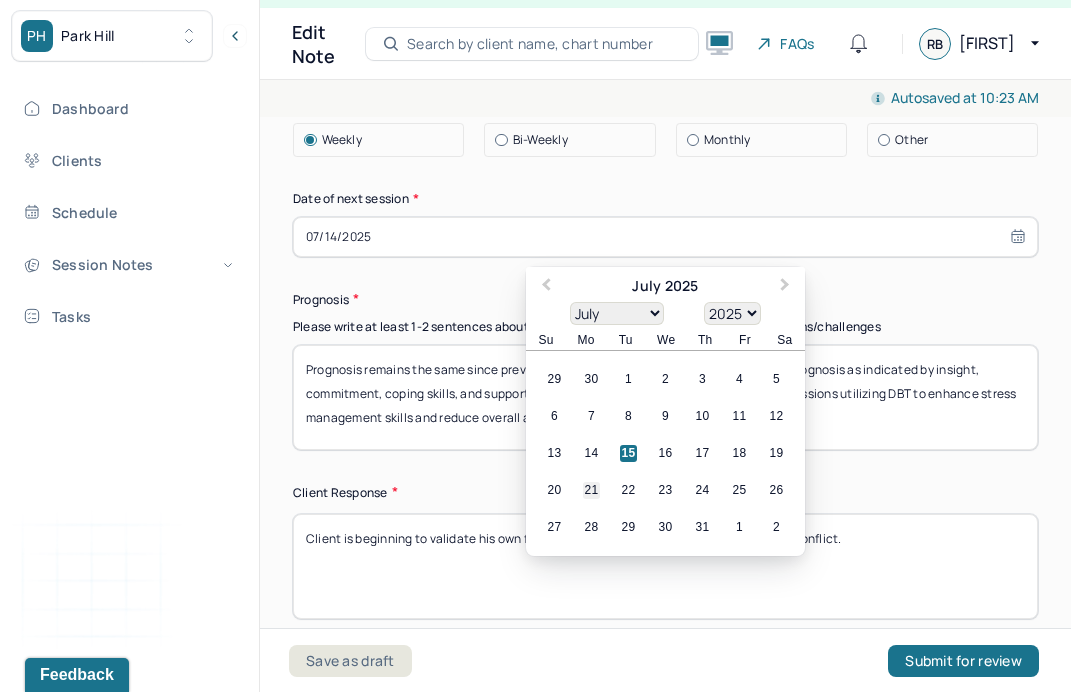 click on "21" at bounding box center [591, 490] 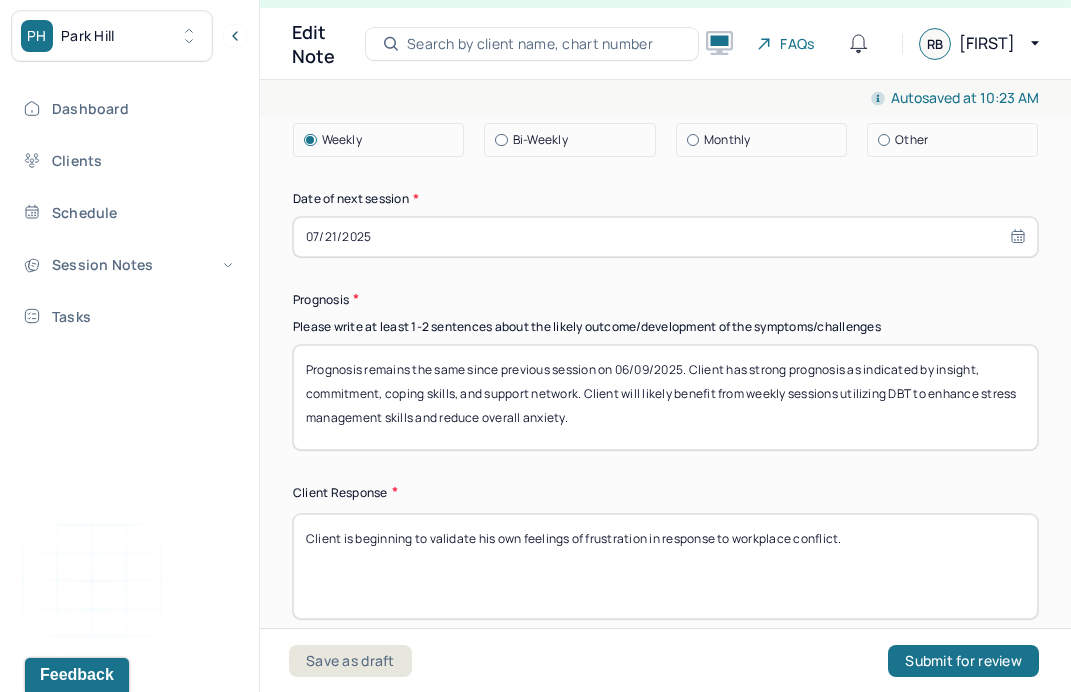 click on "Prognosis remains the same since previous session on 06/09/2025. Client has strong prognosis as indicated by insight, commitment, coping skills, and support network. Client will likely benefit from weekly sessions utilizing DBT to enhance stress management skills and reduce overall anxiety." at bounding box center (665, 397) 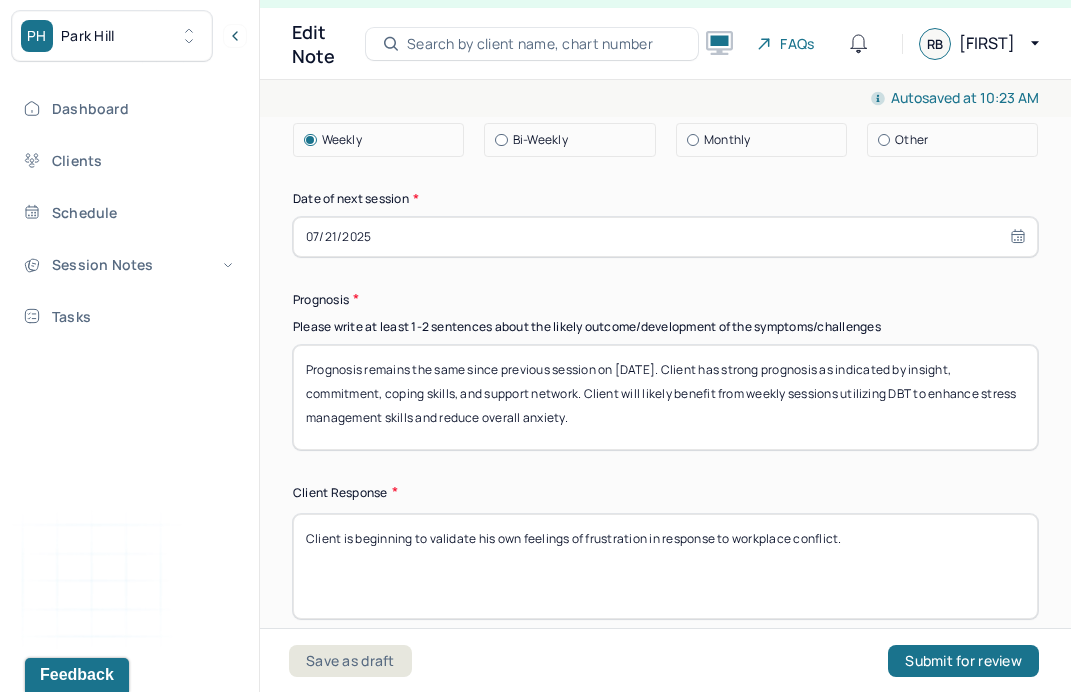 type on "Prognosis remains the same since previous session on [DATE]. Client has strong prognosis as indicated by insight, commitment, coping skills, and support network. Client will likely benefit from weekly sessions utilizing DBT to enhance stress management skills and reduce overall anxiety." 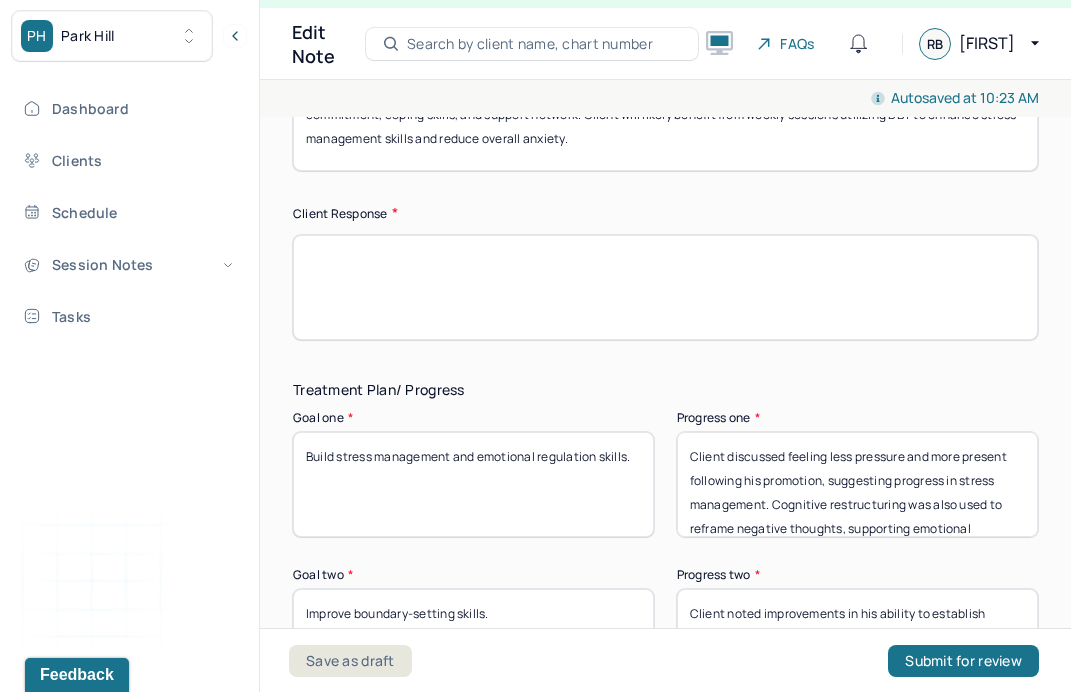 scroll, scrollTop: 3357, scrollLeft: 0, axis: vertical 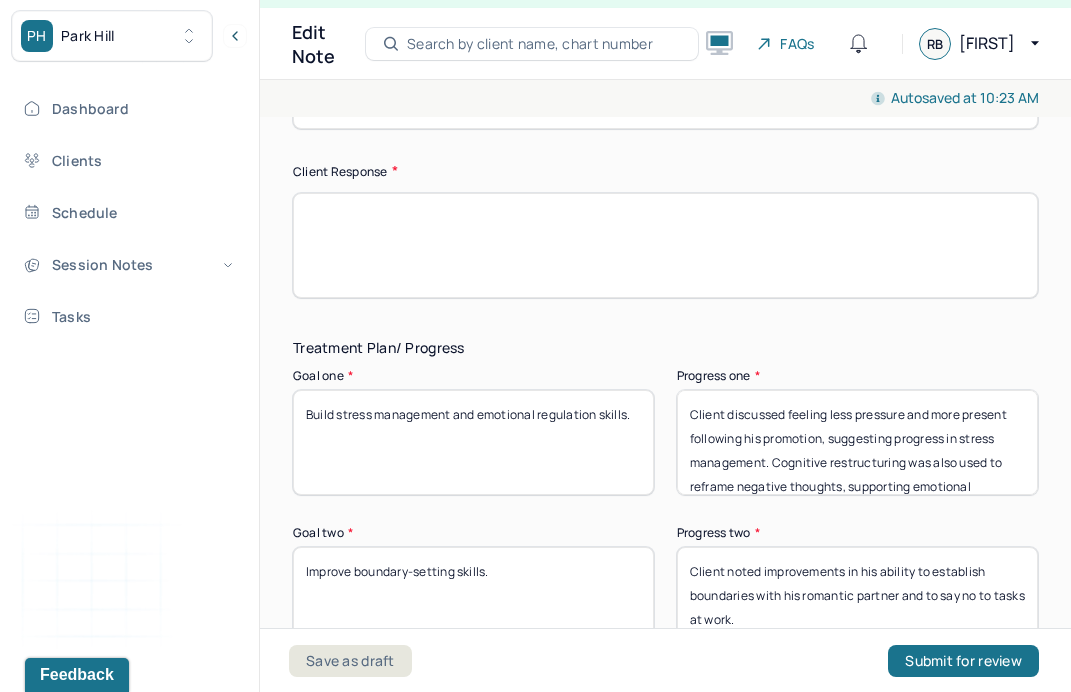 type 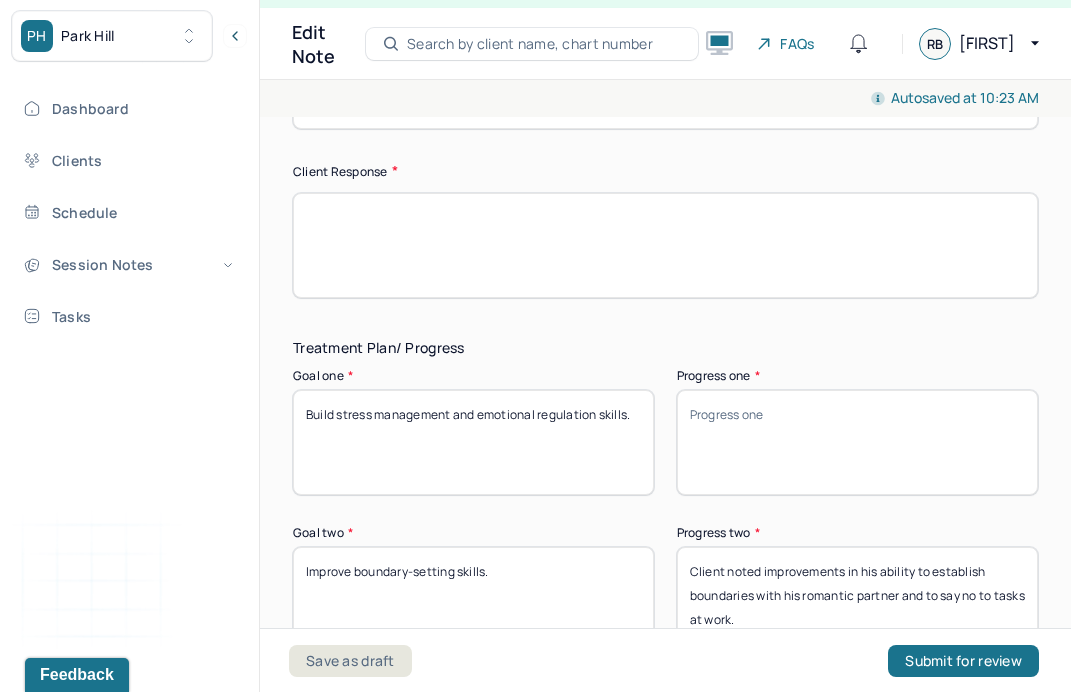 type 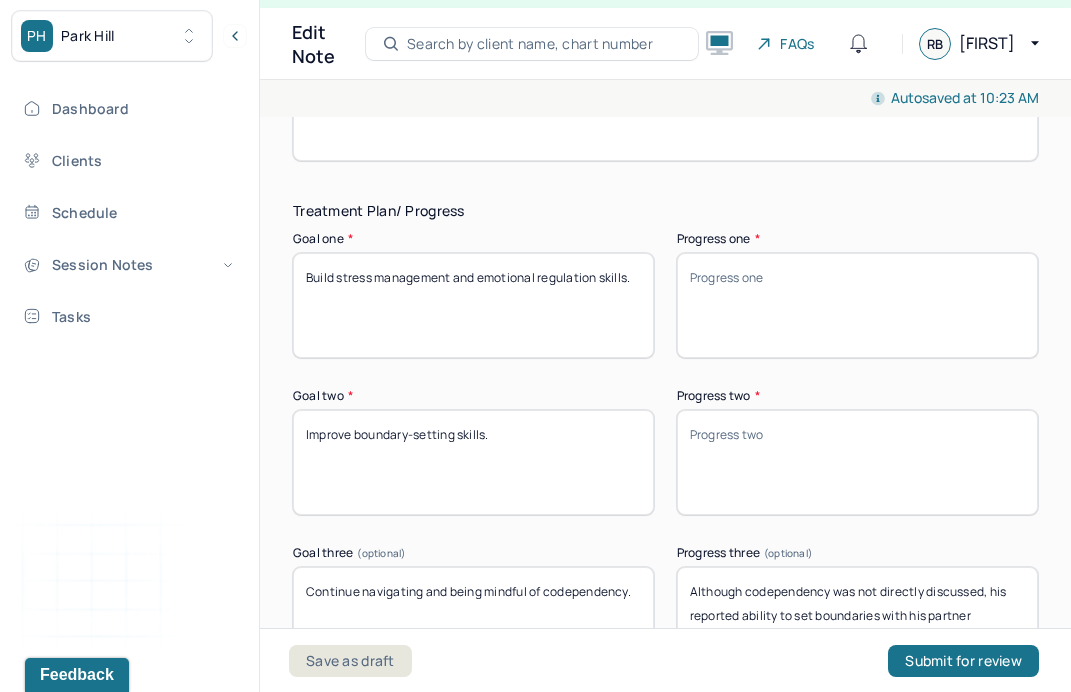 scroll, scrollTop: 3497, scrollLeft: 0, axis: vertical 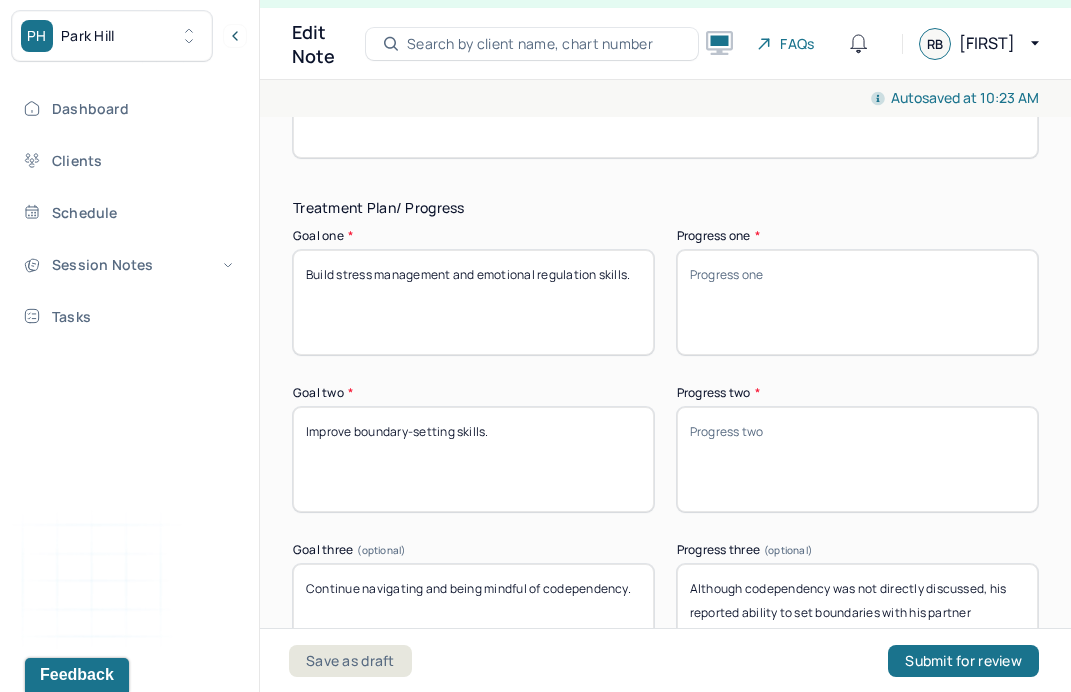 type 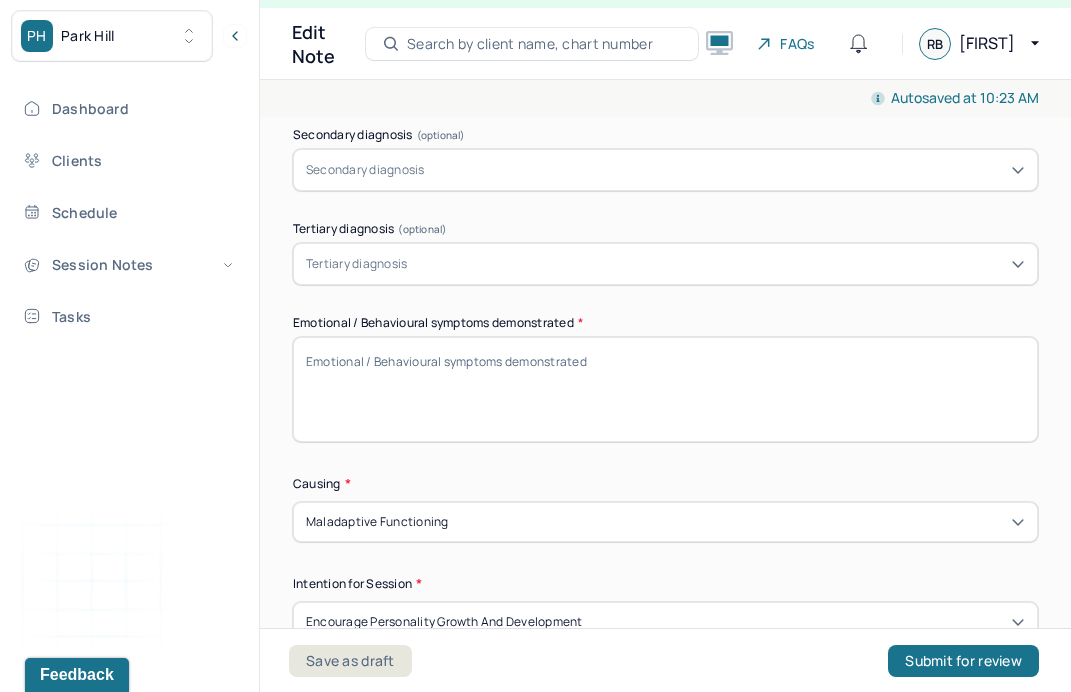 scroll, scrollTop: 0, scrollLeft: 0, axis: both 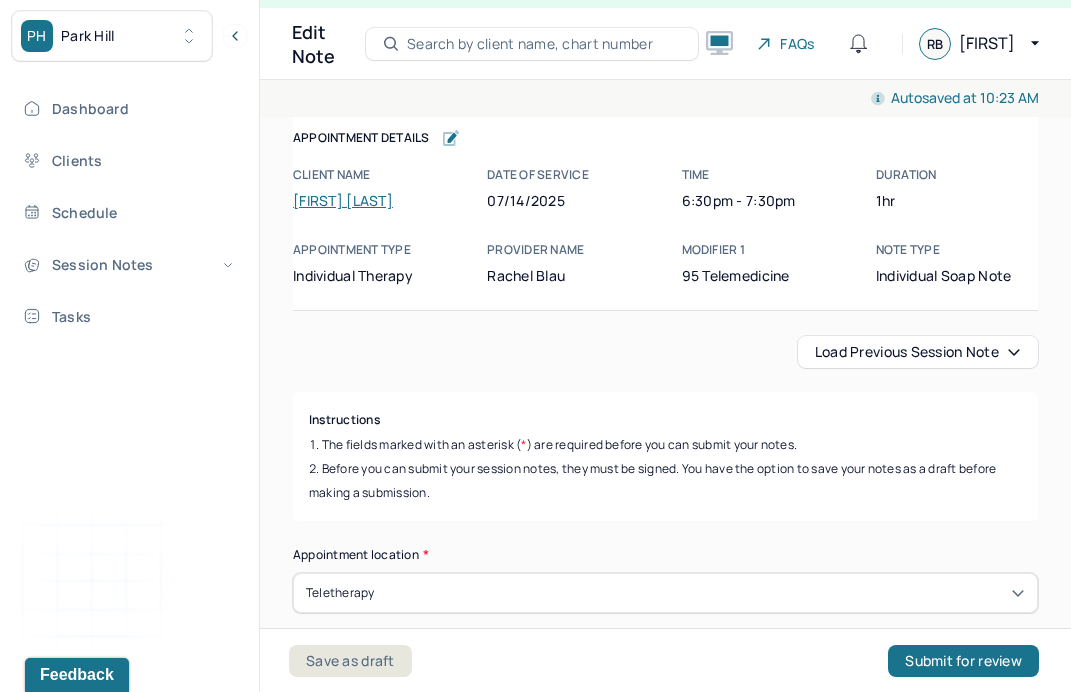 type 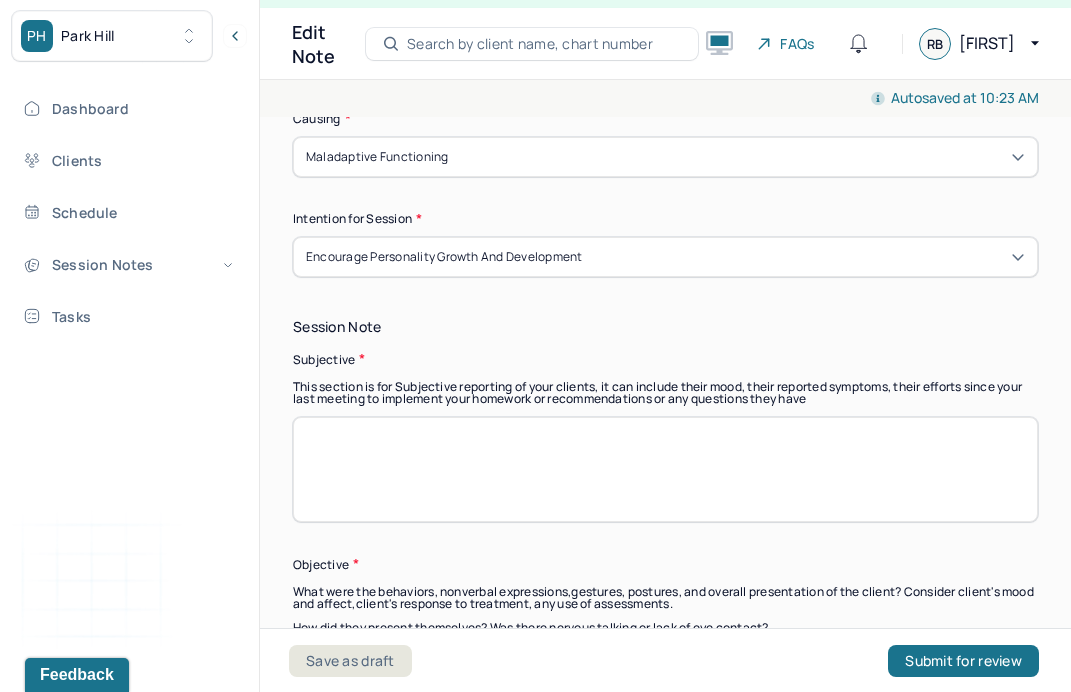 scroll, scrollTop: 1242, scrollLeft: 0, axis: vertical 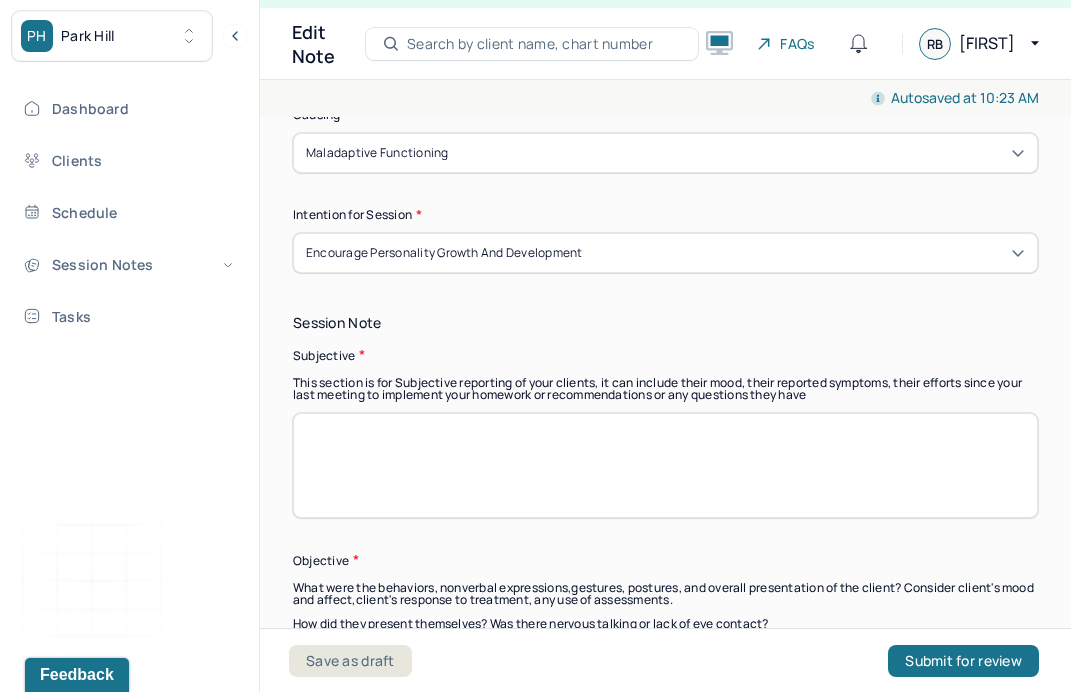 click at bounding box center [665, 465] 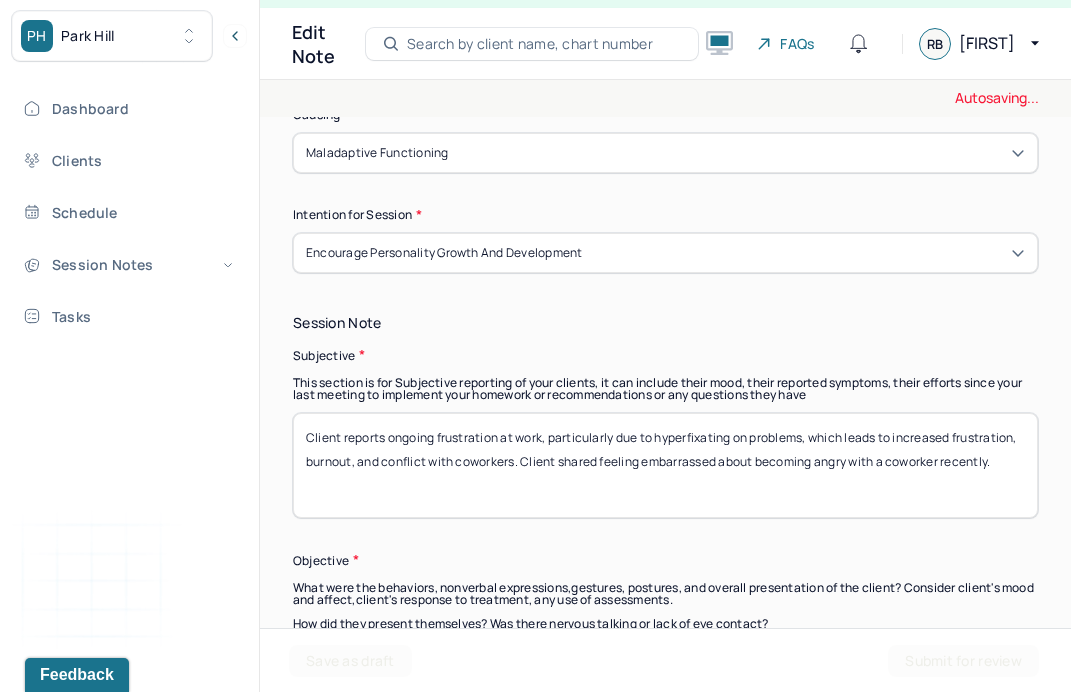 type on "Client reports ongoing frustration at work, particularly due to hyperfixating on problems, which leads to increased frustration, burnout, and conflict with coworkers. Client shared feeling embarrassed about becoming angry with a coworker recently." 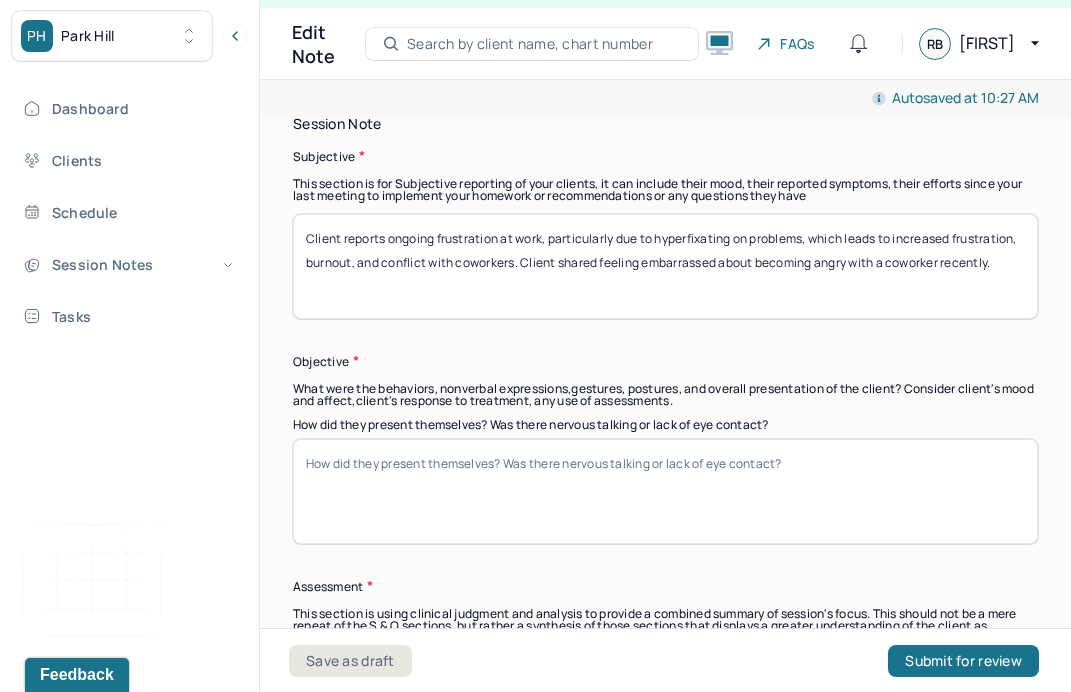 scroll, scrollTop: 1443, scrollLeft: 0, axis: vertical 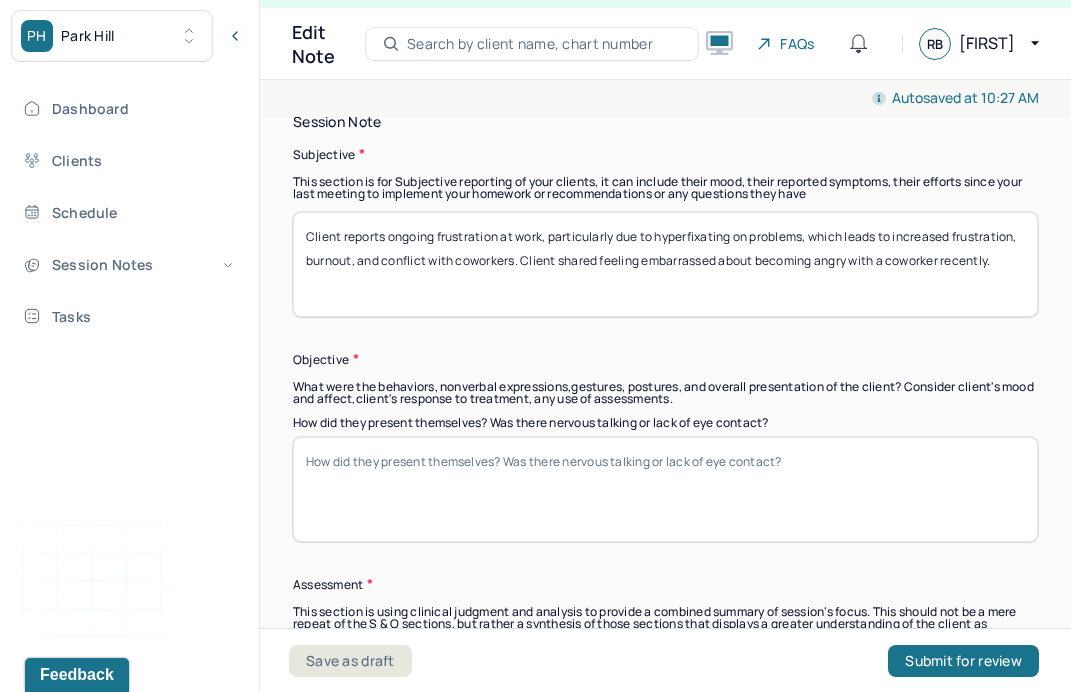 click on "Session Note Subjective This section is for Subjective reporting of your clients, it can include their mood, their reported symptoms, their efforts since your last meeting to implement your homework or recommendations or any questions they have Client reports ongoing frustration at work, particularly due to hyperfixating on problems, which leads to increased frustration, burnout, and conflict with coworkers. Client shared feeling embarrassed about becoming angry with a coworker recently. Objective What were the behaviors, nonverbal expressions,gestures, postures, and overall presentation of the client? Consider client's mood and affect,client's response to treatment, any use of assessments. How did they present themselves? Was there nervous talking or lack of eye contact? Assessment" at bounding box center [665, 441] 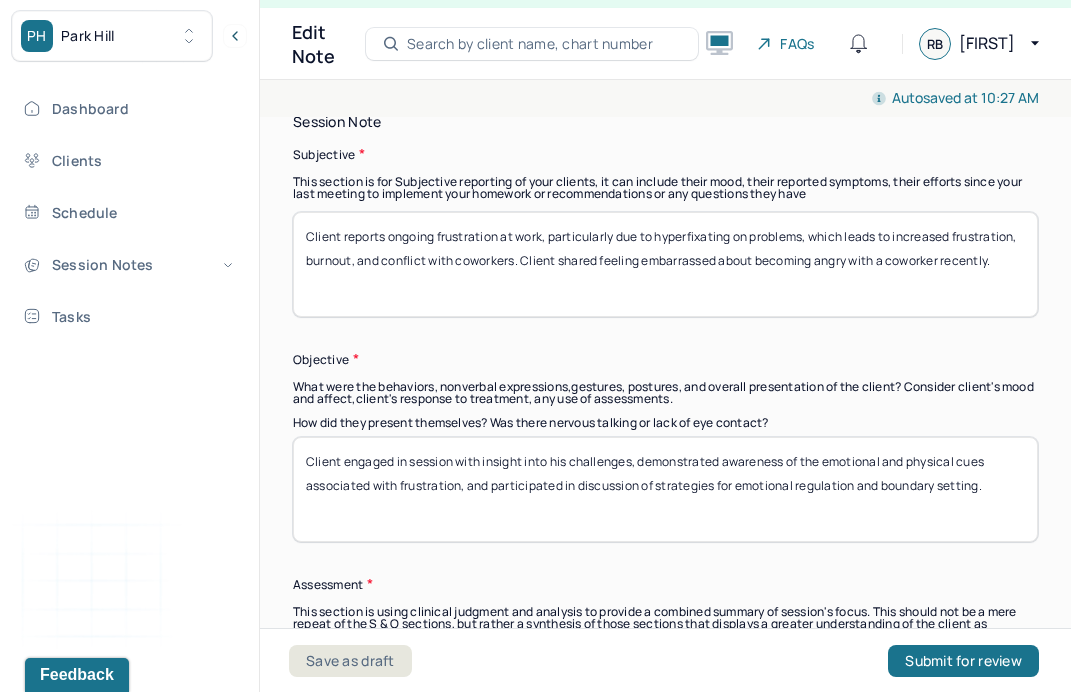 type on "Client engaged in session with insight into his challenges, demonstrated awareness of the emotional and physical cues associated with frustration, and participated in discussion of strategies for emotional regulation and boundary setting." 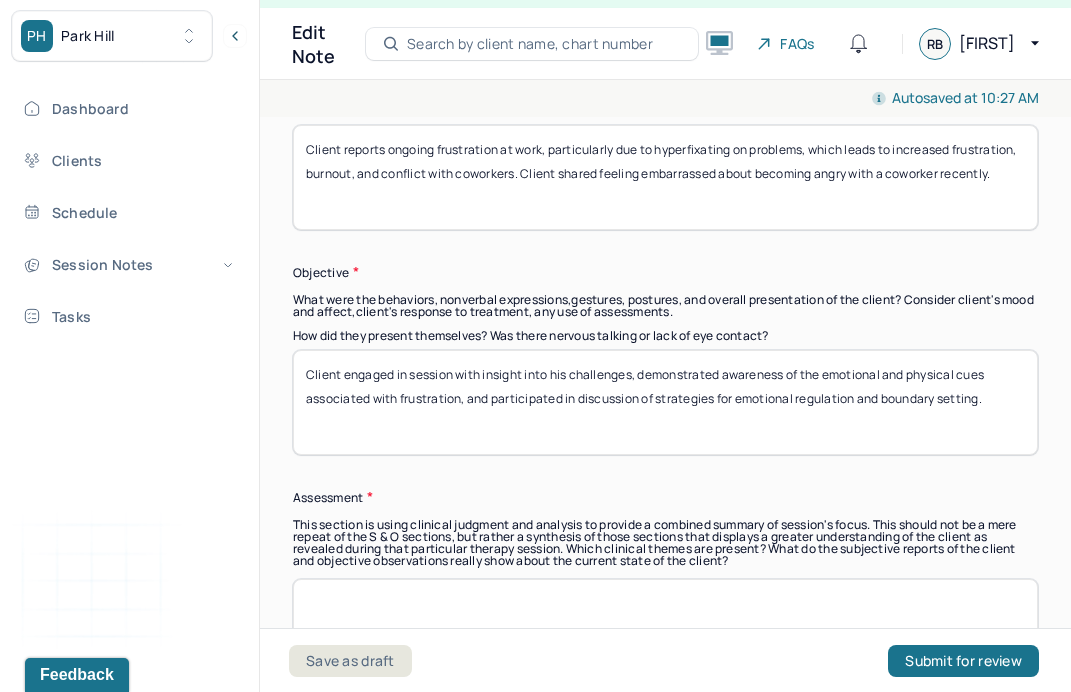 scroll, scrollTop: 1531, scrollLeft: 0, axis: vertical 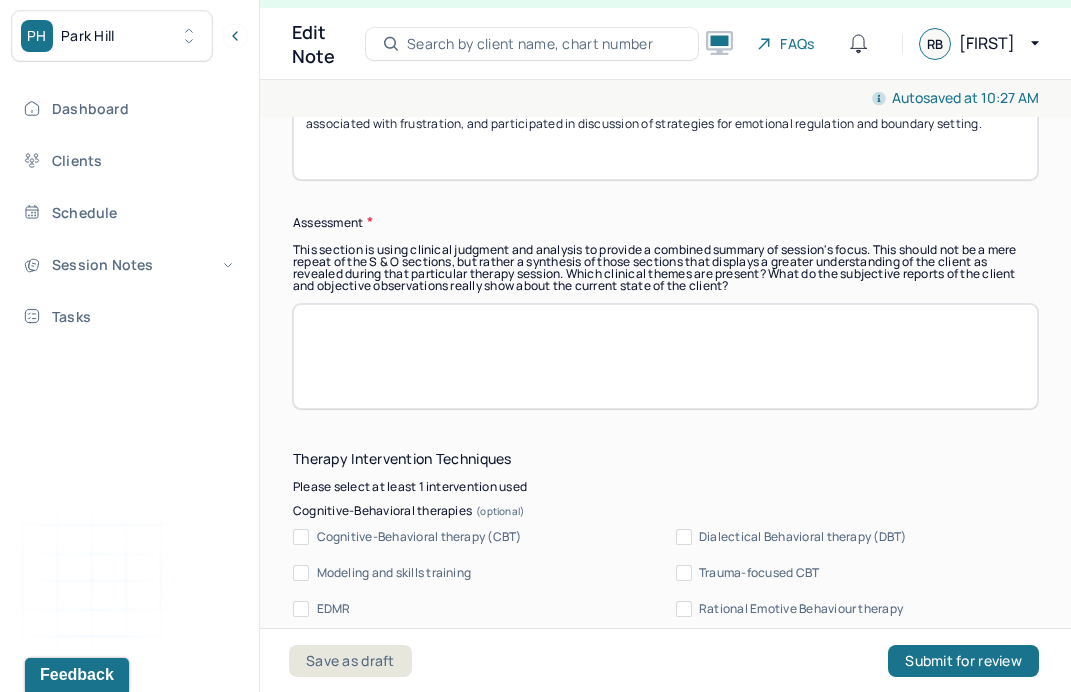 click at bounding box center [665, 356] 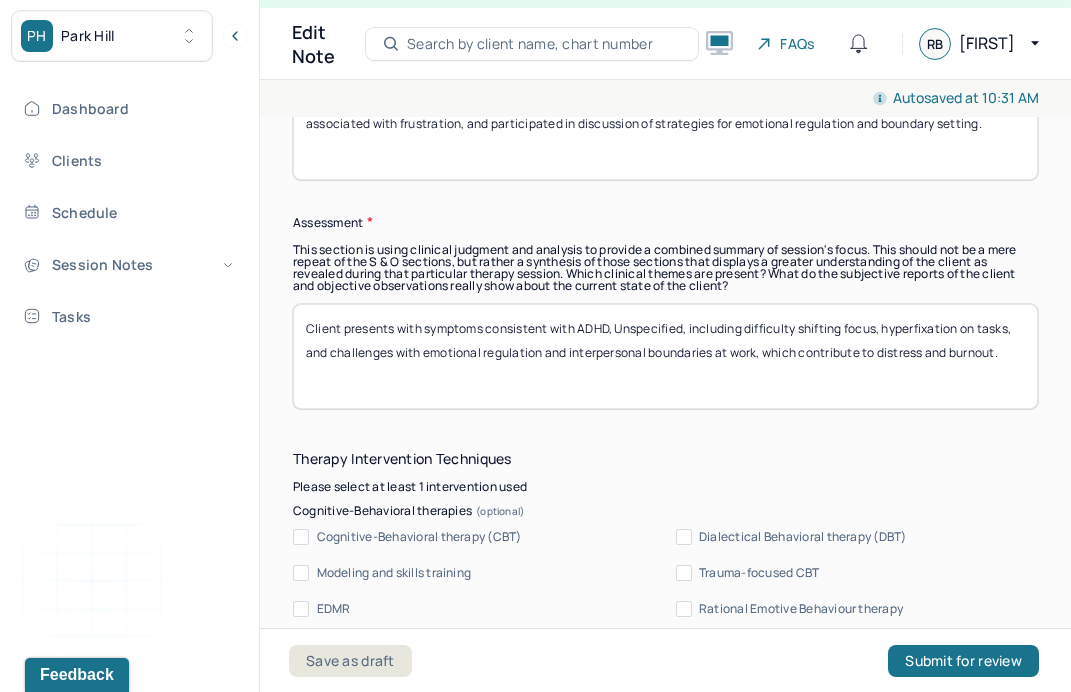 click on "Client presents with symptoms consistent with ADHD, Unspecified, including difficulty shifting focus, hyperfixation on tasks, and challenges with emotional regulation and interpersonal boundaries at work, which contribute to distress and burnout." at bounding box center (665, 356) 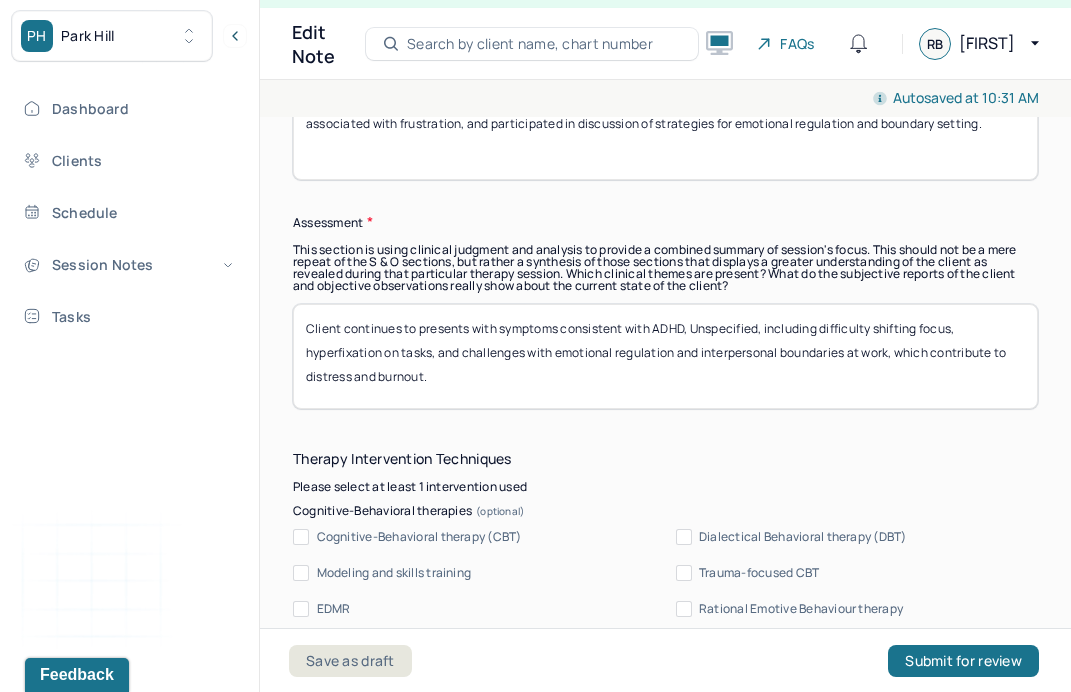 click on "Client presents with symptoms consistent with ADHD, Unspecified, including difficulty shifting focus, hyperfixation on tasks, and challenges with emotional regulation and interpersonal boundaries at work, which contribute to distress and burnout." at bounding box center (665, 356) 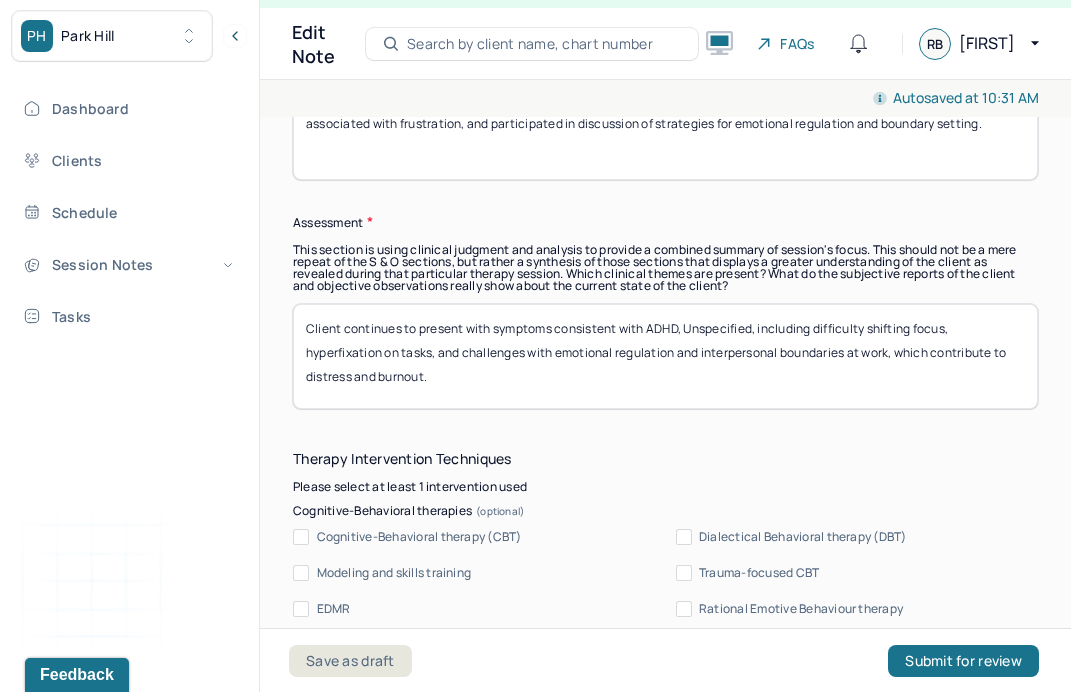drag, startPoint x: 647, startPoint y: 322, endPoint x: 756, endPoint y: 321, distance: 109.004585 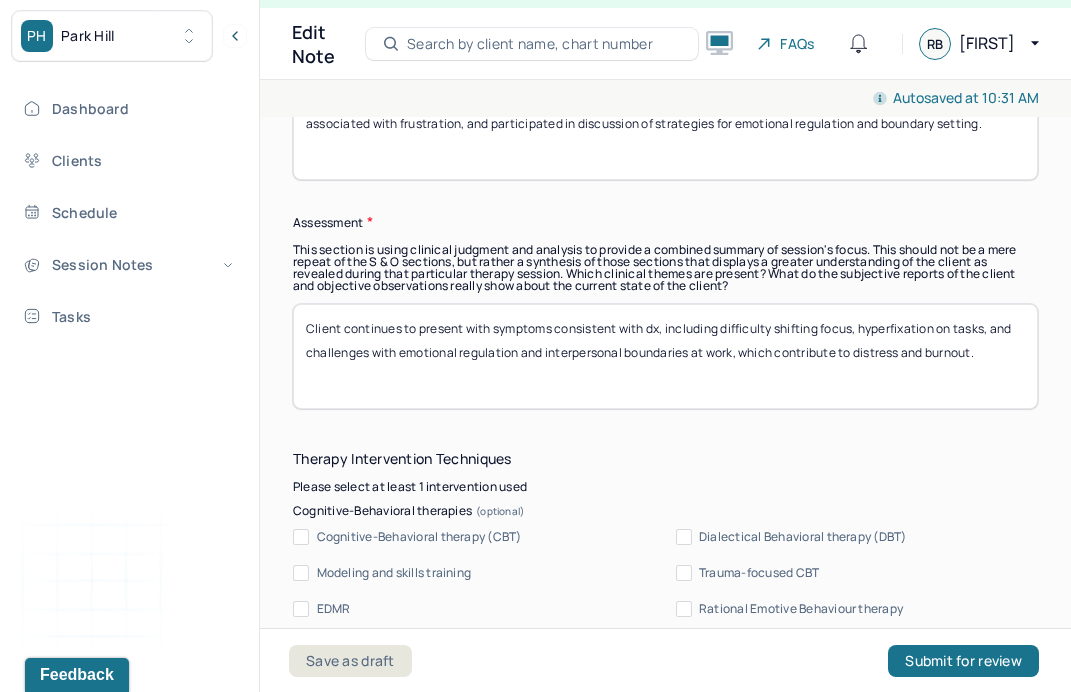 click on "Client continues to present with symptoms consistent with dx, including difficulty shifting focus, hyperfixation on tasks, and challenges with emotional regulation and interpersonal boundaries at work, which contribute to distress and burnout." at bounding box center (665, 356) 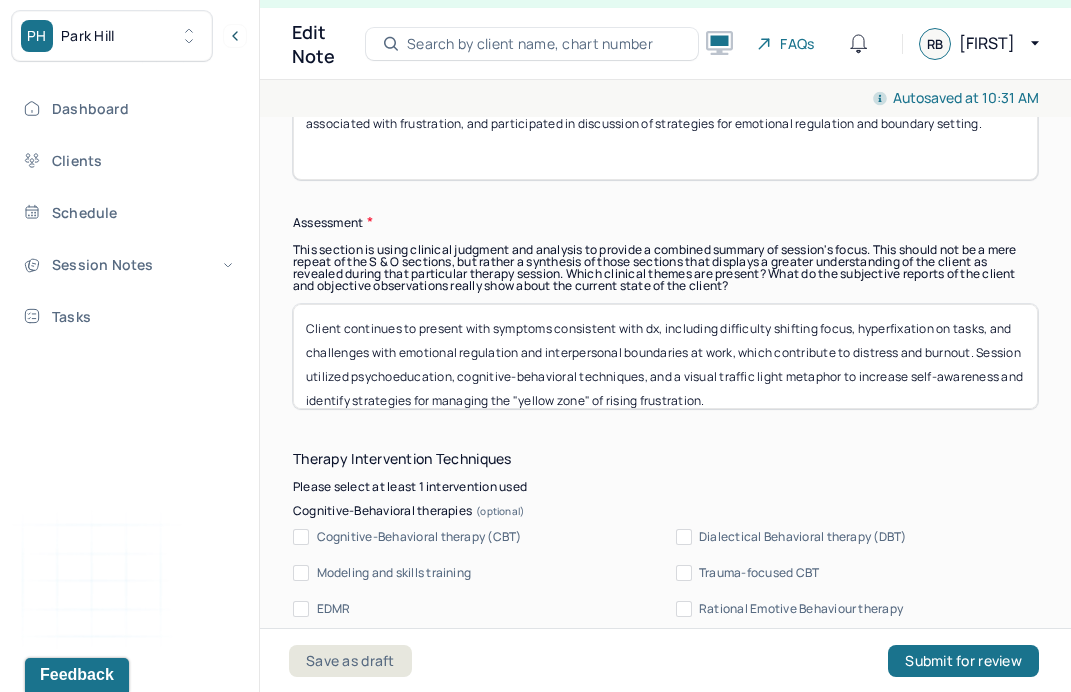 click on "Client continues to present with symptoms consistent with dx, including difficulty shifting focus, hyperfixation on tasks, and challenges with emotional regulation and interpersonal boundaries at work, which contribute to distress and burnout. Session utilized psychoeducation, cognitive-behavioral techniques, and a visual traffic light metaphor to increase self-awareness and identify strategies for managing the "yellow zone" of rising frustration." at bounding box center [665, 356] 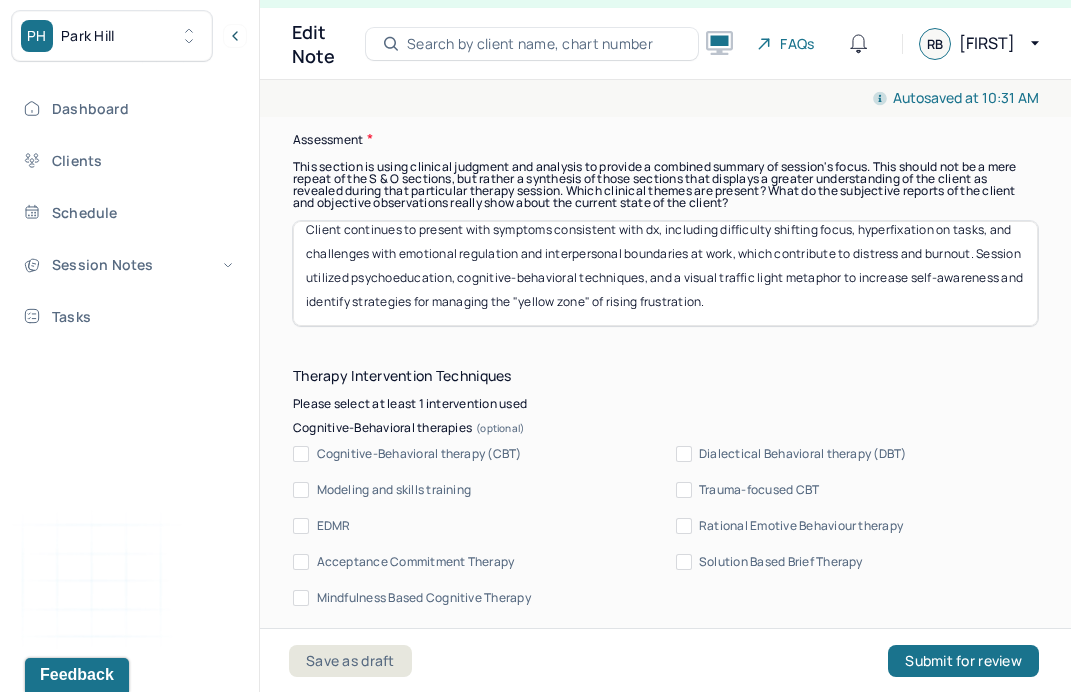 type on "Client continues to present with symptoms consistent with dx, including difficulty shifting focus, hyperfixation on tasks, and challenges with emotional regulation and interpersonal boundaries at work, which contribute to distress and burnout. Session utilized psychoeducation, cognitive-behavioral techniques, and a visual traffic light metaphor to increase self-awareness and identify strategies for managing the "yellow zone" of rising frustration." 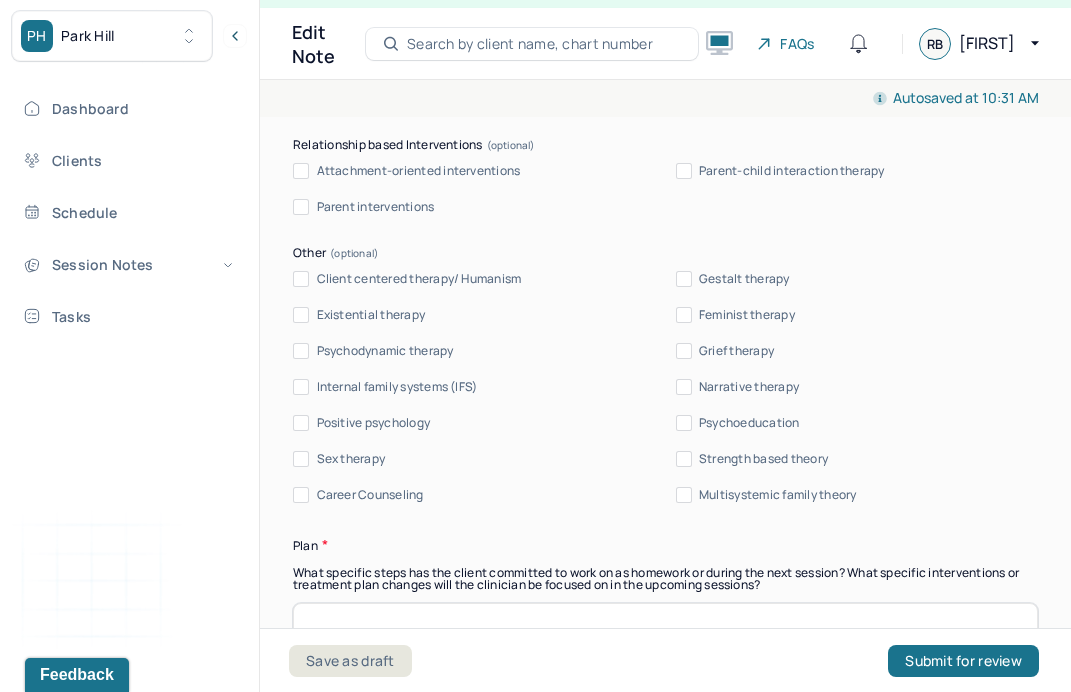 scroll, scrollTop: 2389, scrollLeft: 0, axis: vertical 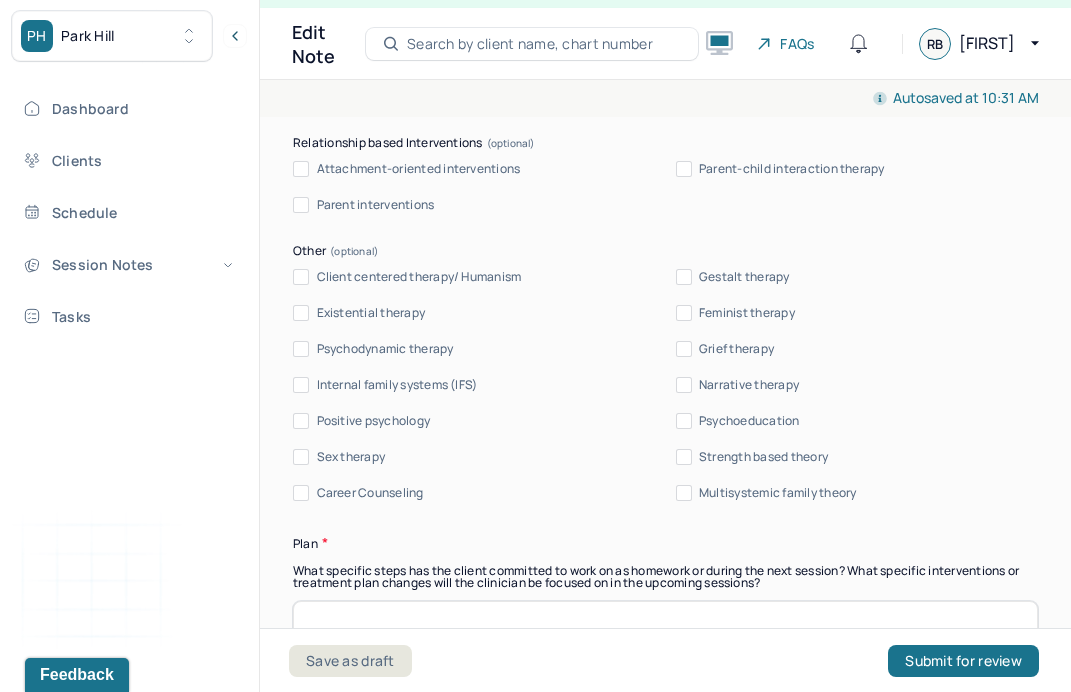 click on "Psychoeducation" at bounding box center [749, 421] 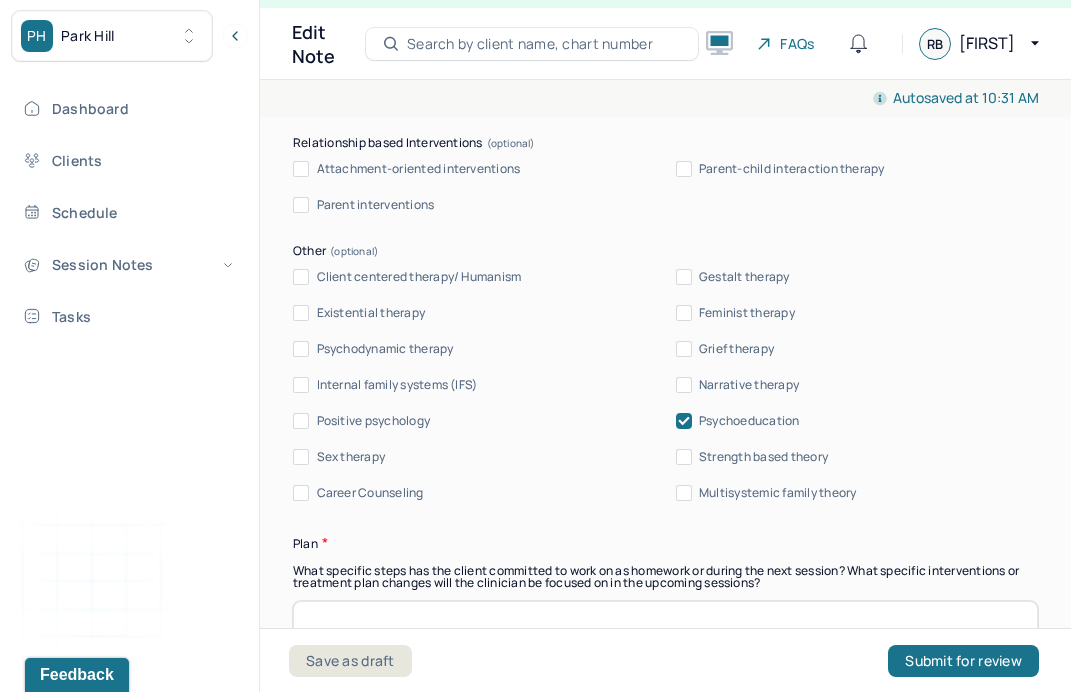 click on "Client centered therapy/ Humanism" at bounding box center (419, 277) 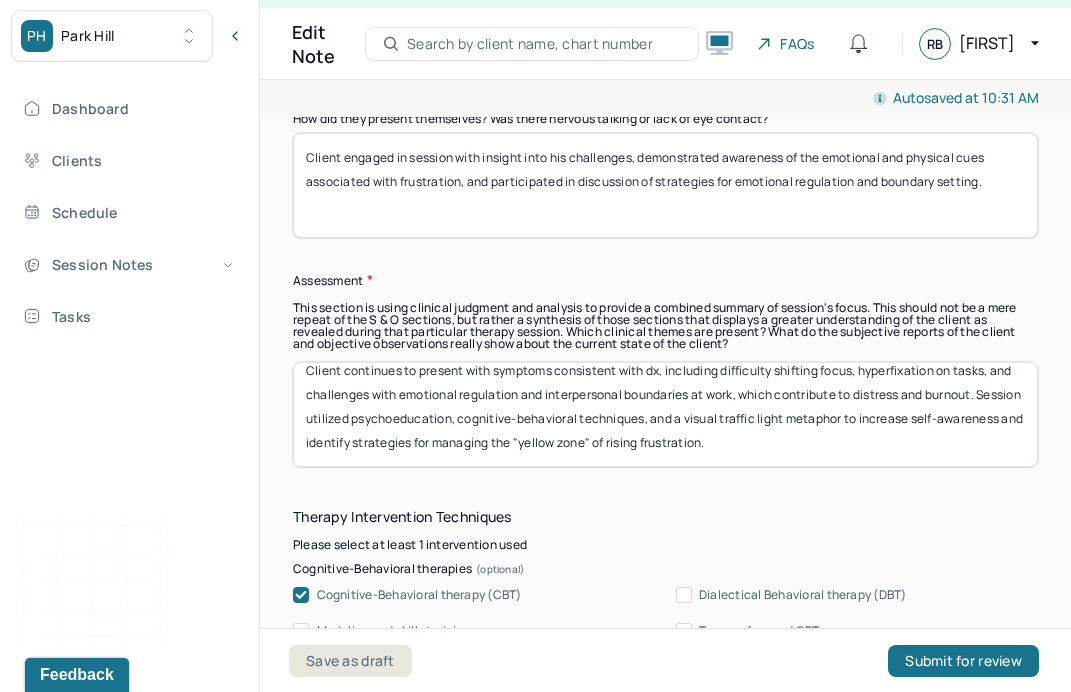 scroll, scrollTop: 1728, scrollLeft: 0, axis: vertical 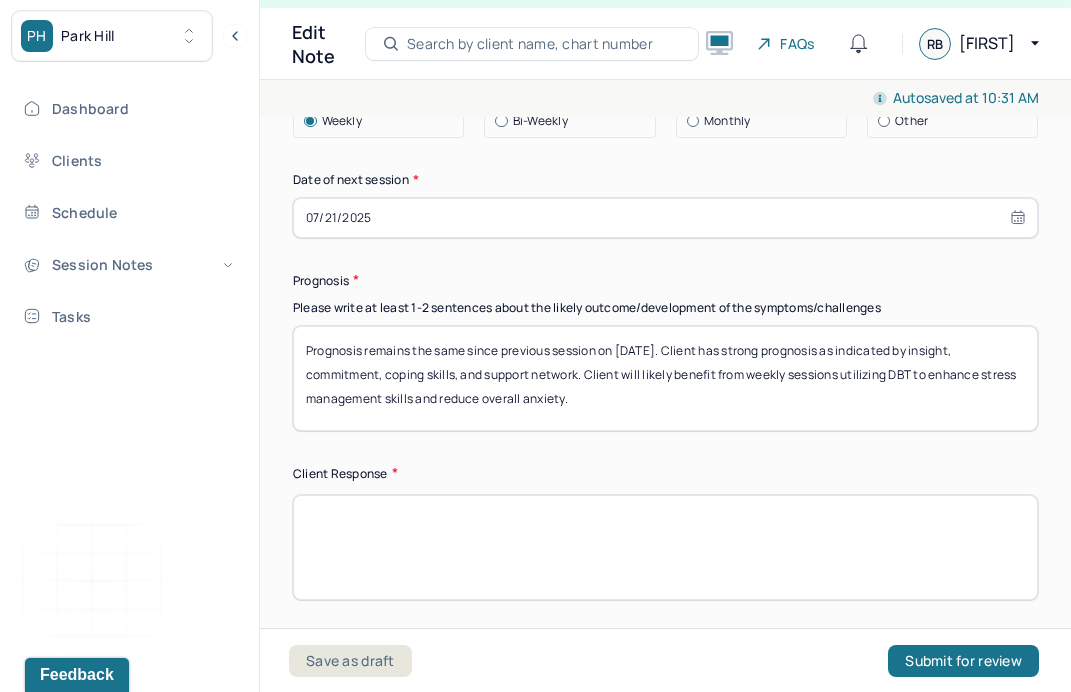 click at bounding box center (665, 547) 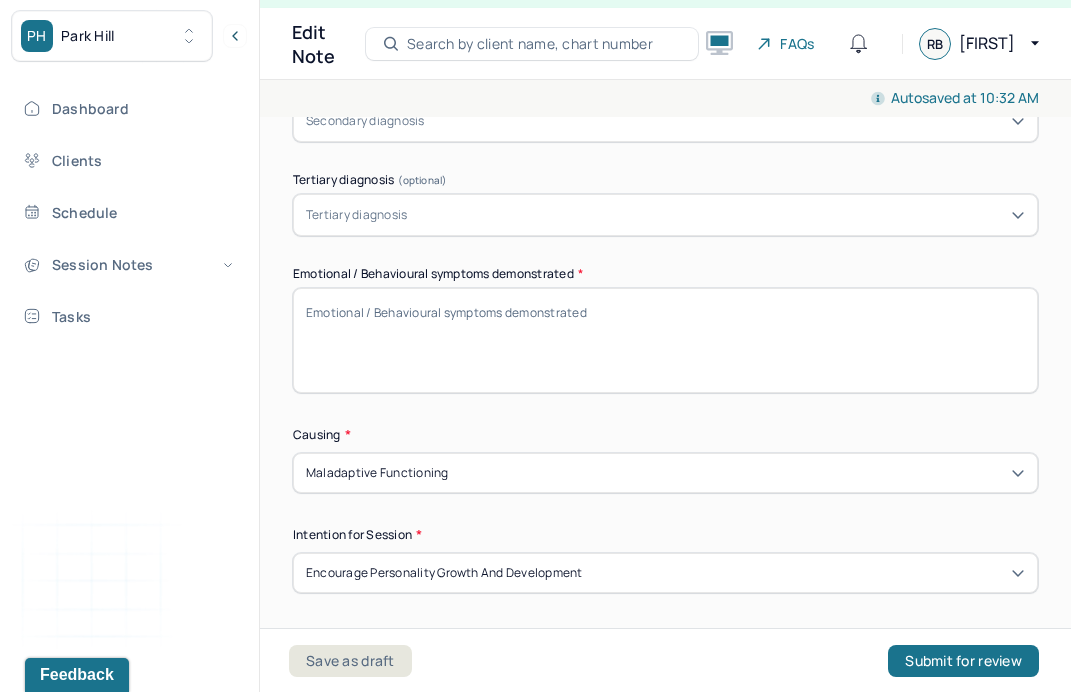 scroll, scrollTop: 913, scrollLeft: 0, axis: vertical 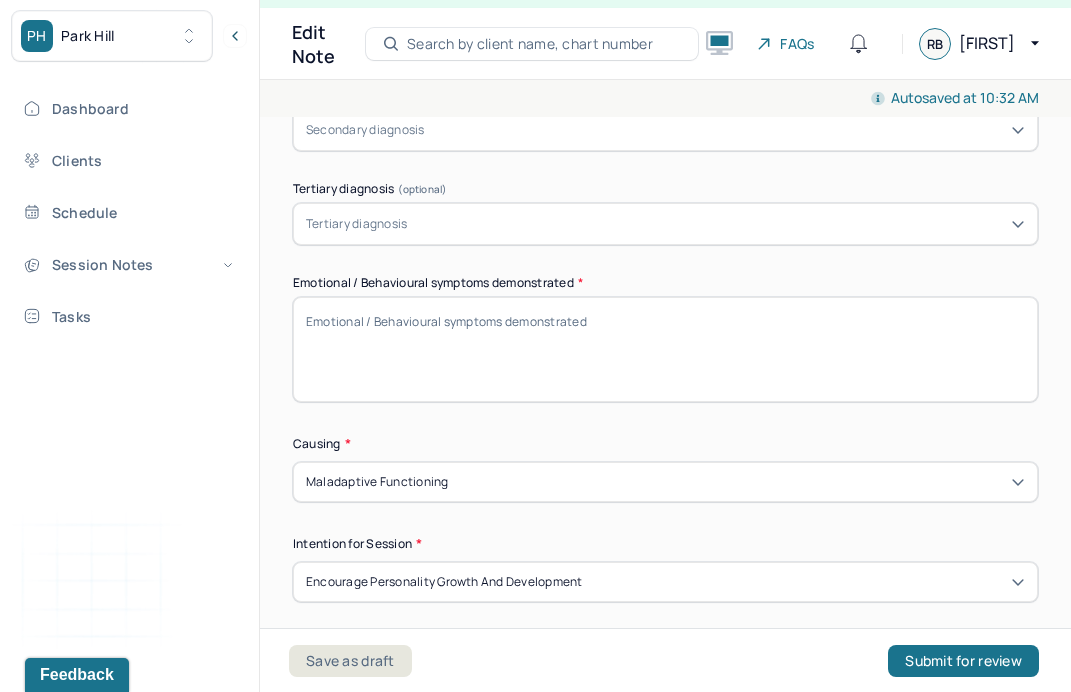 type on "Client appears motivated to develop better coping strategies and boundary-setting skills." 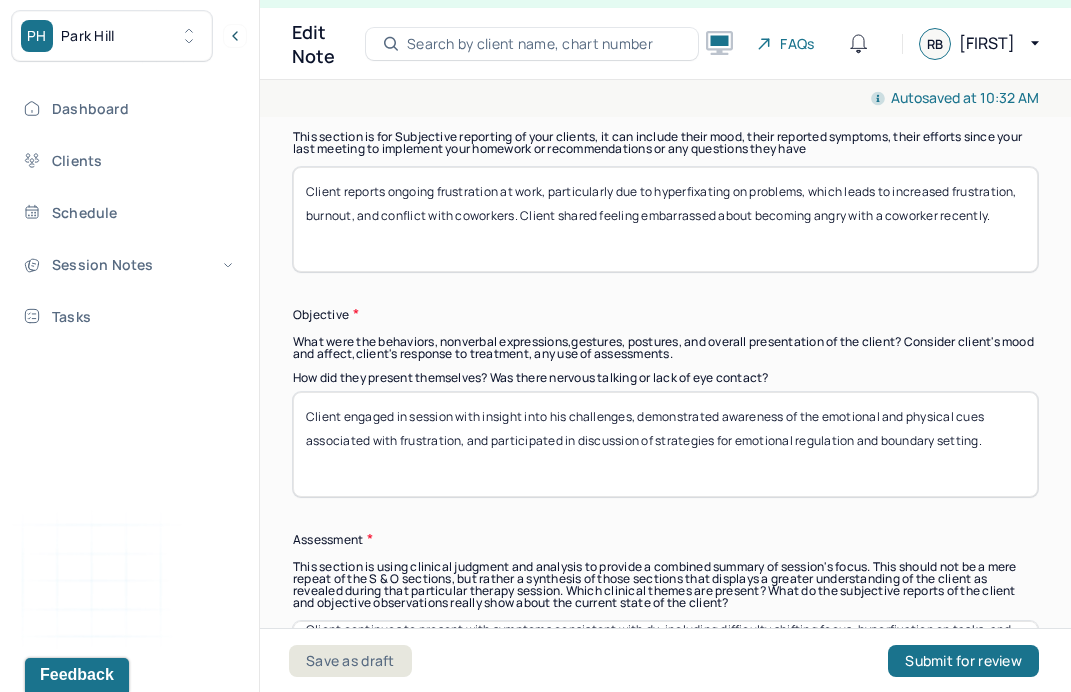 scroll, scrollTop: 1485, scrollLeft: 0, axis: vertical 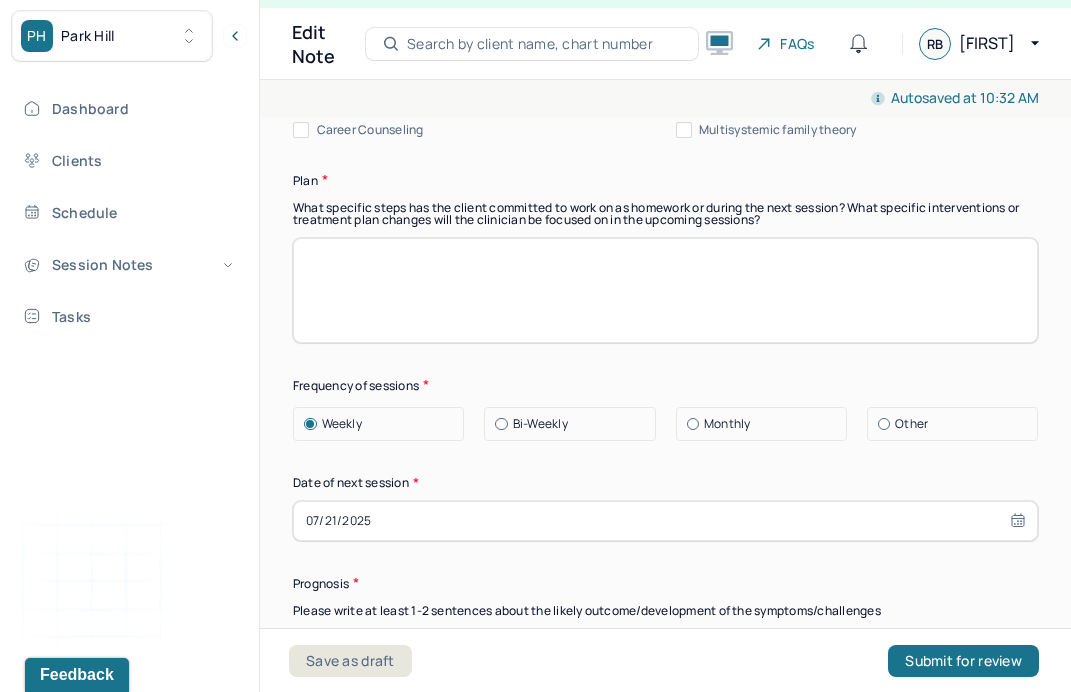 click at bounding box center [665, 290] 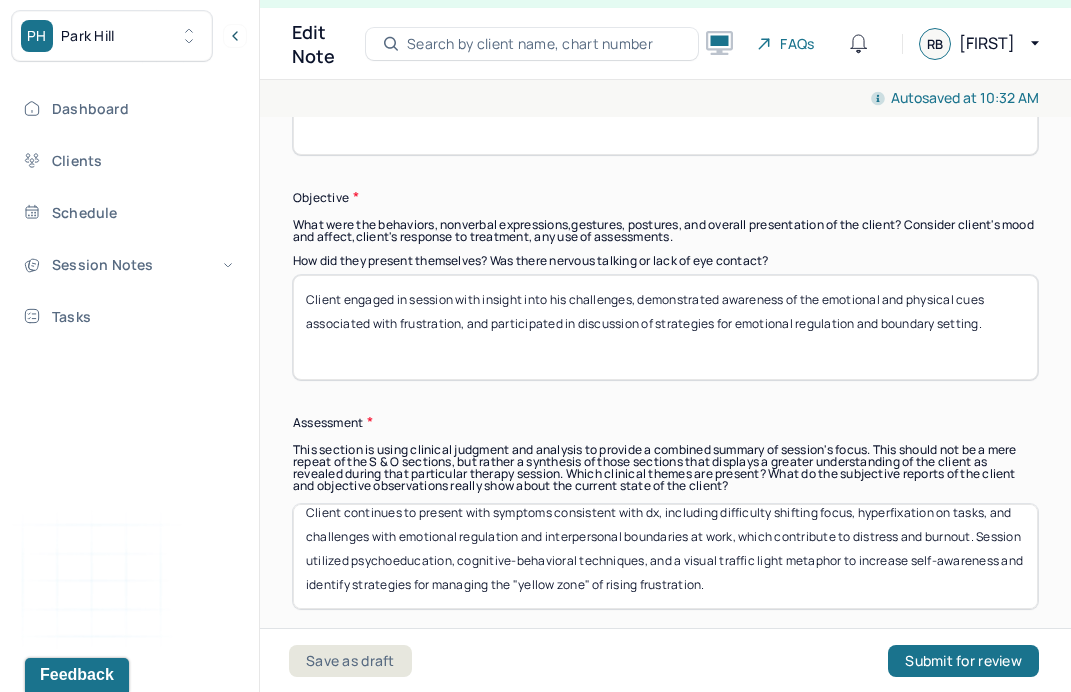 scroll, scrollTop: 1613, scrollLeft: 0, axis: vertical 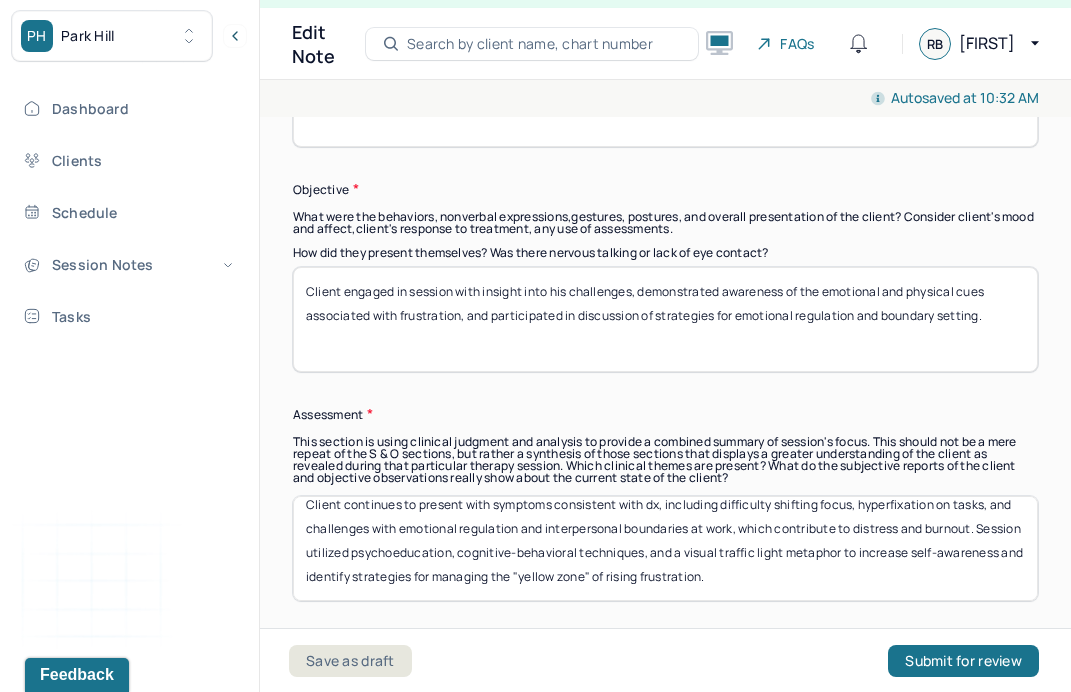 type on "Next session will review progress and further refine strategies. Treatment goals remain appropriate." 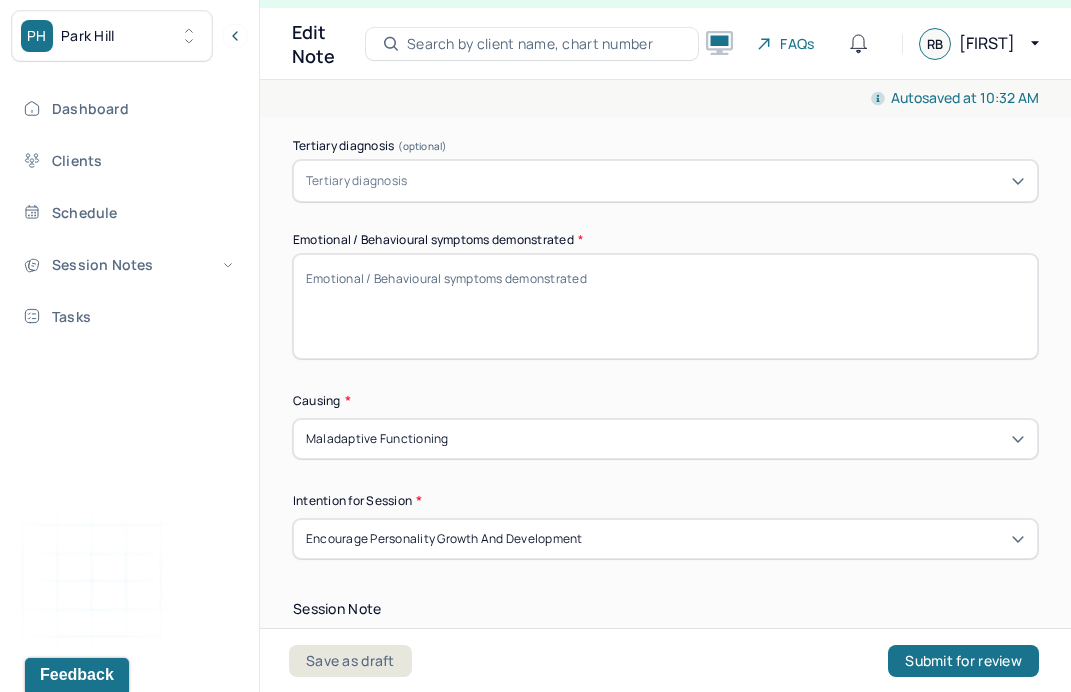 scroll, scrollTop: 954, scrollLeft: 0, axis: vertical 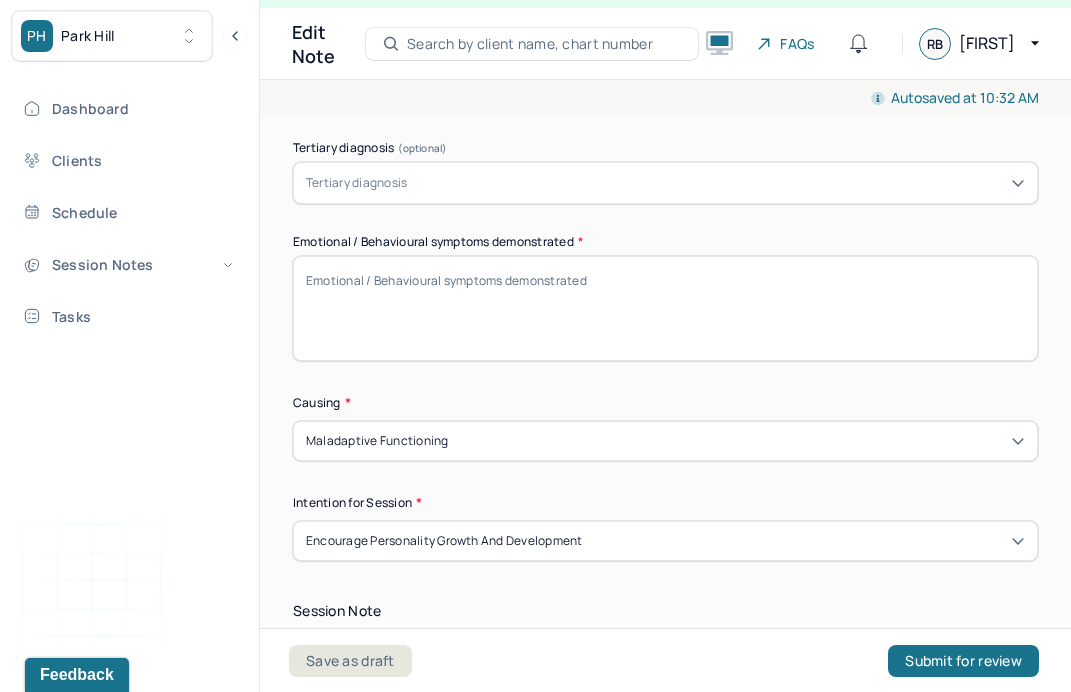 type on "Client engaged in session with insight into his challenges, demonstrated awareness of the emotional and physical cues associated with frustration, and participated in discussion of strategies for emotional regulation and boundary setting." 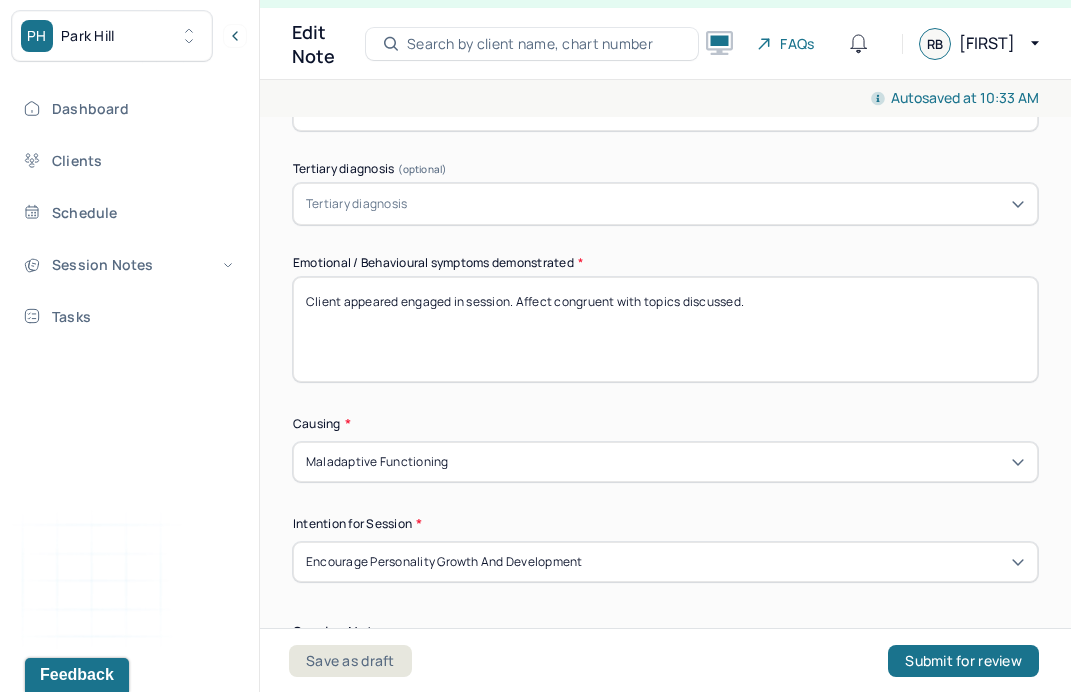 scroll, scrollTop: 932, scrollLeft: 0, axis: vertical 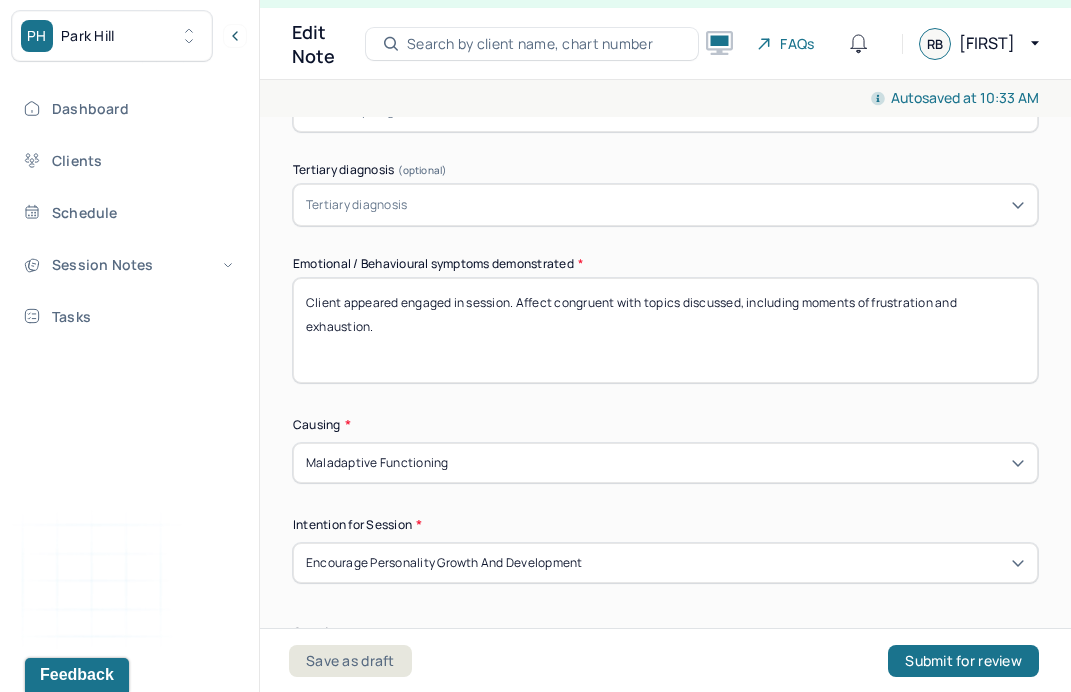 drag, startPoint x: 369, startPoint y: 321, endPoint x: 282, endPoint y: 321, distance: 87 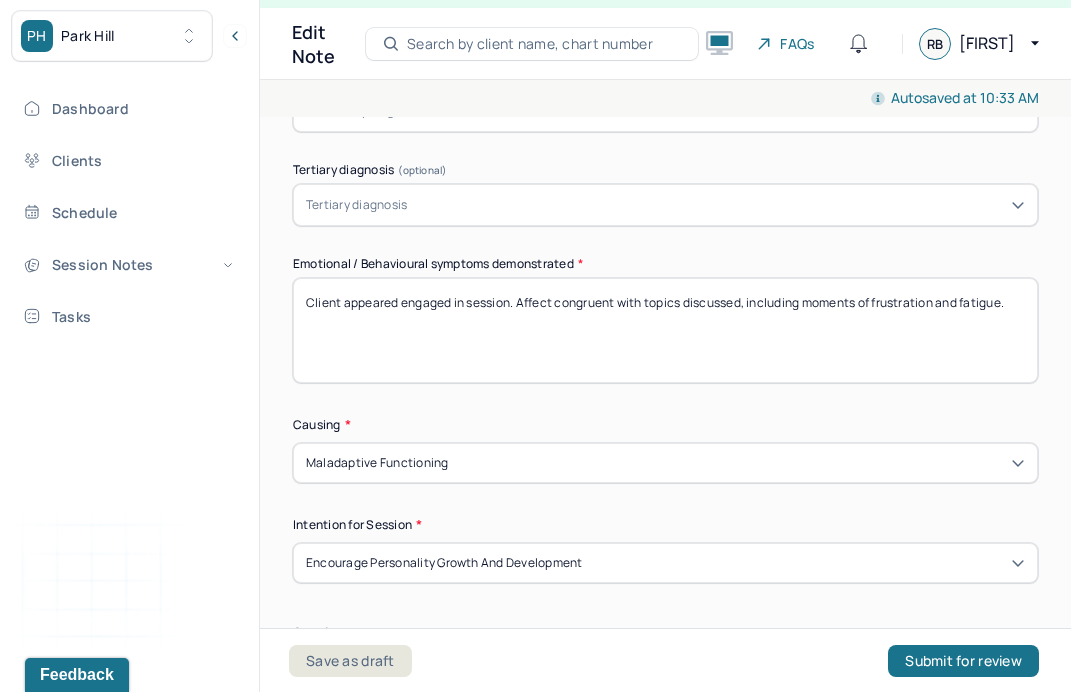 type on "Client appeared engaged in session. Affect congruent with topics discussed, including moments of frustration and fatigue." 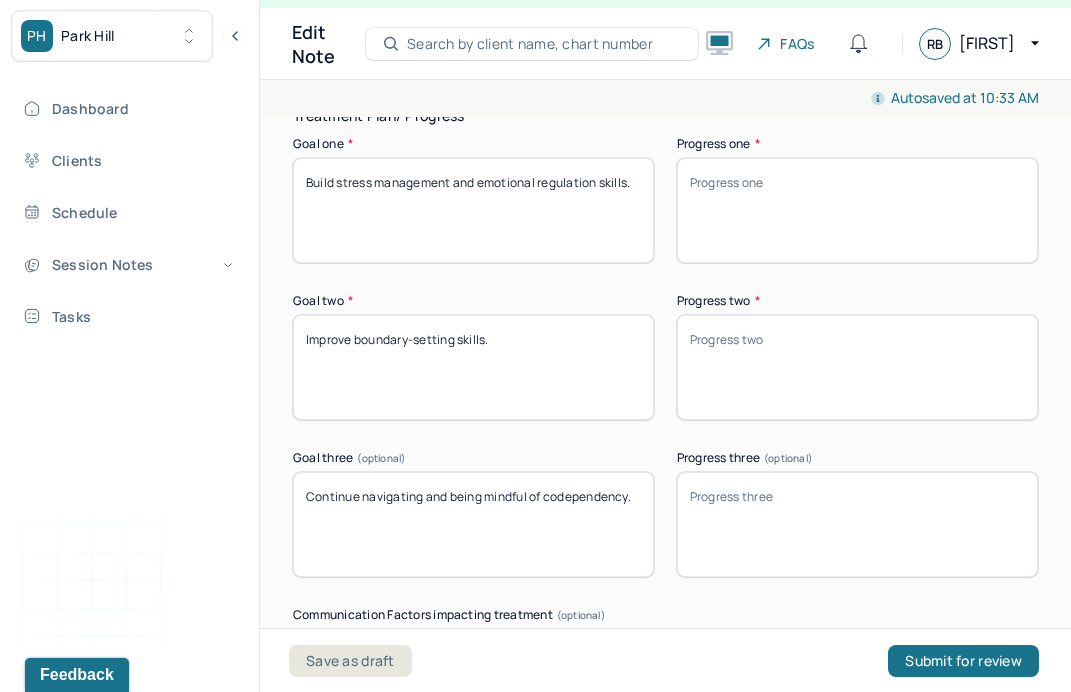 scroll, scrollTop: 3588, scrollLeft: 0, axis: vertical 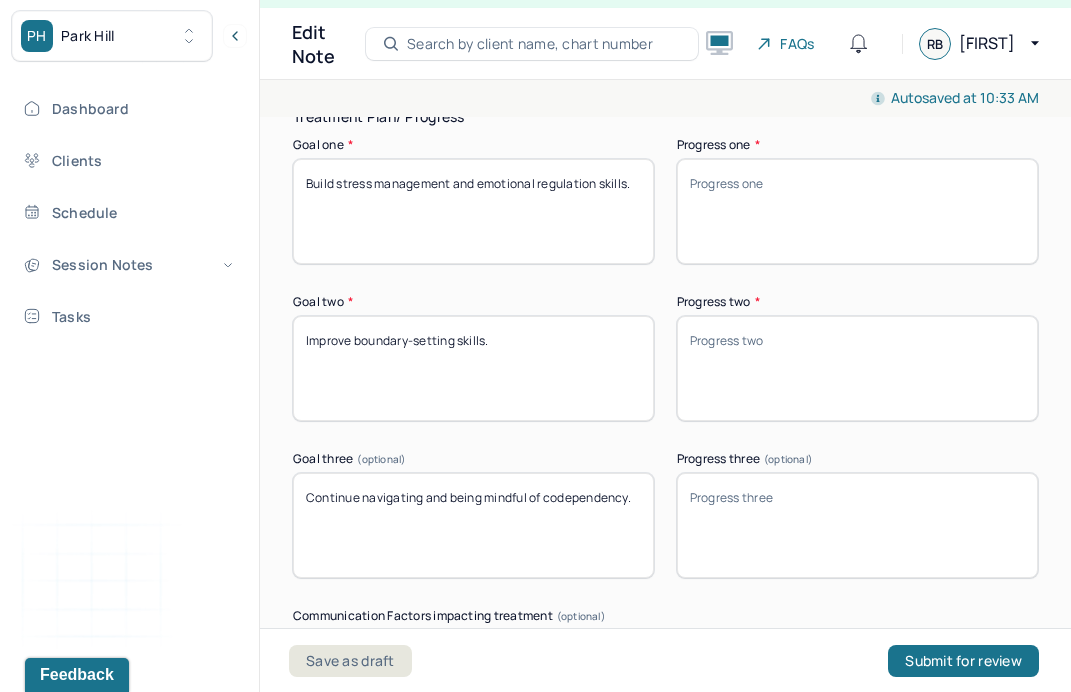 click on "Build stress management and emotional regulation skills." at bounding box center [473, 211] 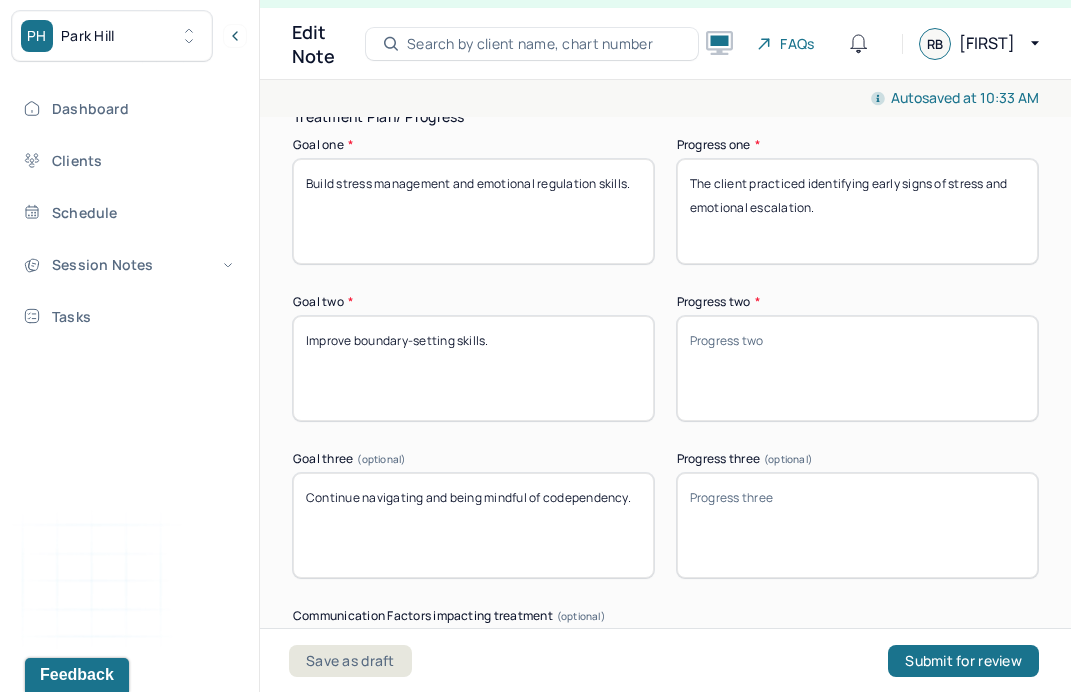 type on "The client practiced identifying early signs of stress and emotional escalation." 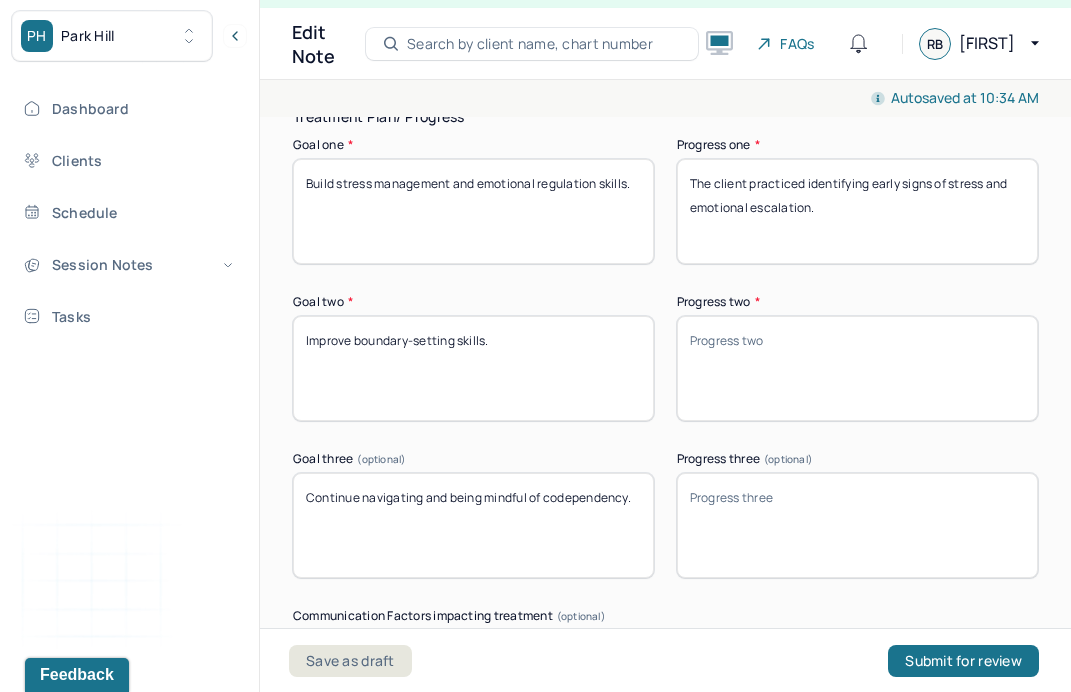 click on "Progress two *" at bounding box center (857, 368) 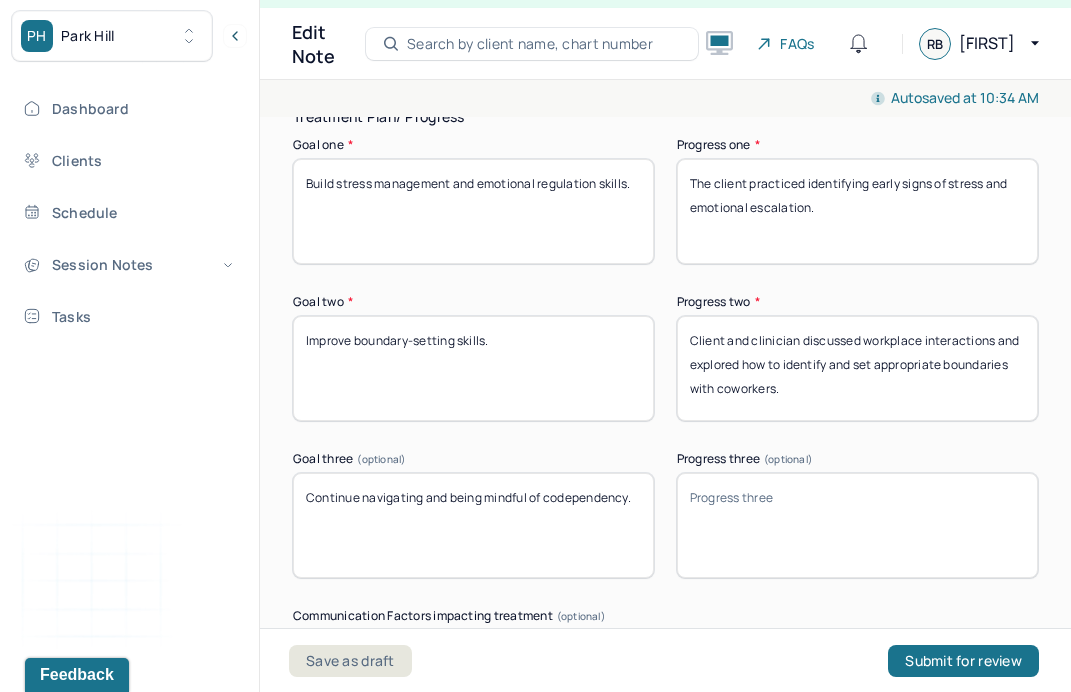 type on "Client and clinician discussed workplace interactions and explored how to identify and set appropriate boundaries with coworkers." 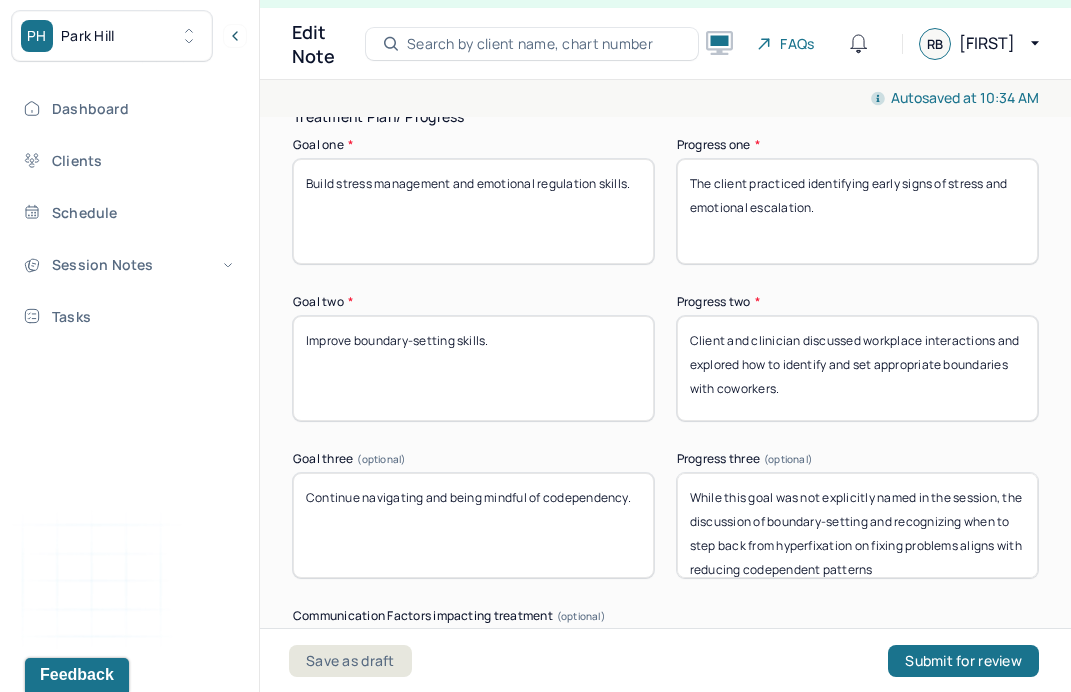 drag, startPoint x: 951, startPoint y: 557, endPoint x: 632, endPoint y: 451, distance: 336.15027 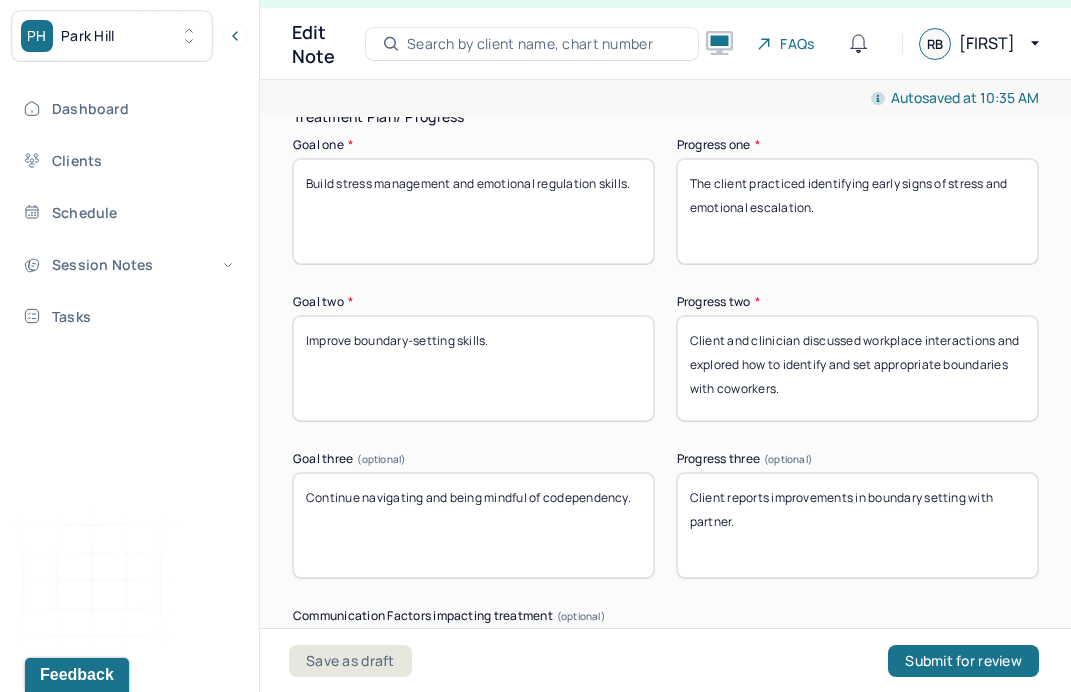 type on "Client reports improvements in boundary setting with partner." 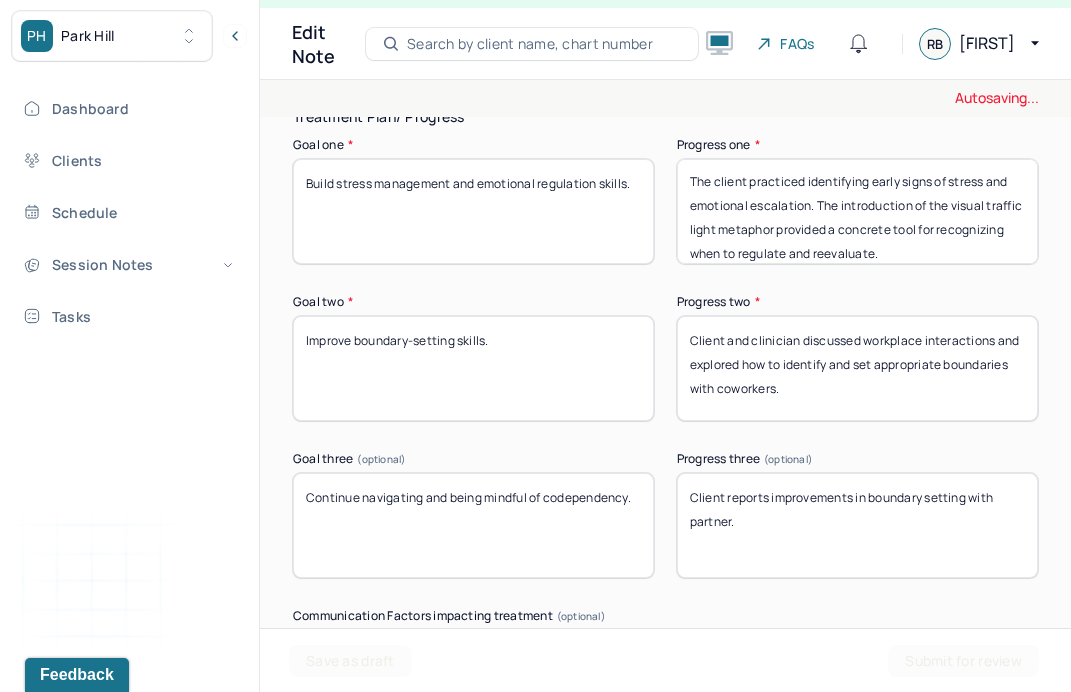 scroll, scrollTop: 0, scrollLeft: 0, axis: both 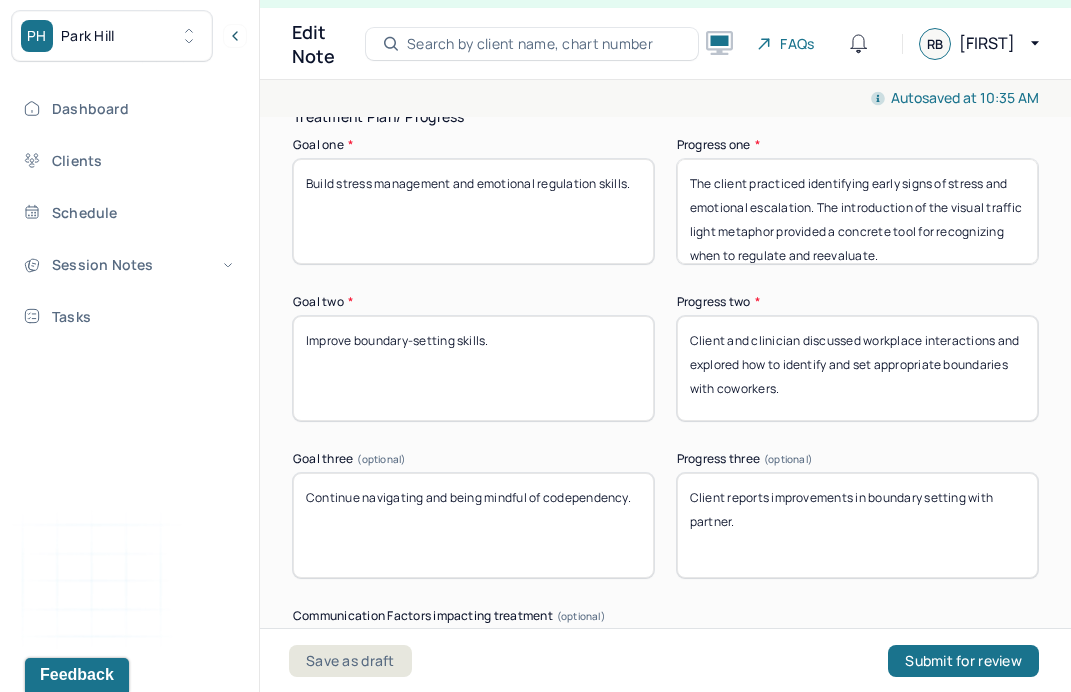 drag, startPoint x: 894, startPoint y: 253, endPoint x: 840, endPoint y: 215, distance: 66.0303 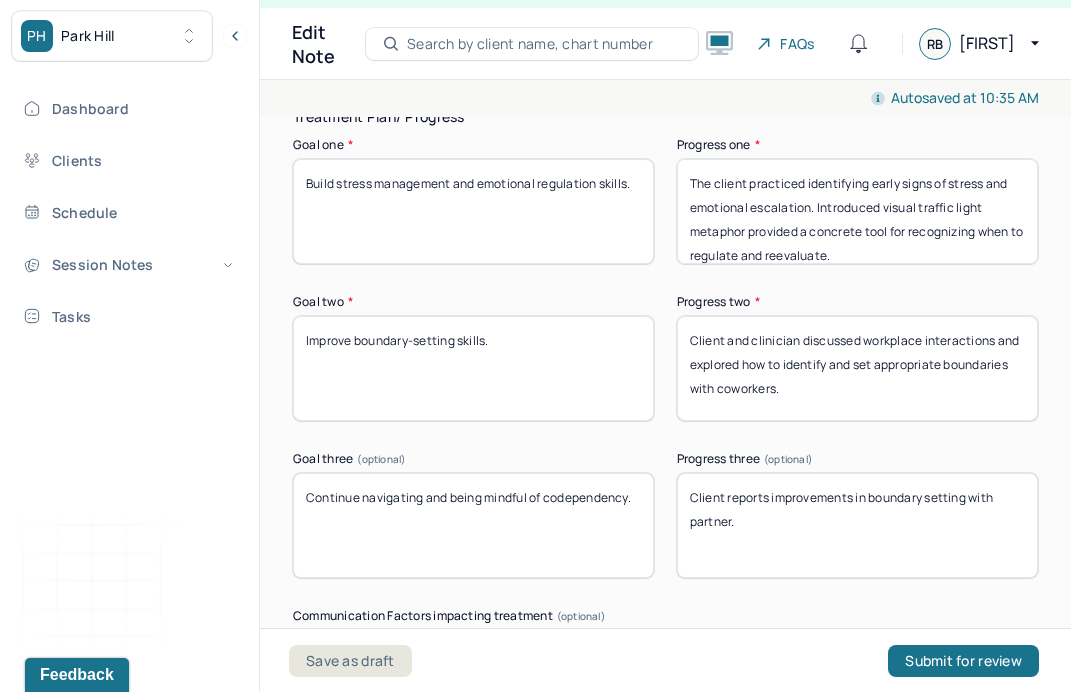 drag, startPoint x: 888, startPoint y: 228, endPoint x: 754, endPoint y: 226, distance: 134.01492 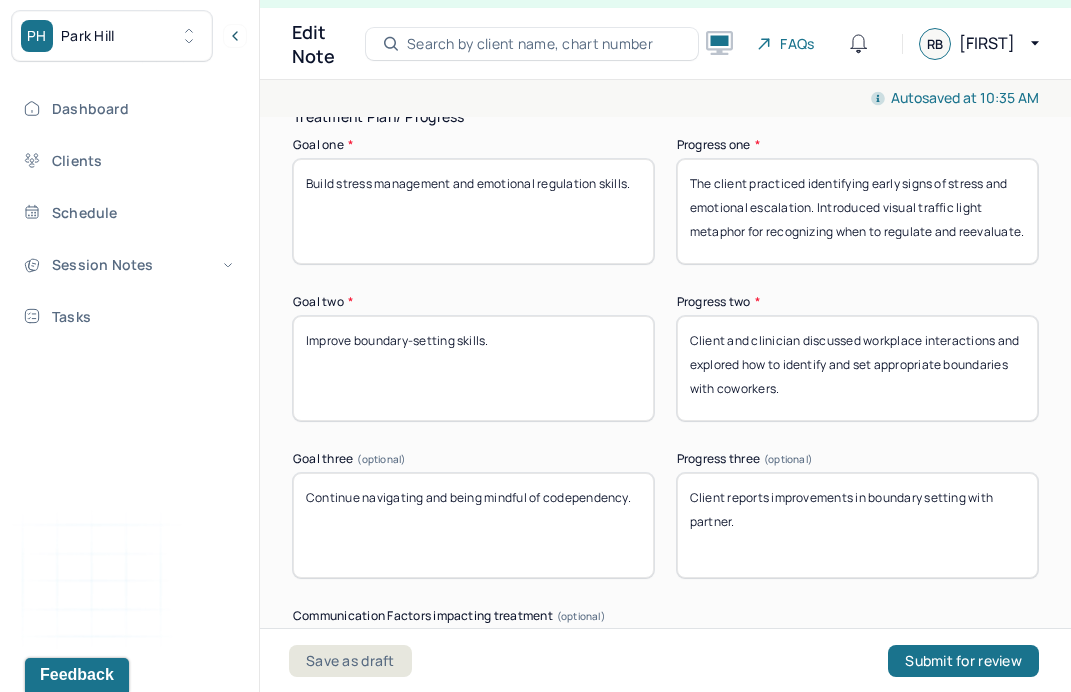 drag, startPoint x: 1026, startPoint y: 226, endPoint x: 746, endPoint y: 225, distance: 280.0018 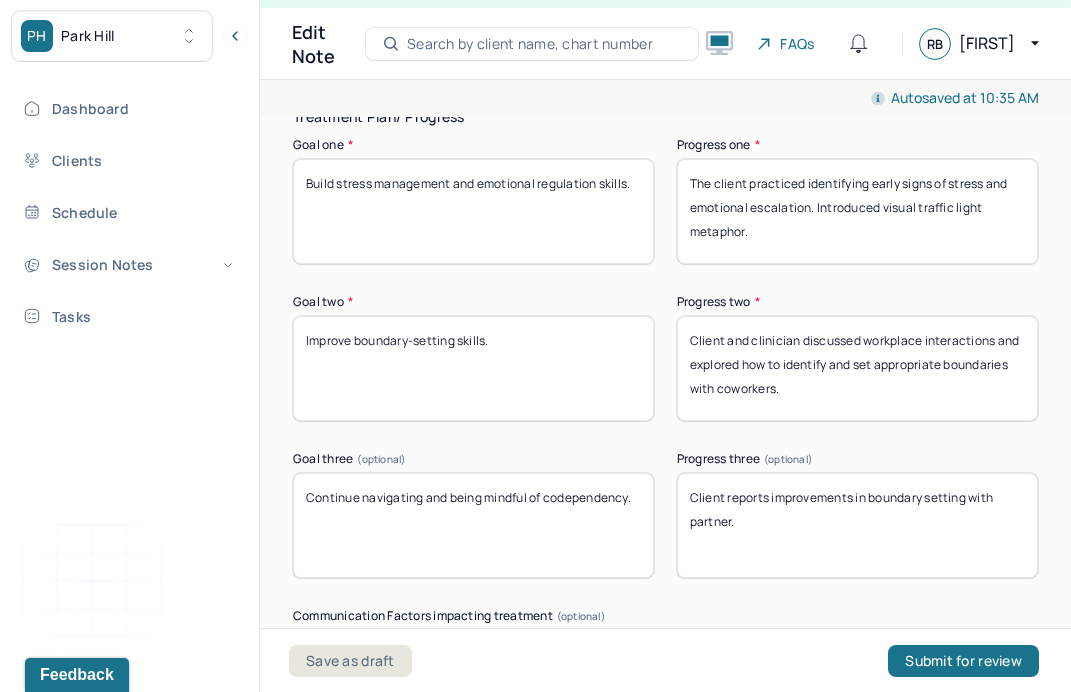 type on "The client practiced identifying early signs of stress and emotional escalation. Introduced visual traffic light metaphor." 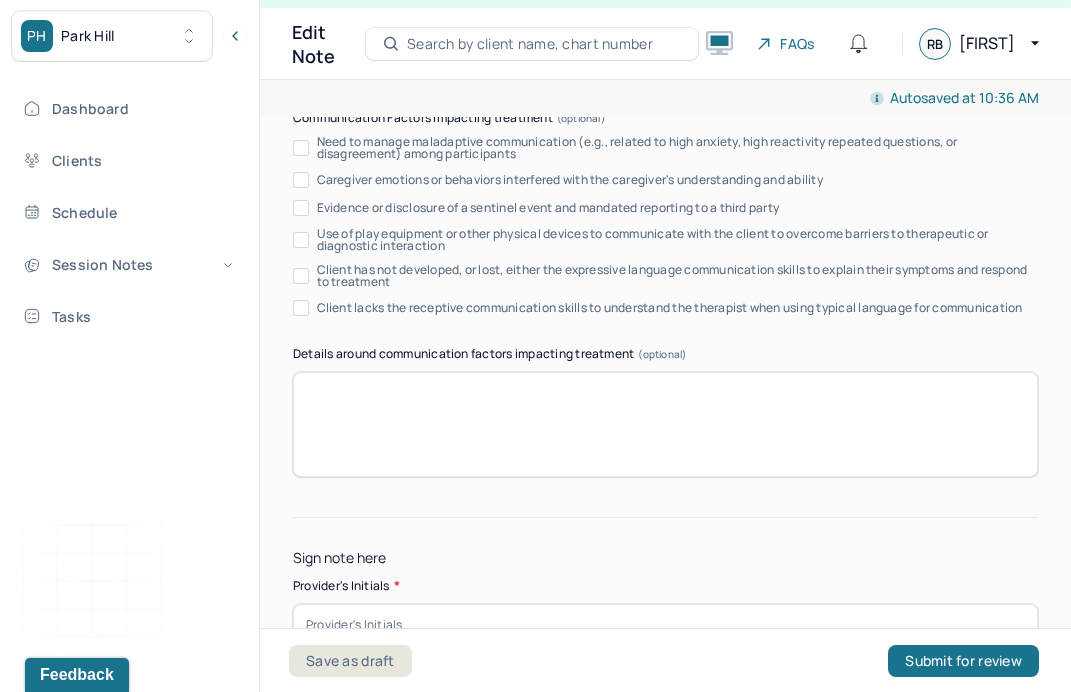 scroll, scrollTop: 4207, scrollLeft: 0, axis: vertical 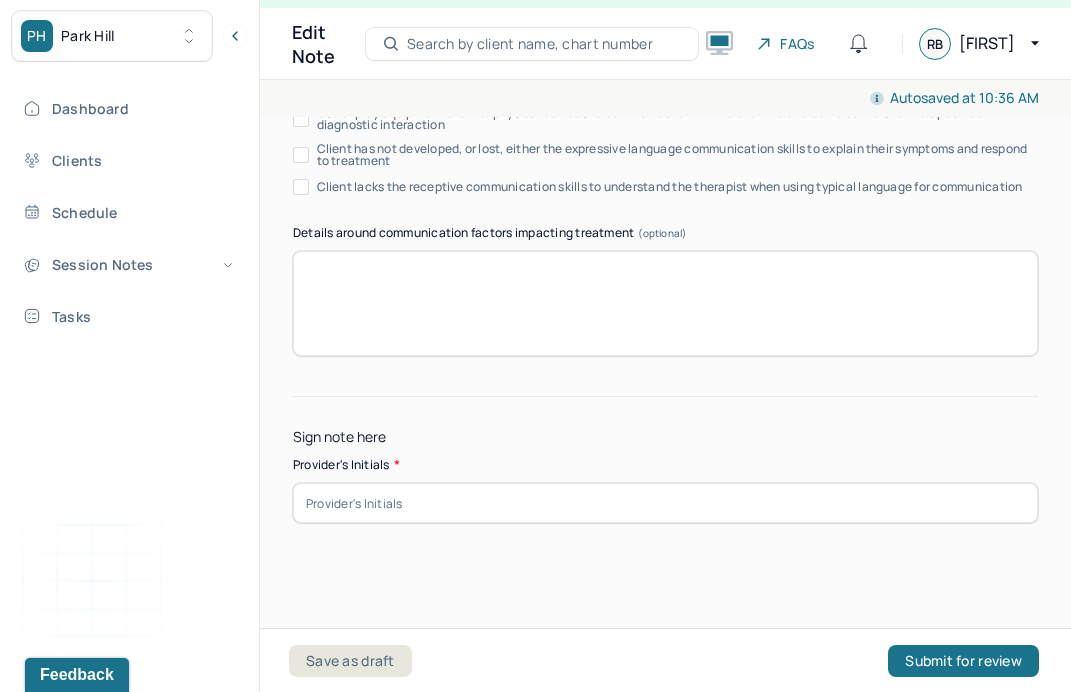 click at bounding box center (665, 503) 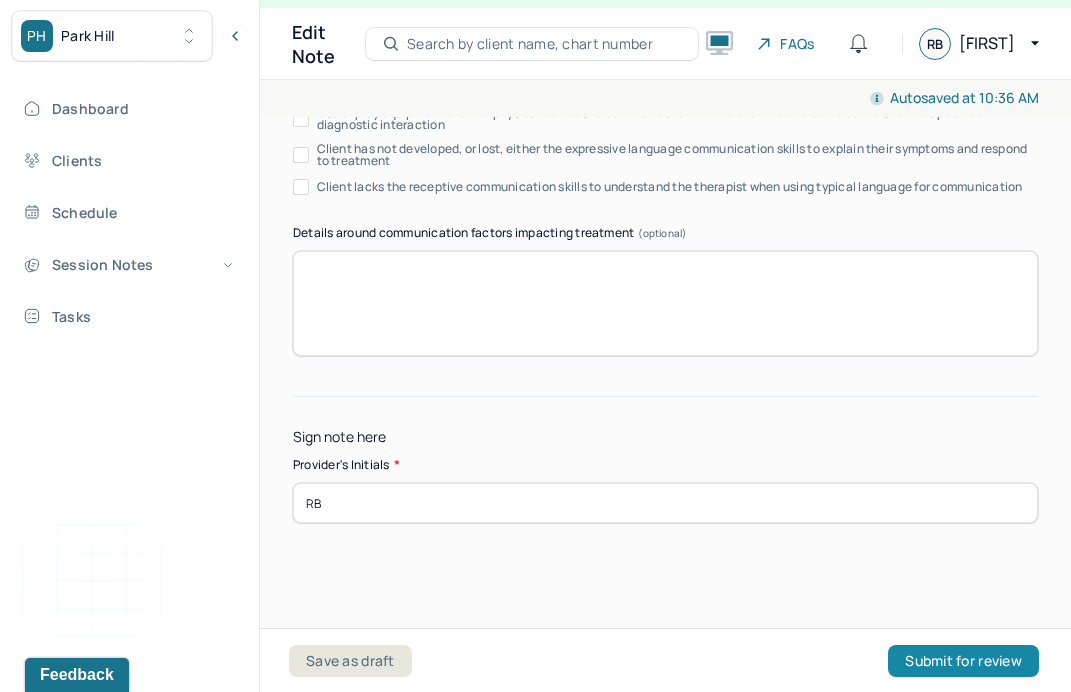type on "RB" 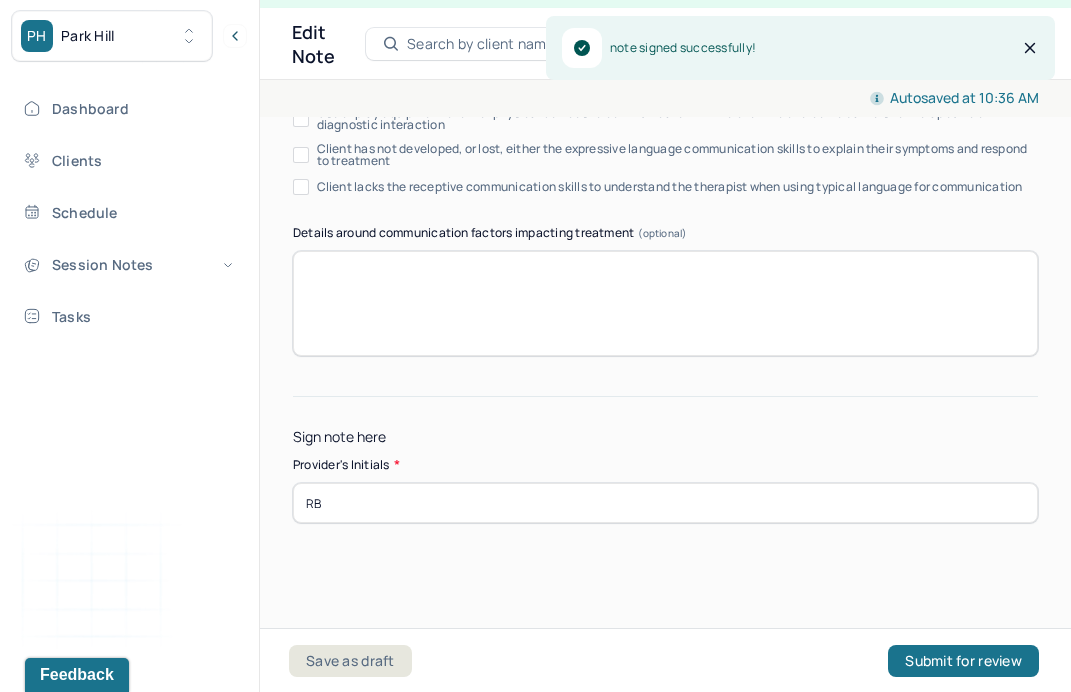 scroll, scrollTop: 0, scrollLeft: 0, axis: both 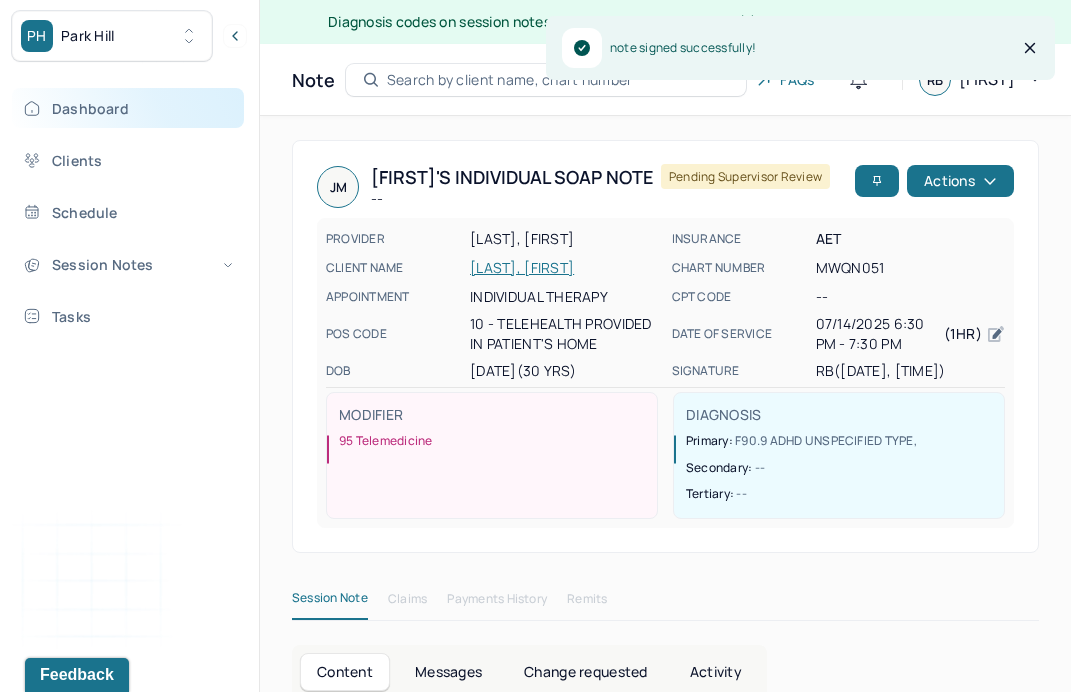 click on "Dashboard" at bounding box center [128, 108] 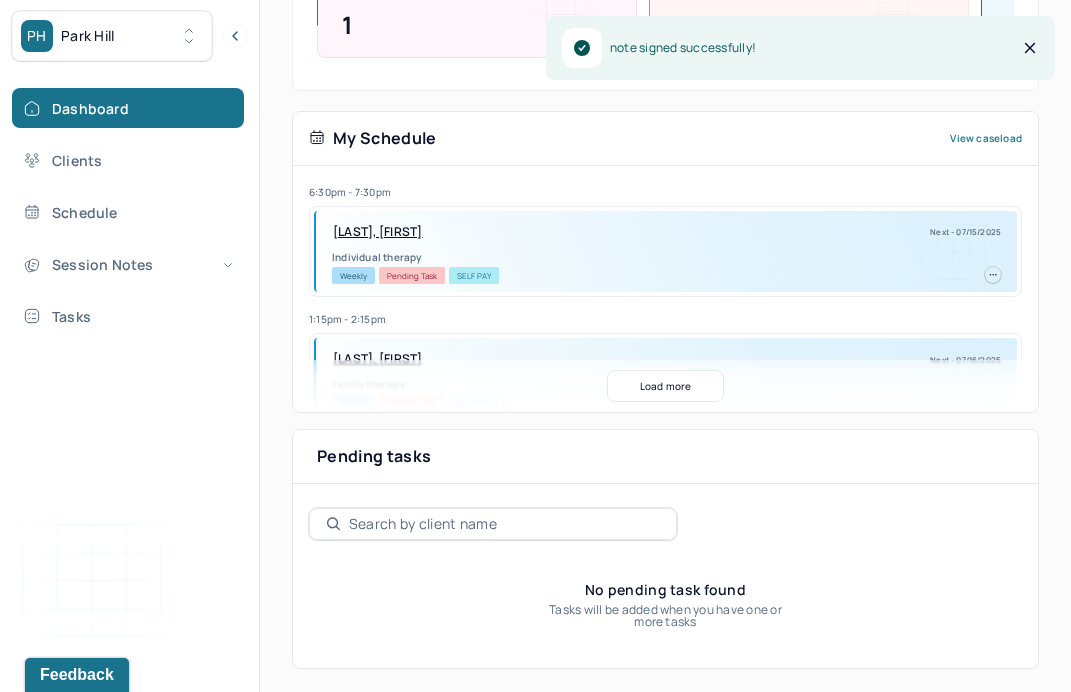 scroll, scrollTop: 0, scrollLeft: 0, axis: both 